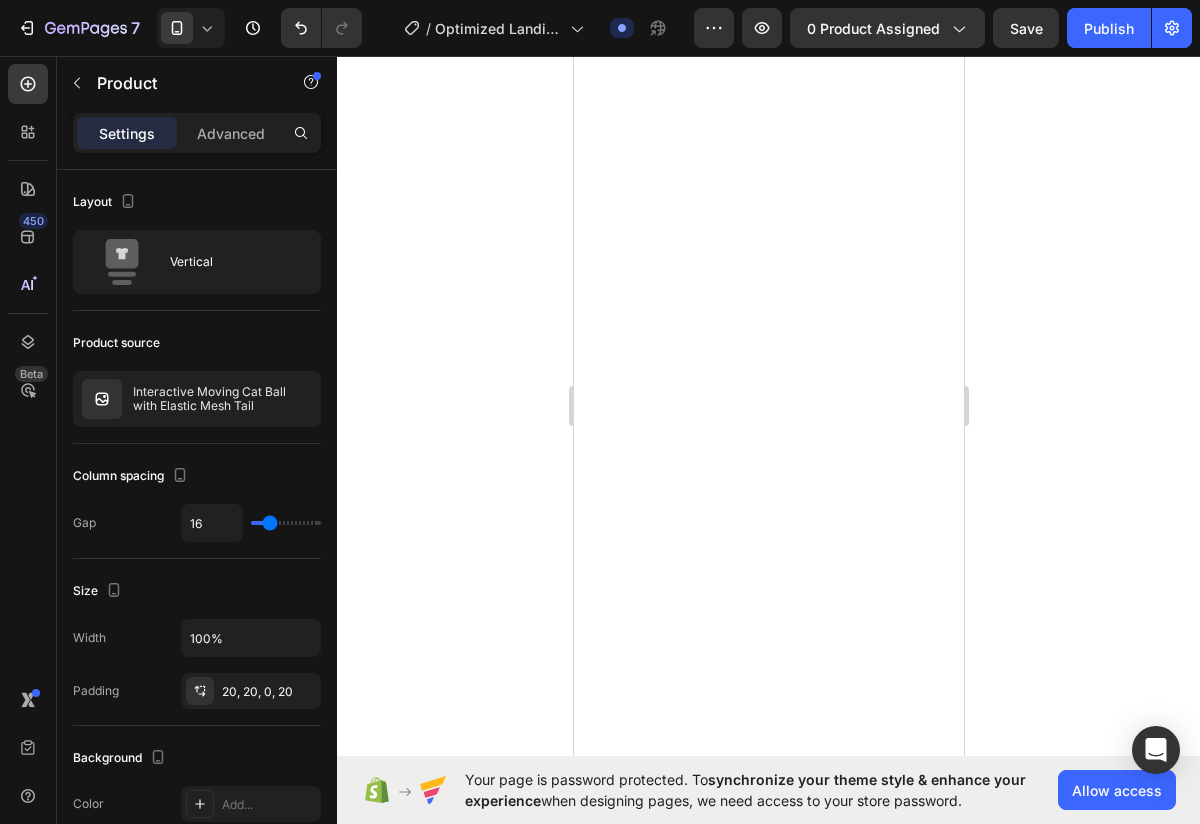 scroll, scrollTop: 0, scrollLeft: 0, axis: both 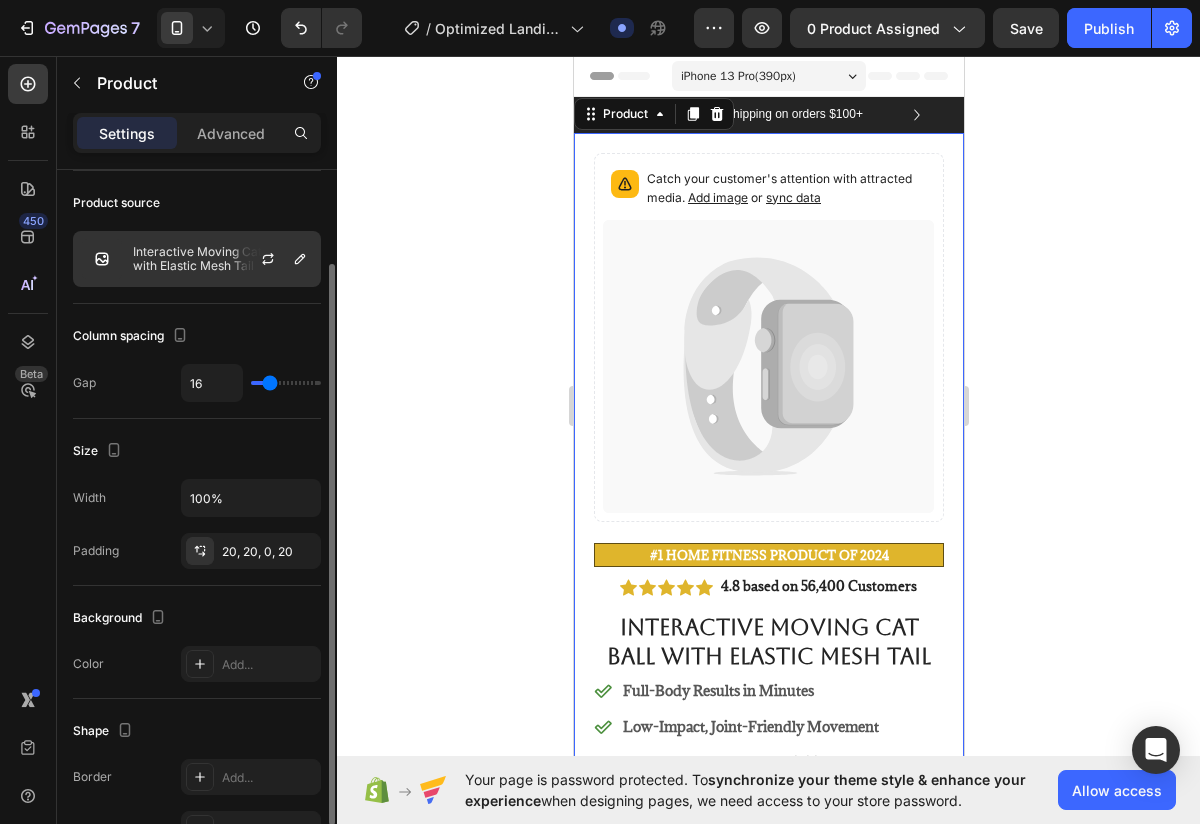 click on "Interactive Moving Cat Ball with Elastic Mesh Tail" at bounding box center (222, 259) 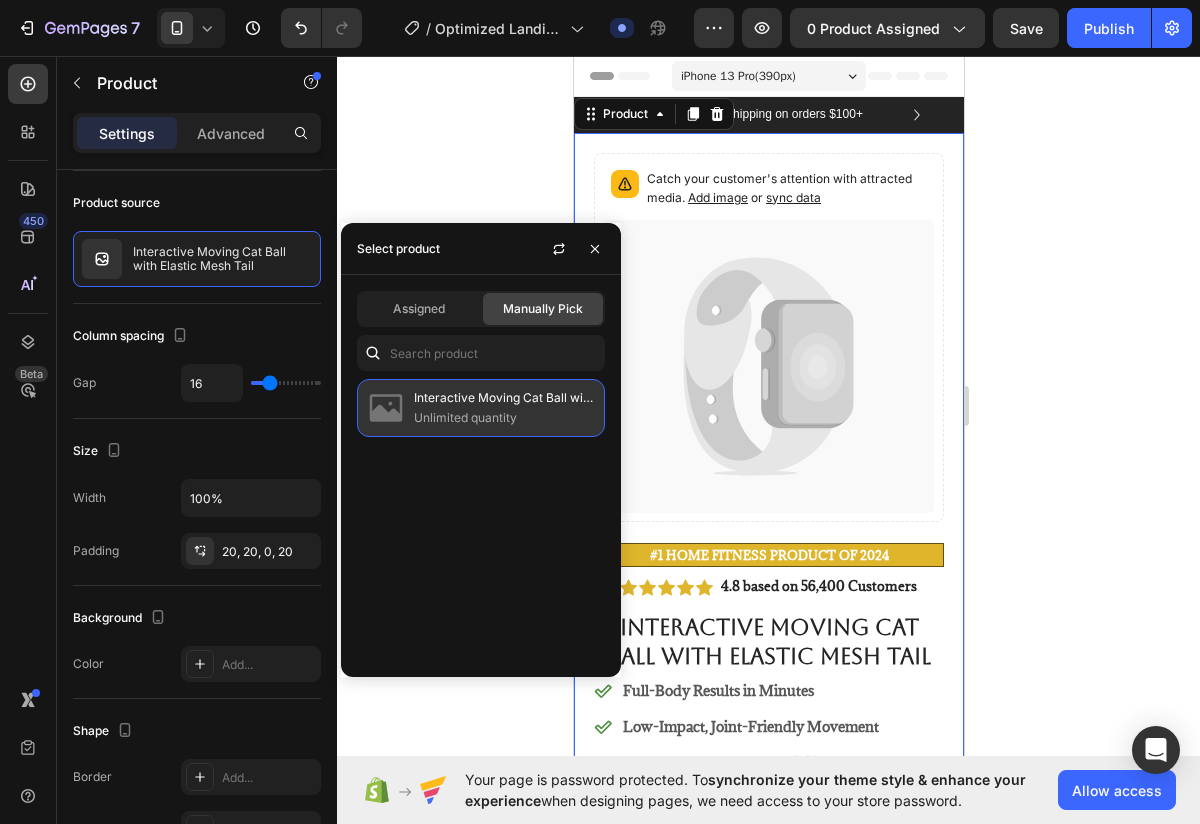 click on "Unlimited quantity" at bounding box center [505, 418] 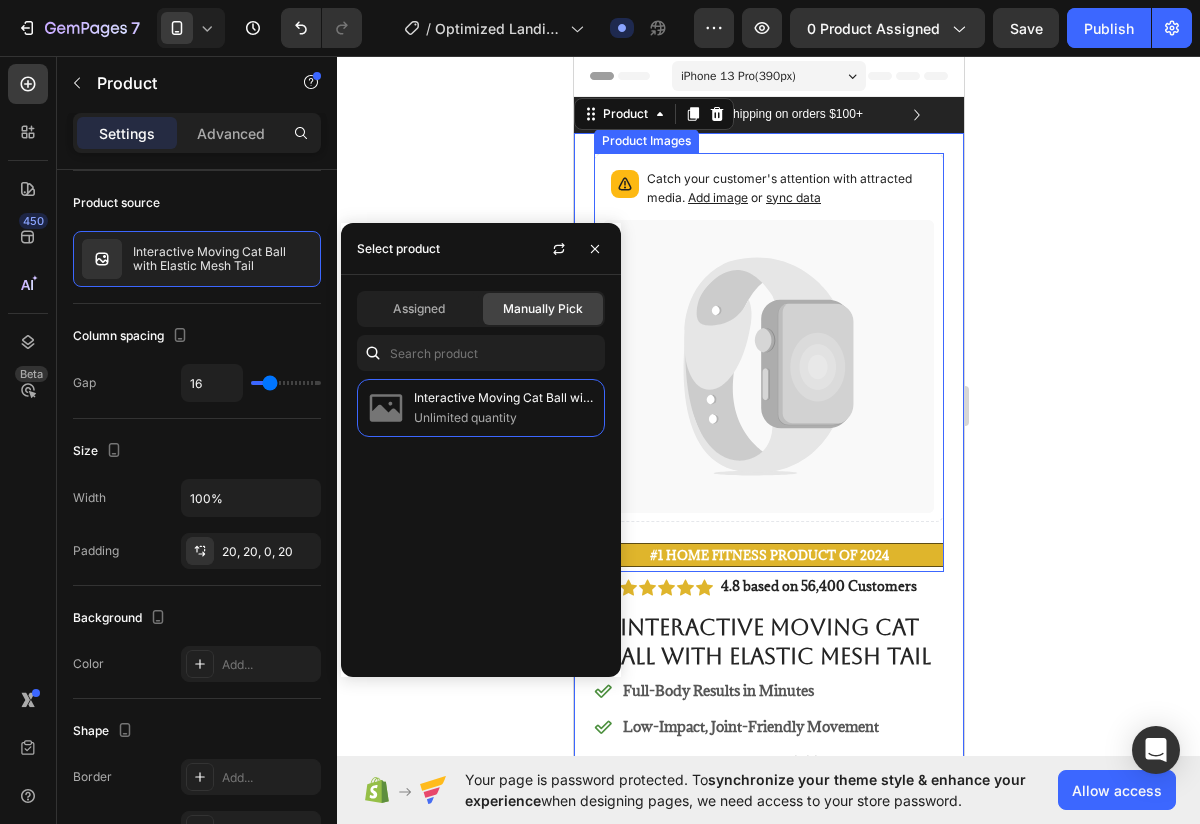 click 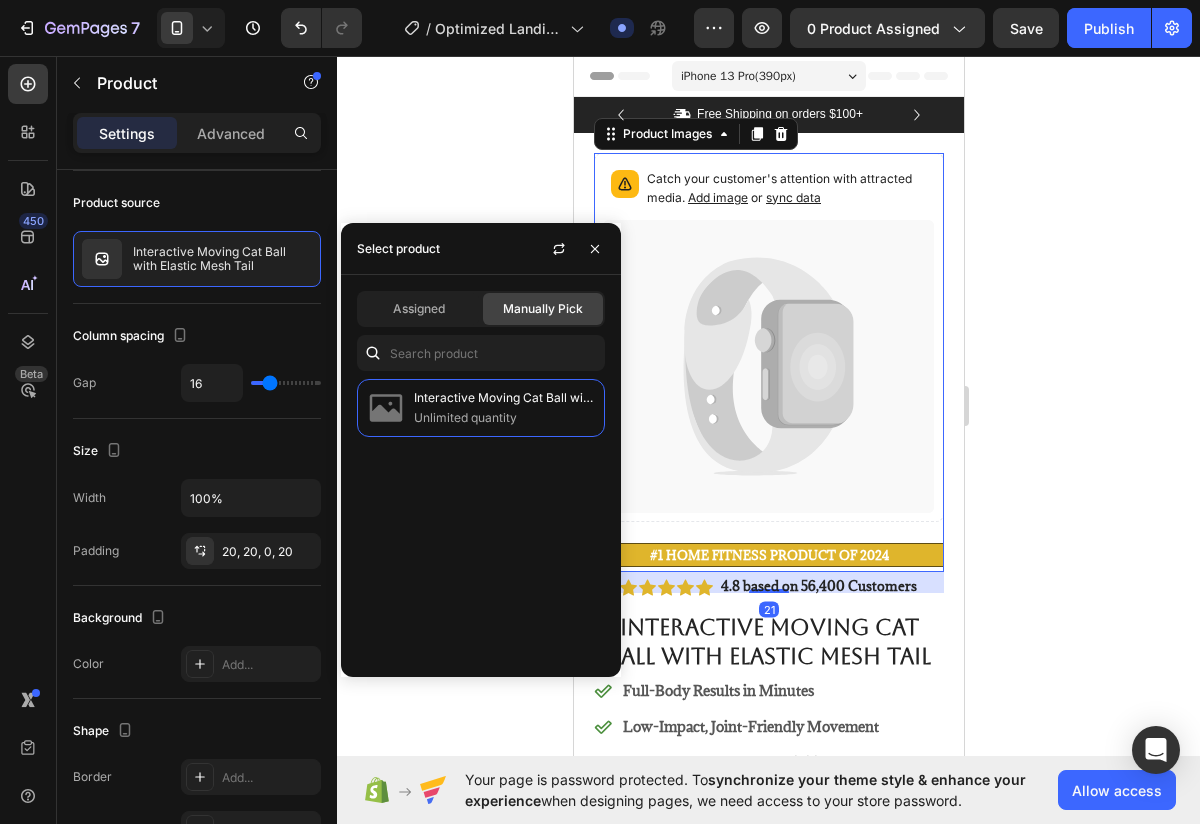 scroll, scrollTop: 0, scrollLeft: 0, axis: both 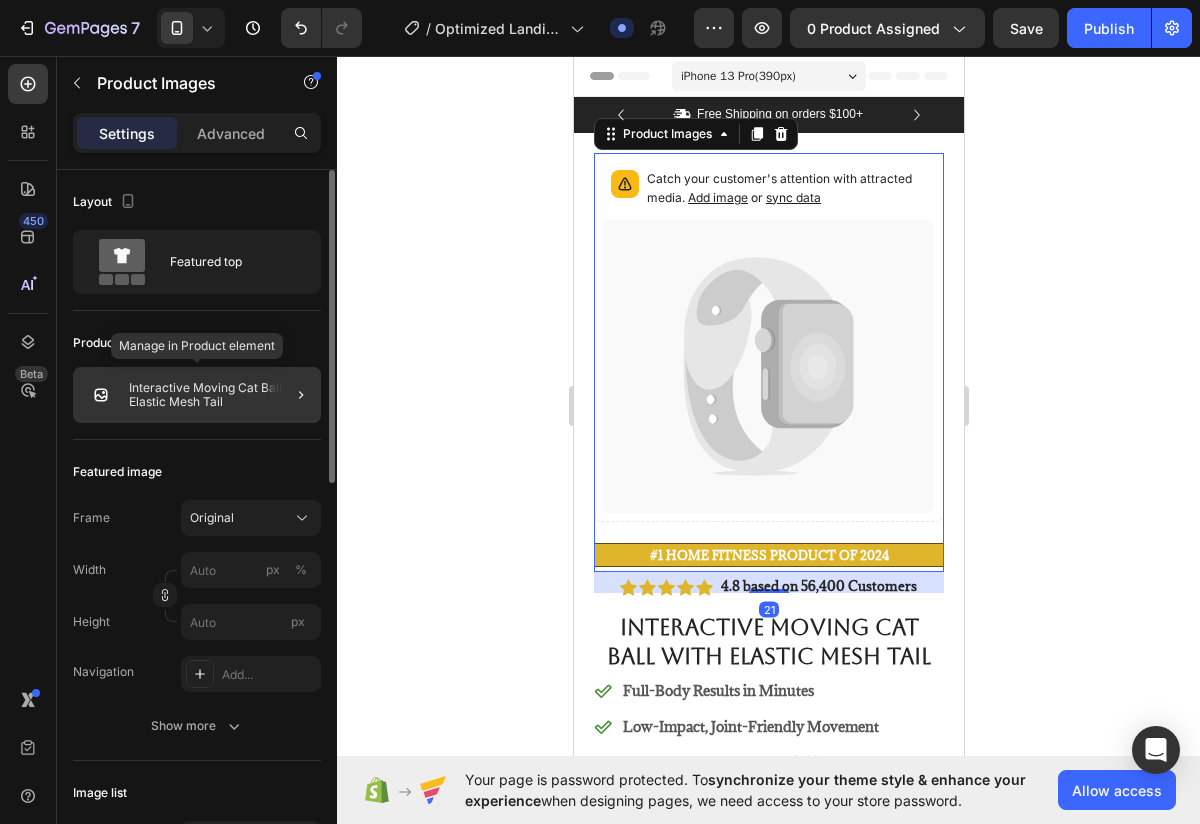 click on "Interactive Moving Cat Ball with Elastic Mesh Tail" at bounding box center (221, 395) 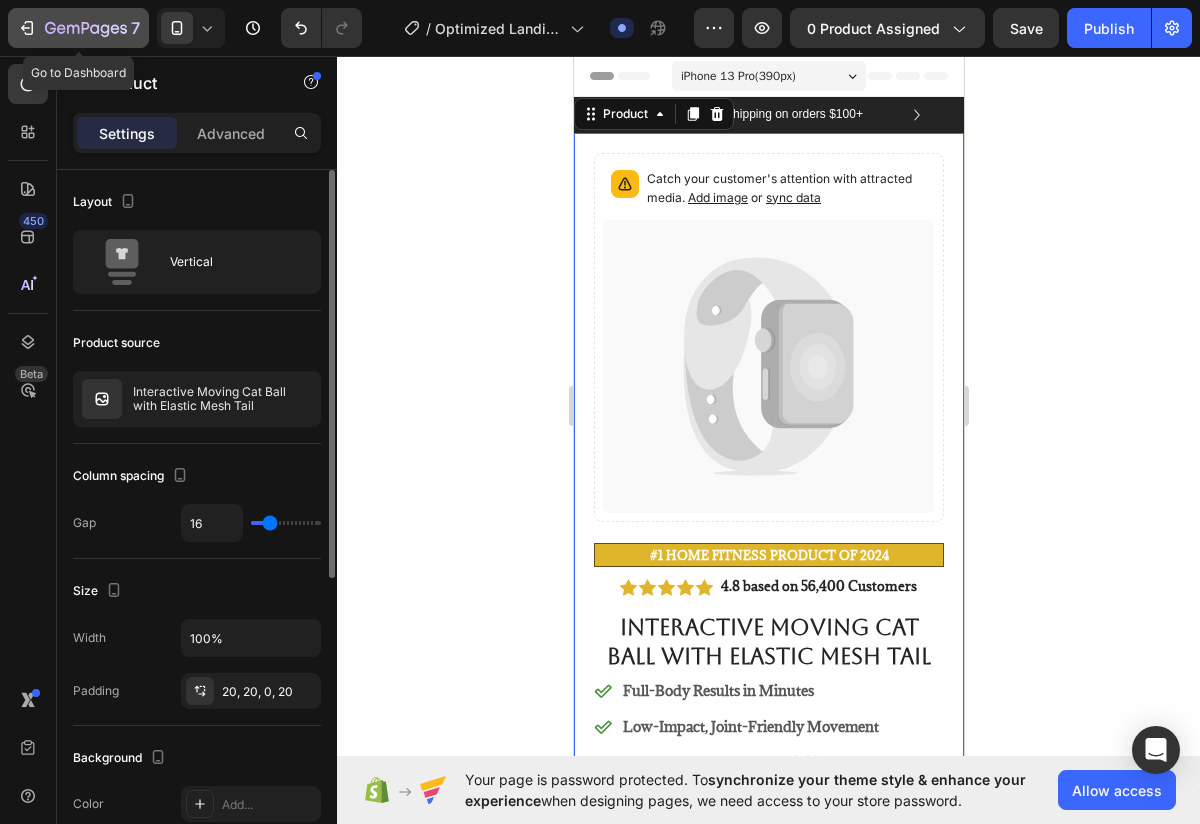click 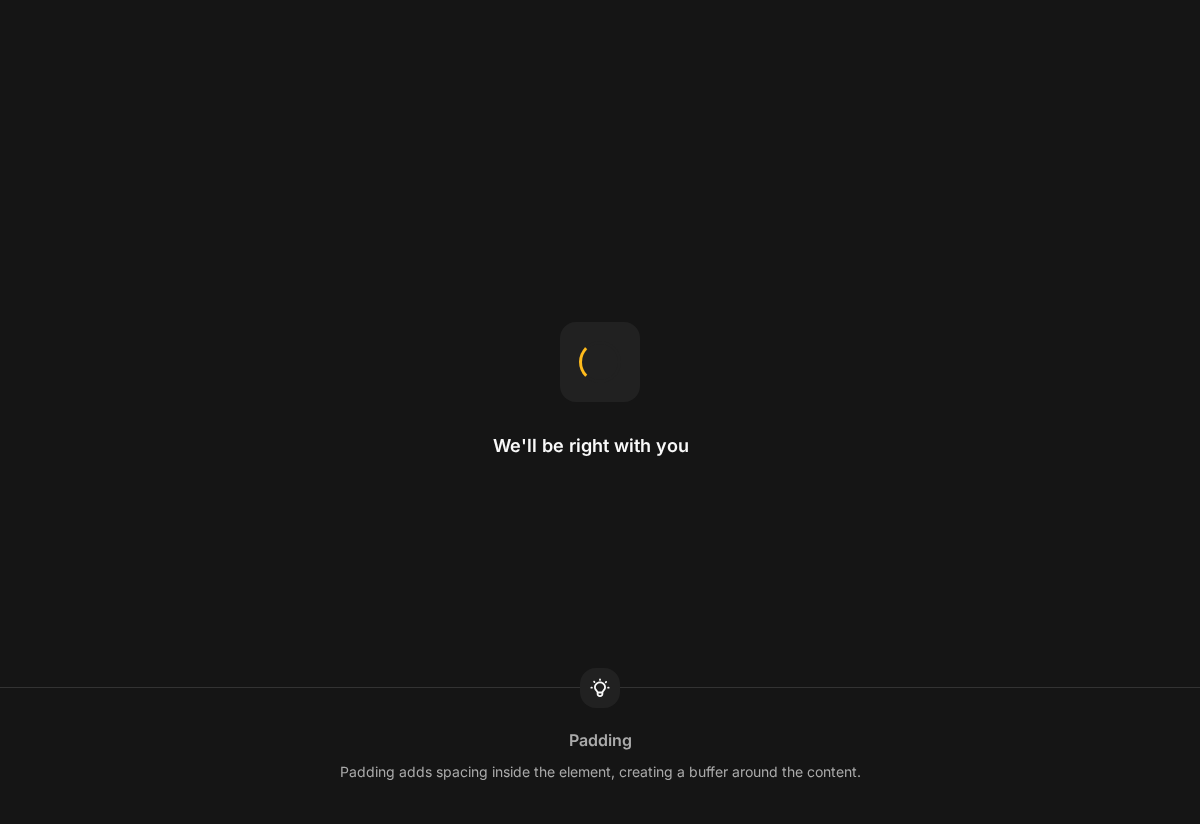 scroll, scrollTop: 0, scrollLeft: 0, axis: both 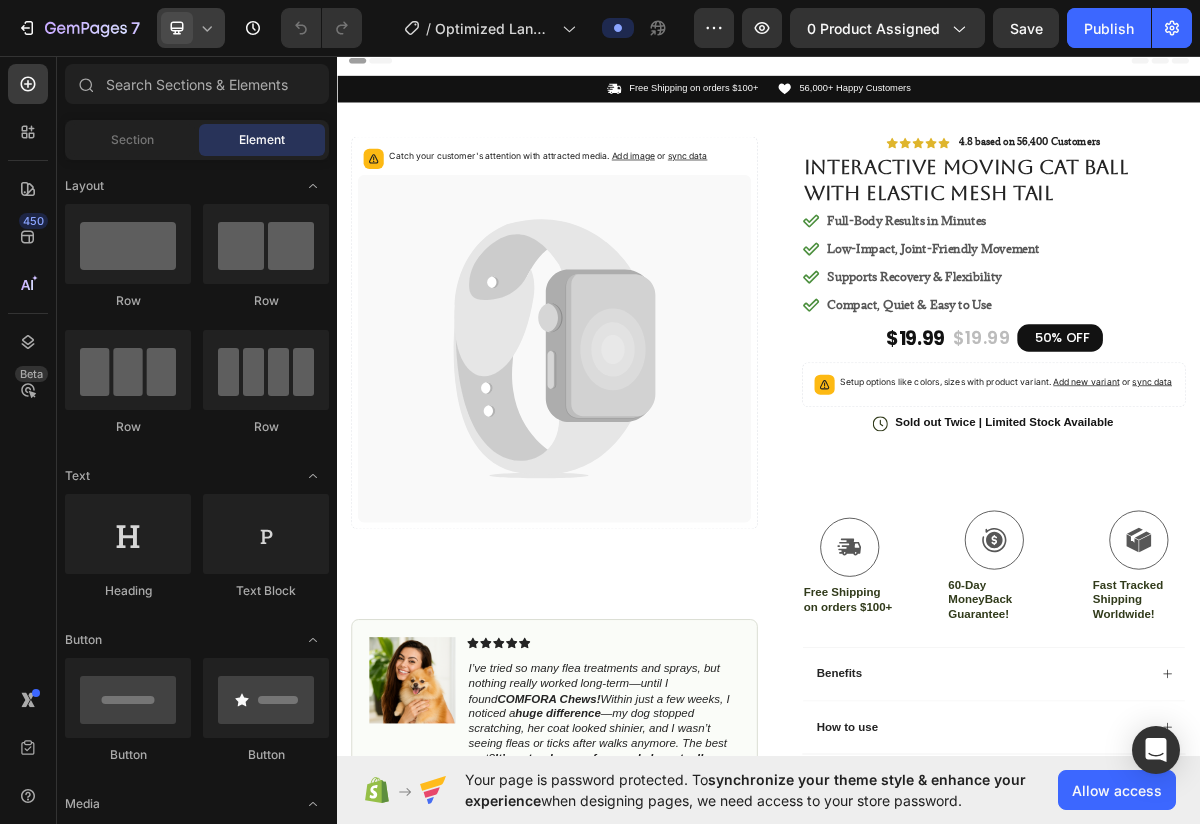 click 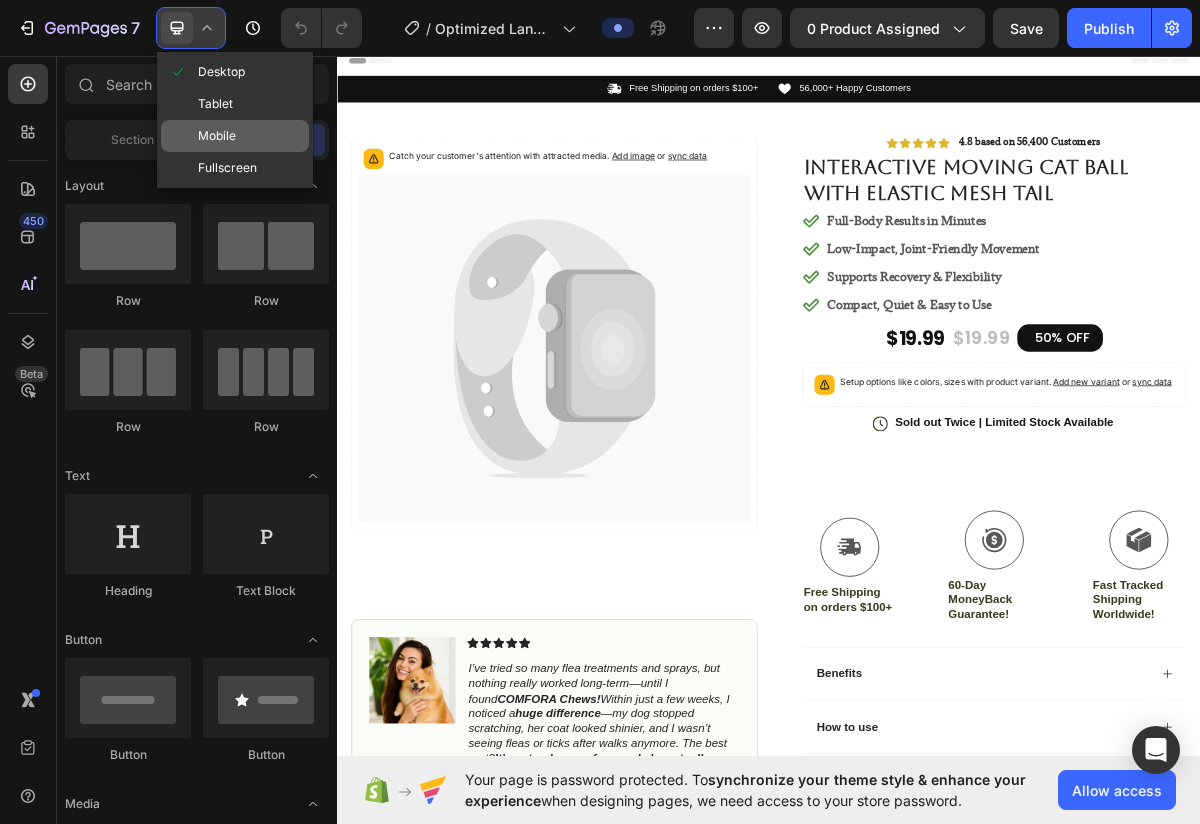 click on "Mobile" at bounding box center (217, 136) 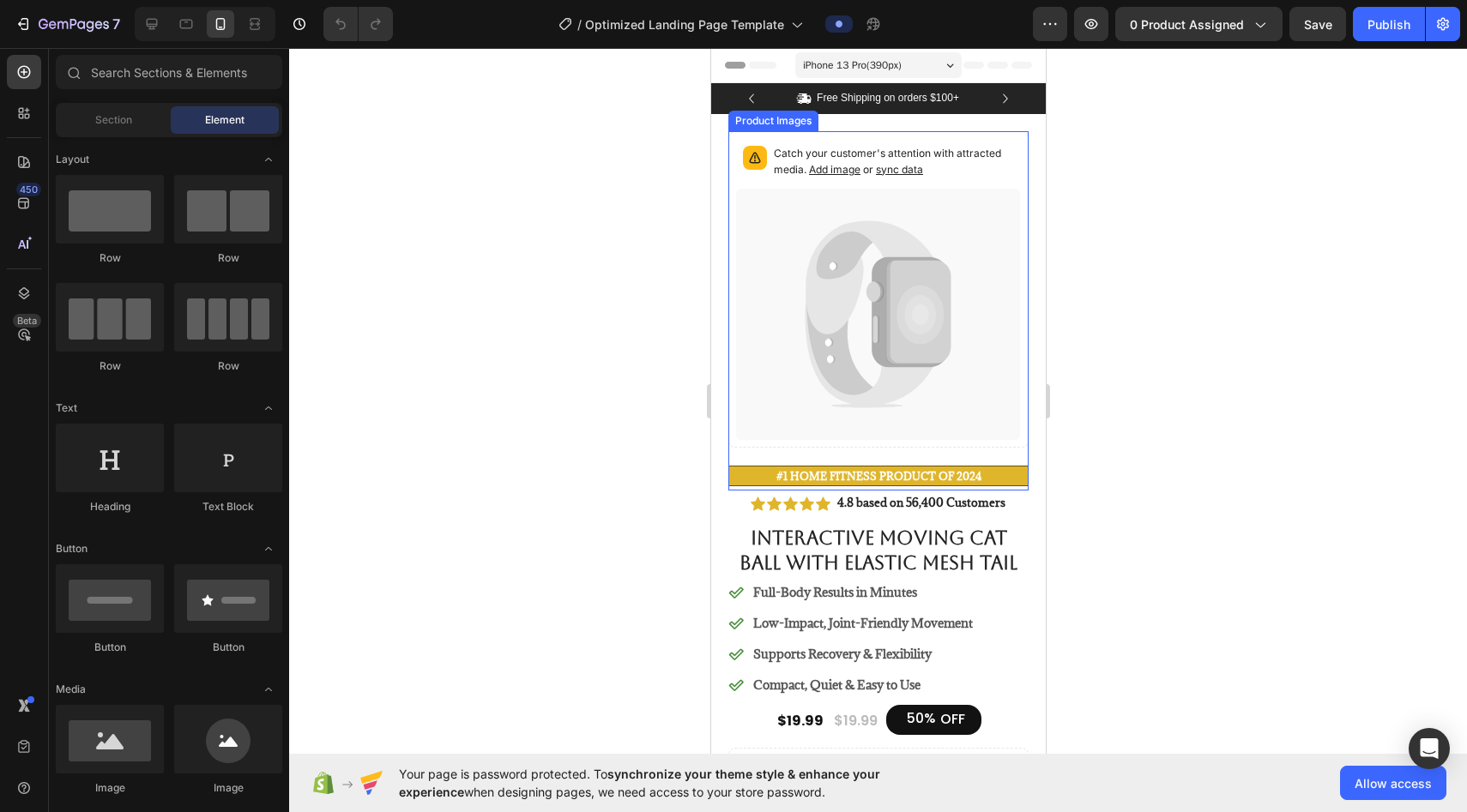 click 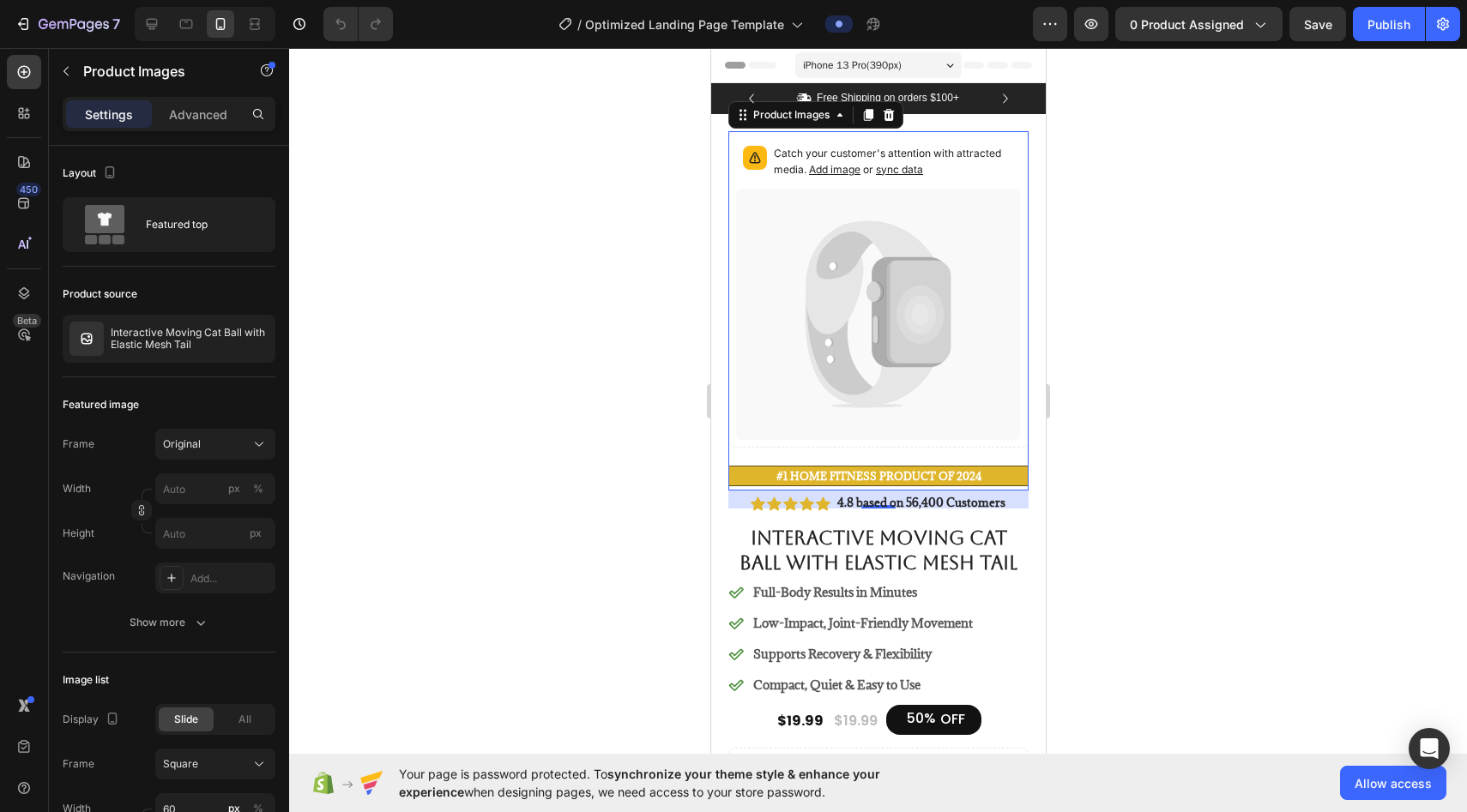 click on "Add image" at bounding box center [834, 169] 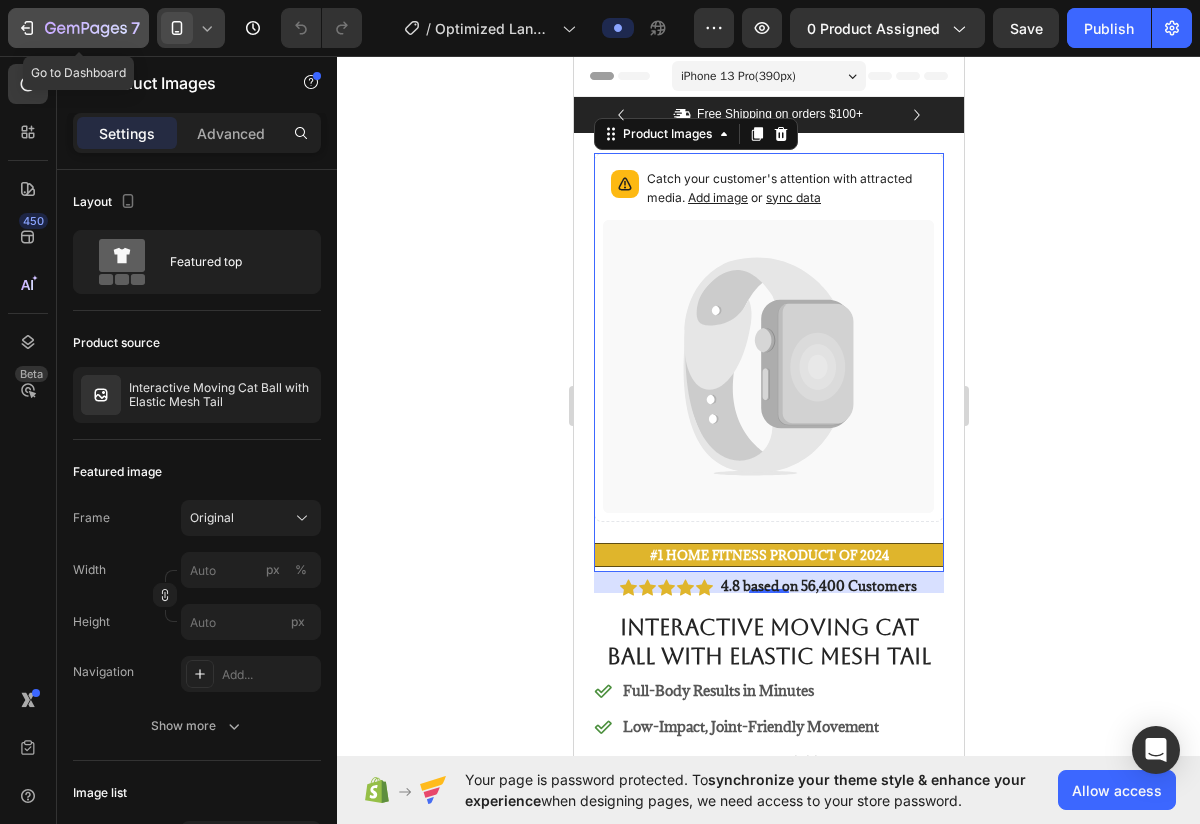 click on "7" 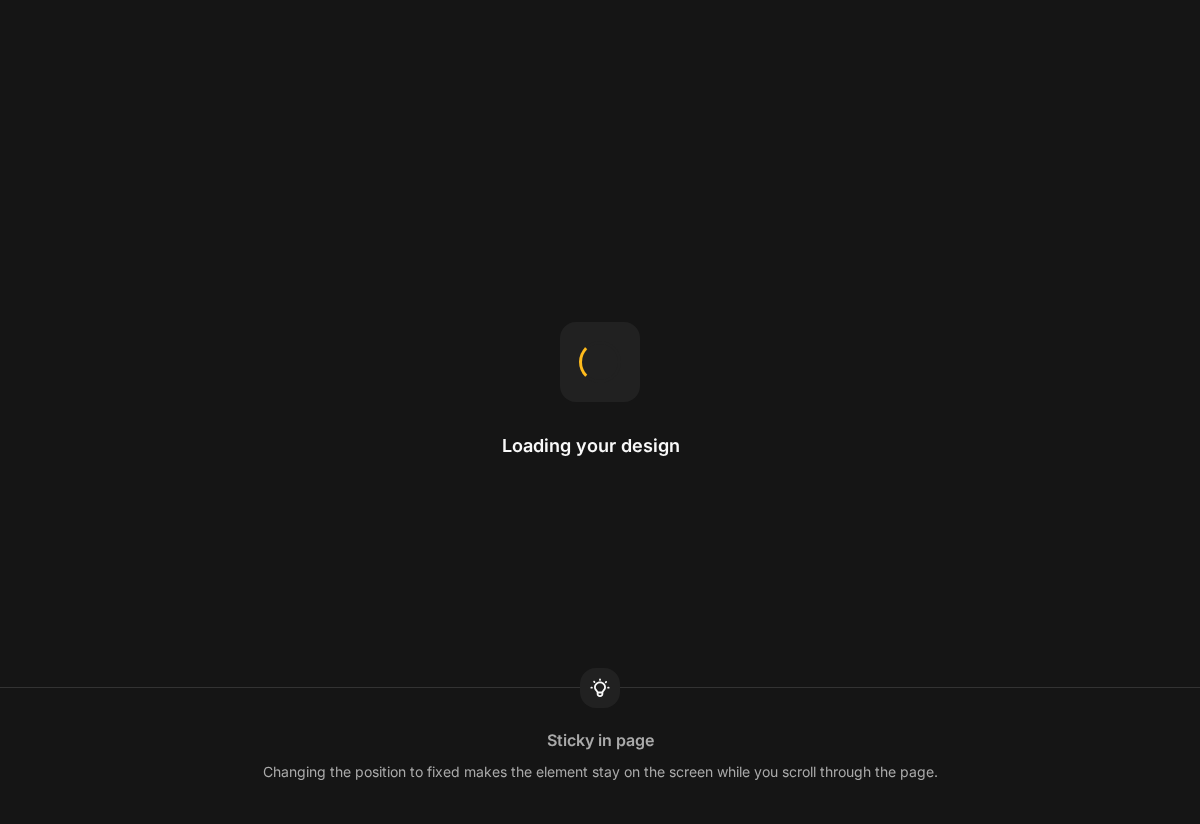 scroll, scrollTop: 0, scrollLeft: 0, axis: both 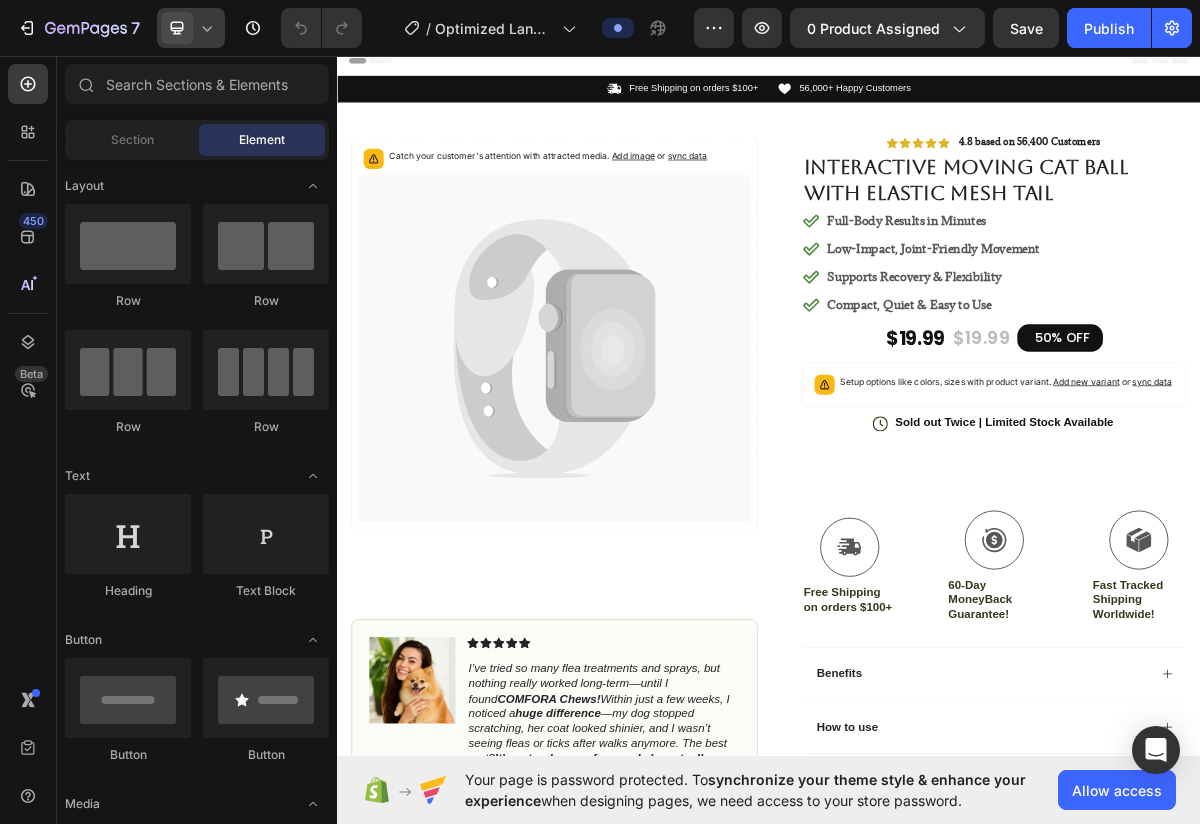 click 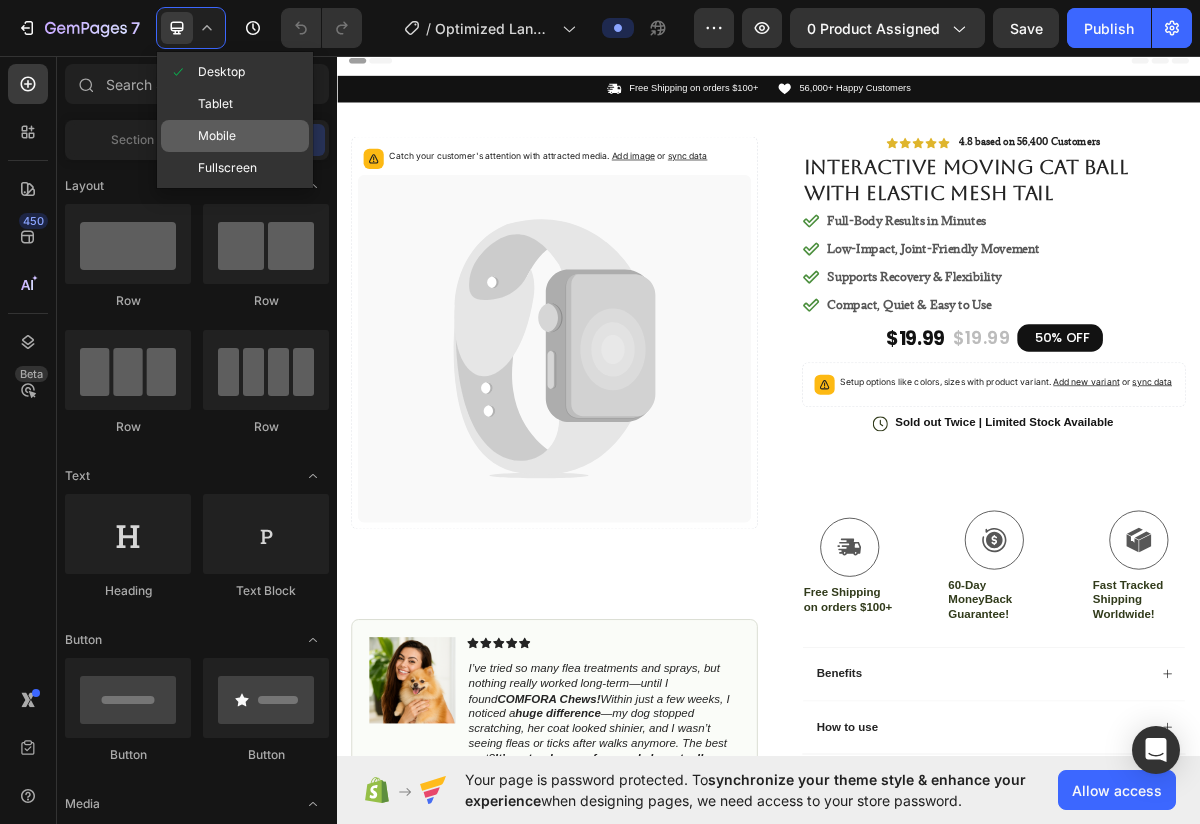 click on "Mobile" at bounding box center (217, 136) 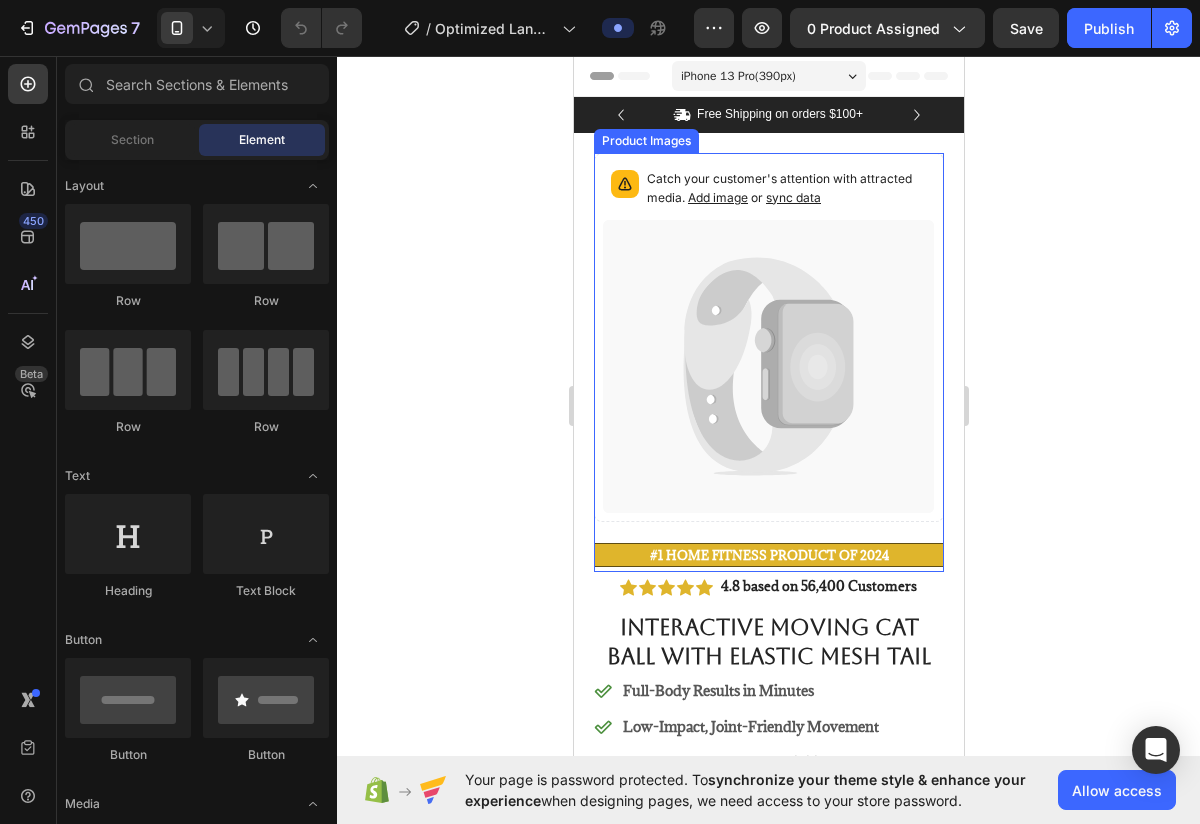 click 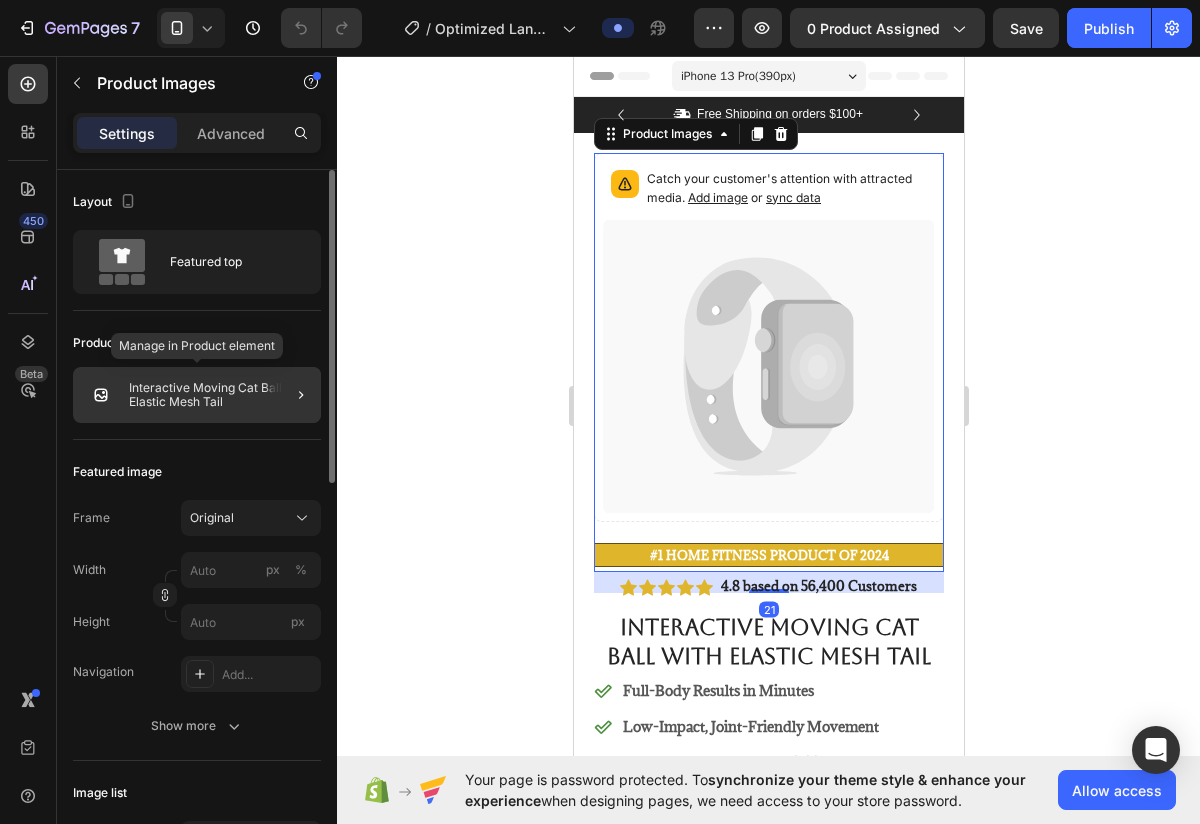 click on "Interactive Moving Cat Ball with Elastic Mesh Tail" at bounding box center [221, 395] 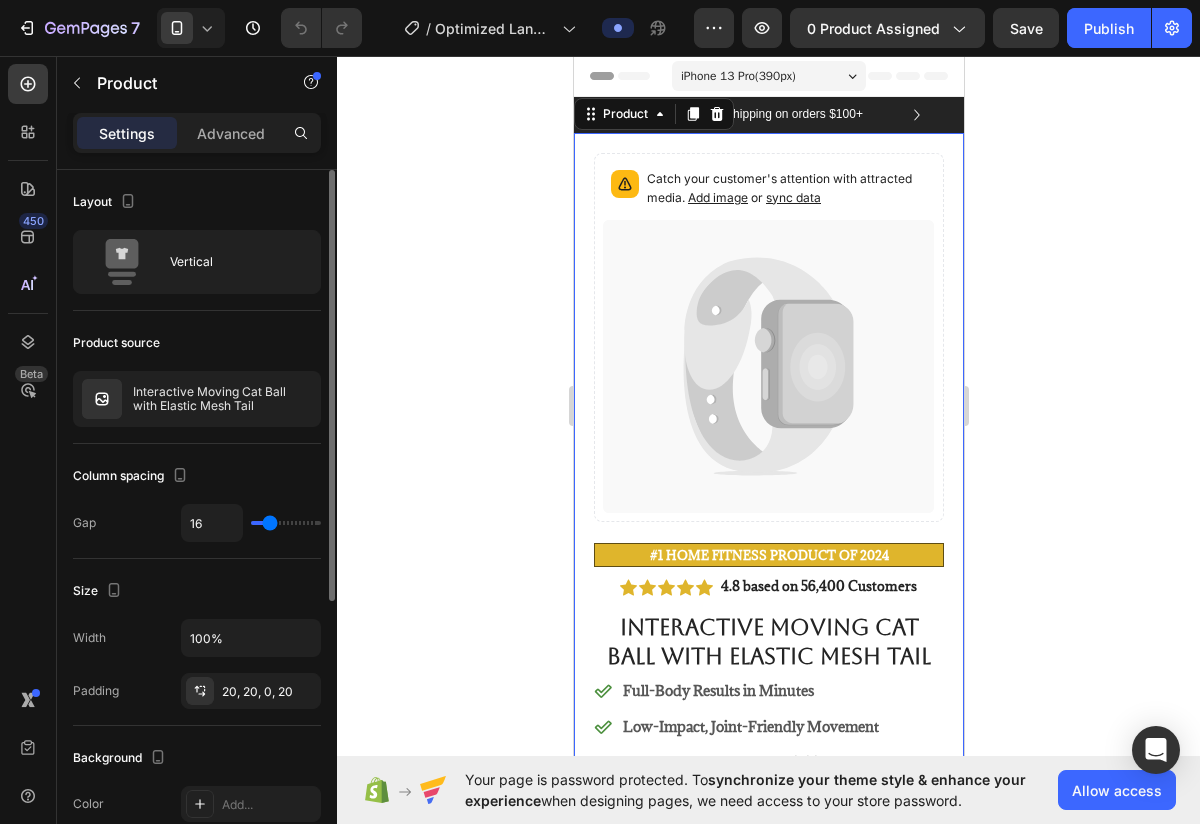 click on "Interactive Moving Cat Ball with Elastic Mesh Tail" at bounding box center [222, 399] 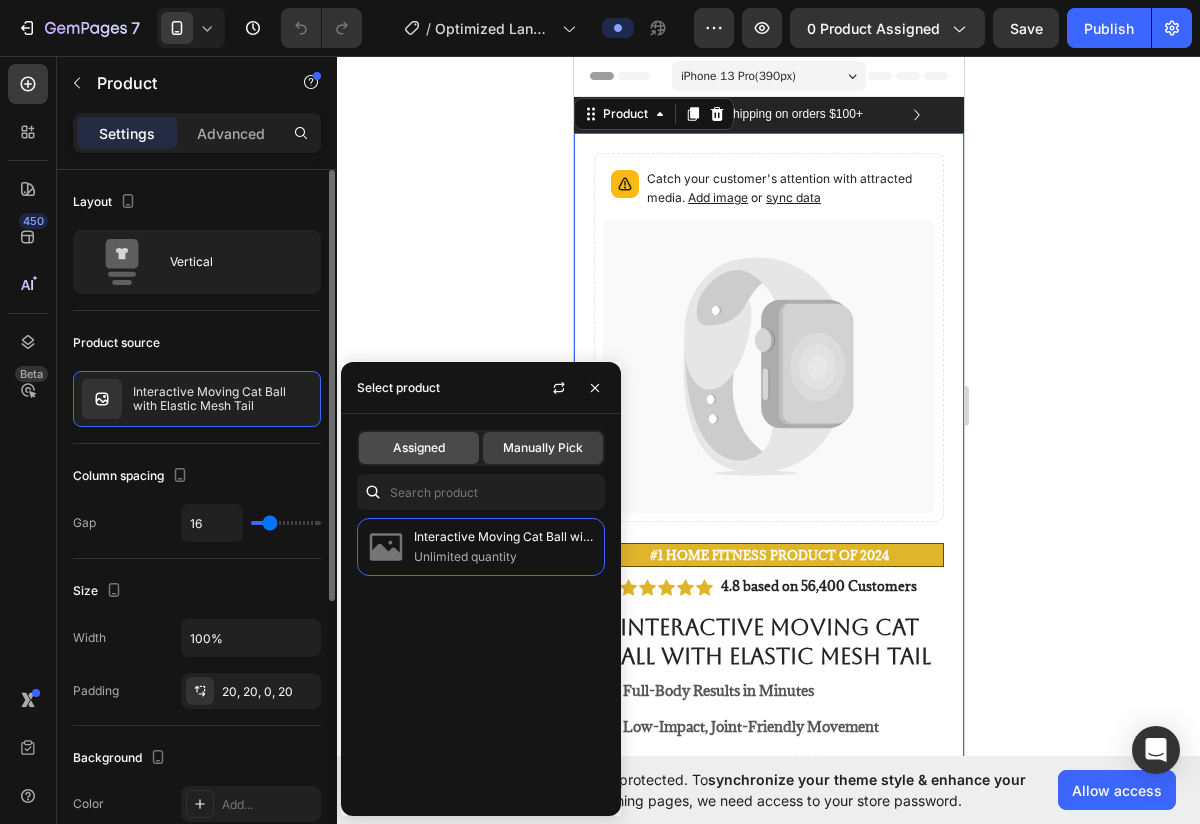 click on "Assigned" 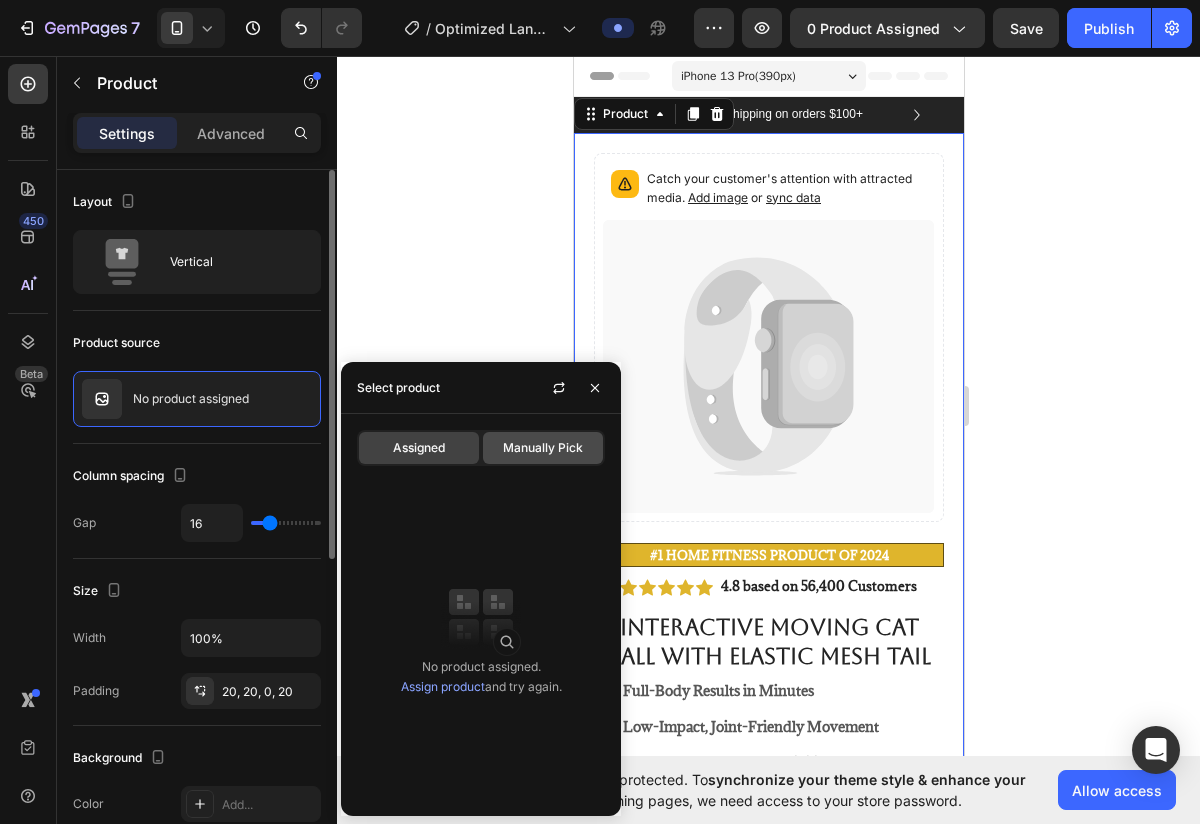 click on "Manually Pick" 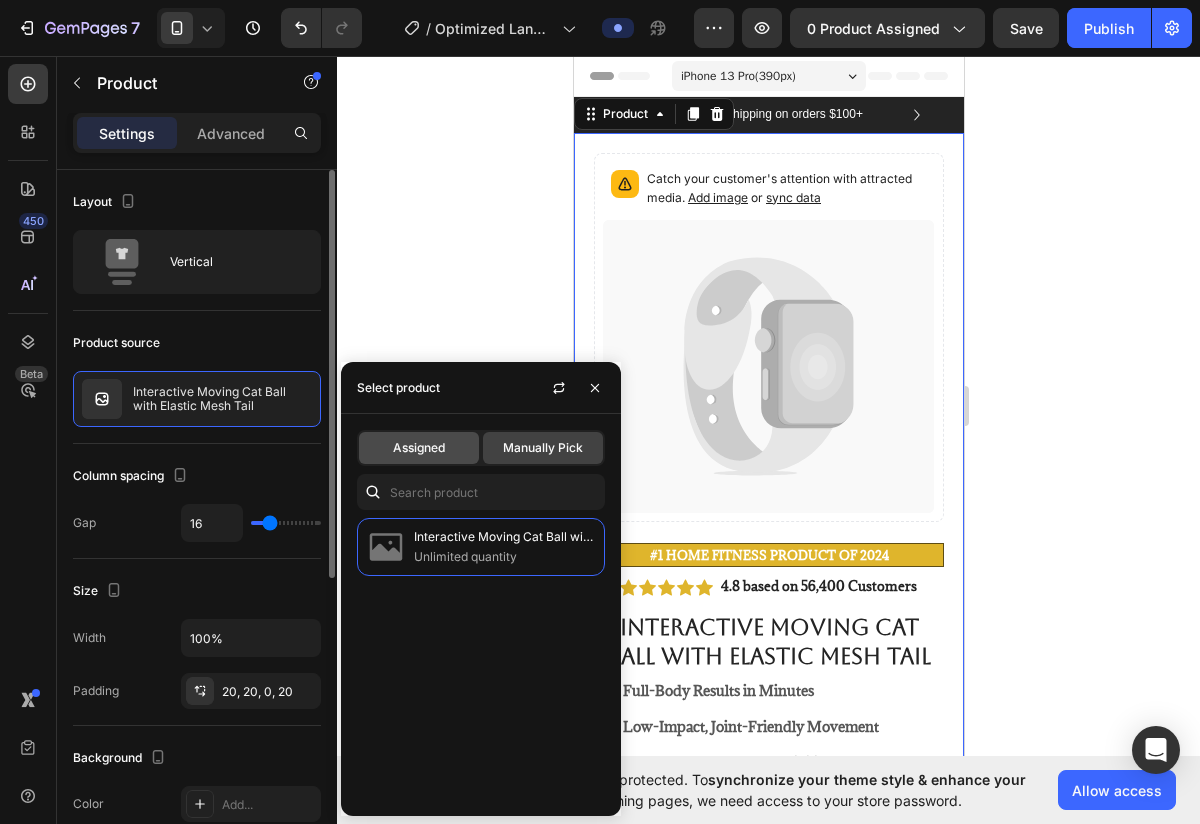click on "Assigned" 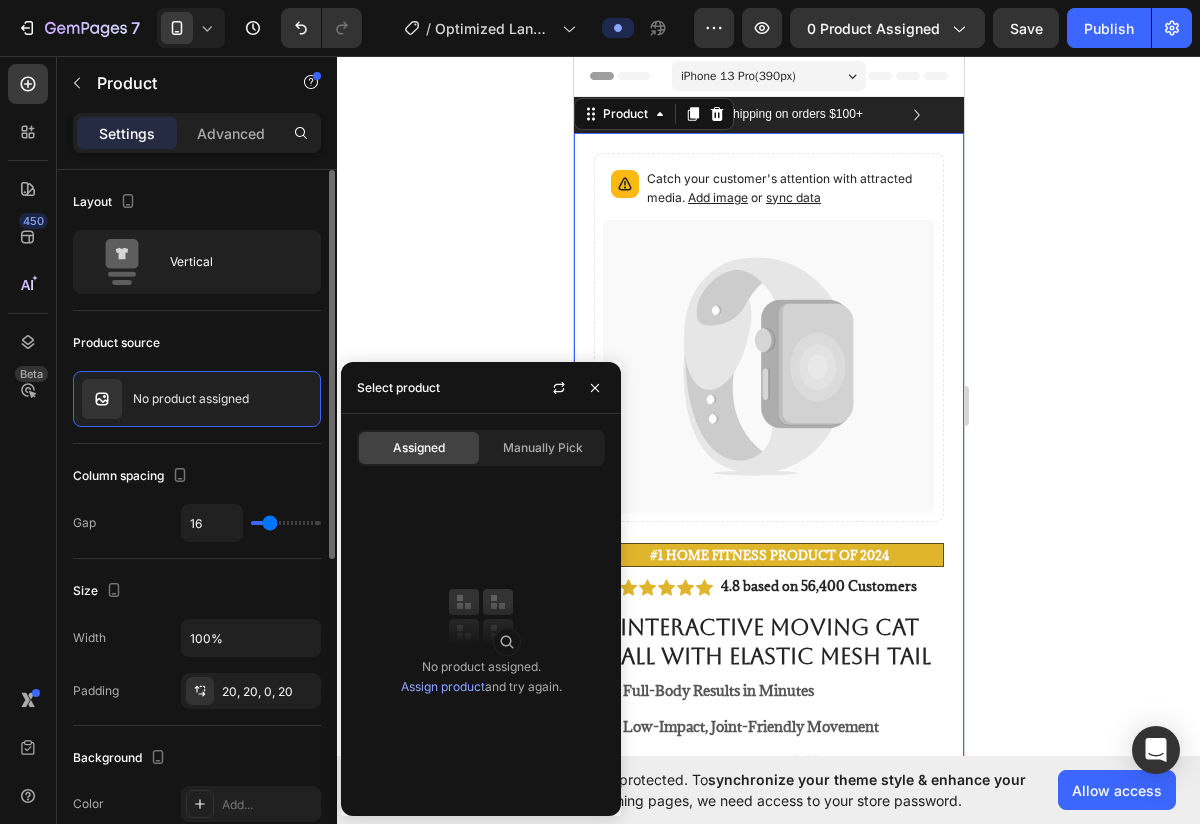 click on "Assign product" at bounding box center [443, 686] 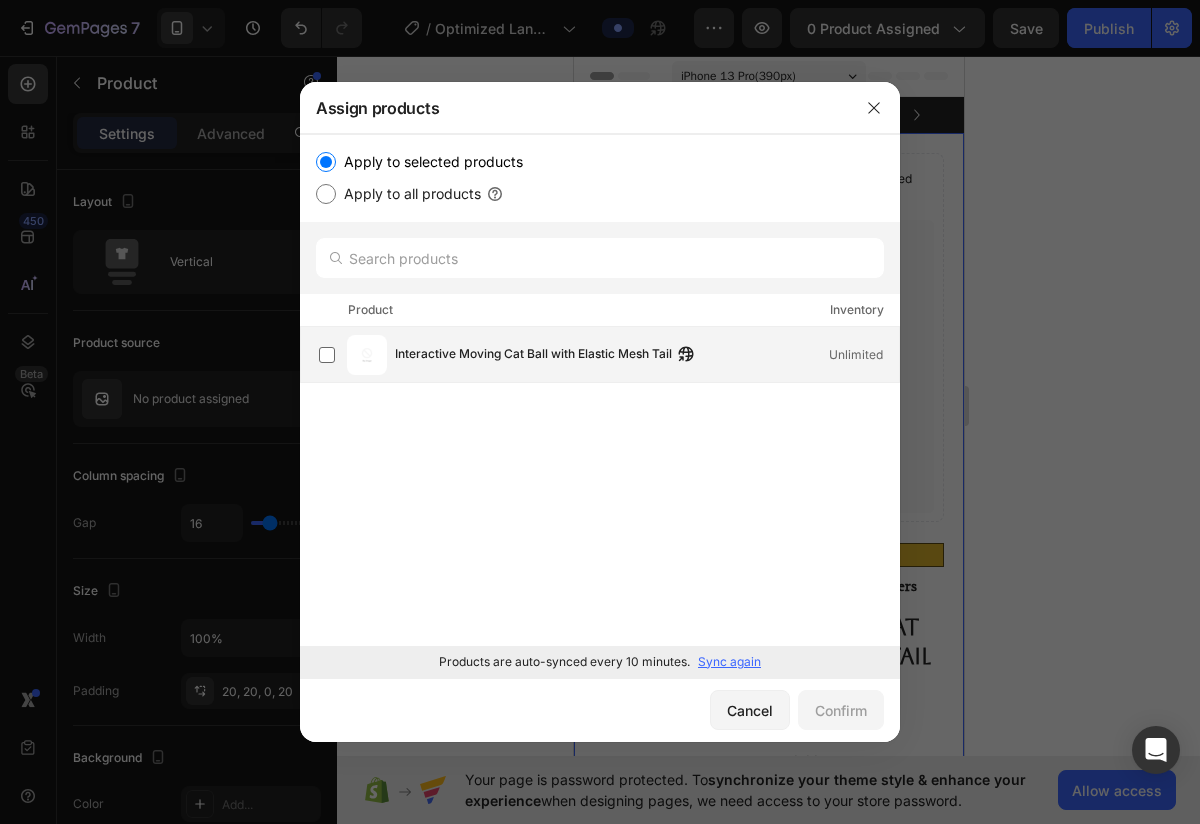 click at bounding box center (367, 355) 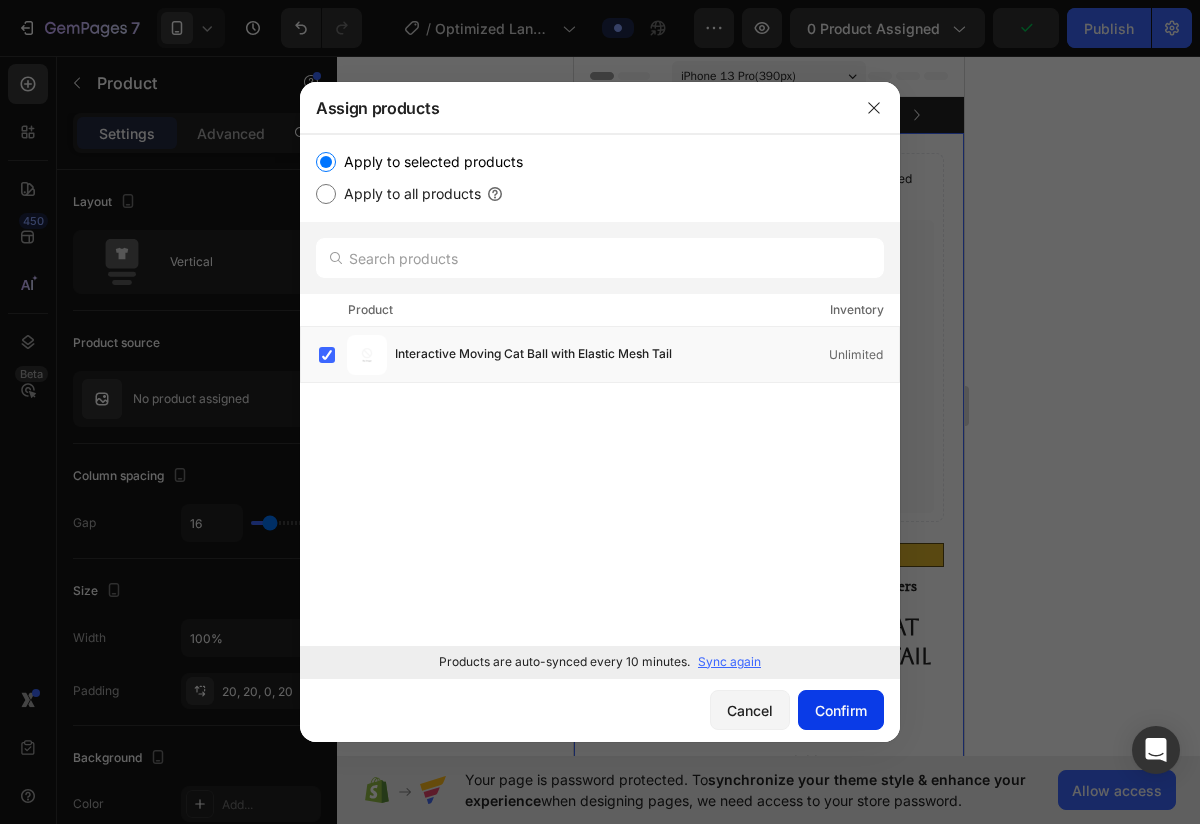 click on "Confirm" at bounding box center [841, 710] 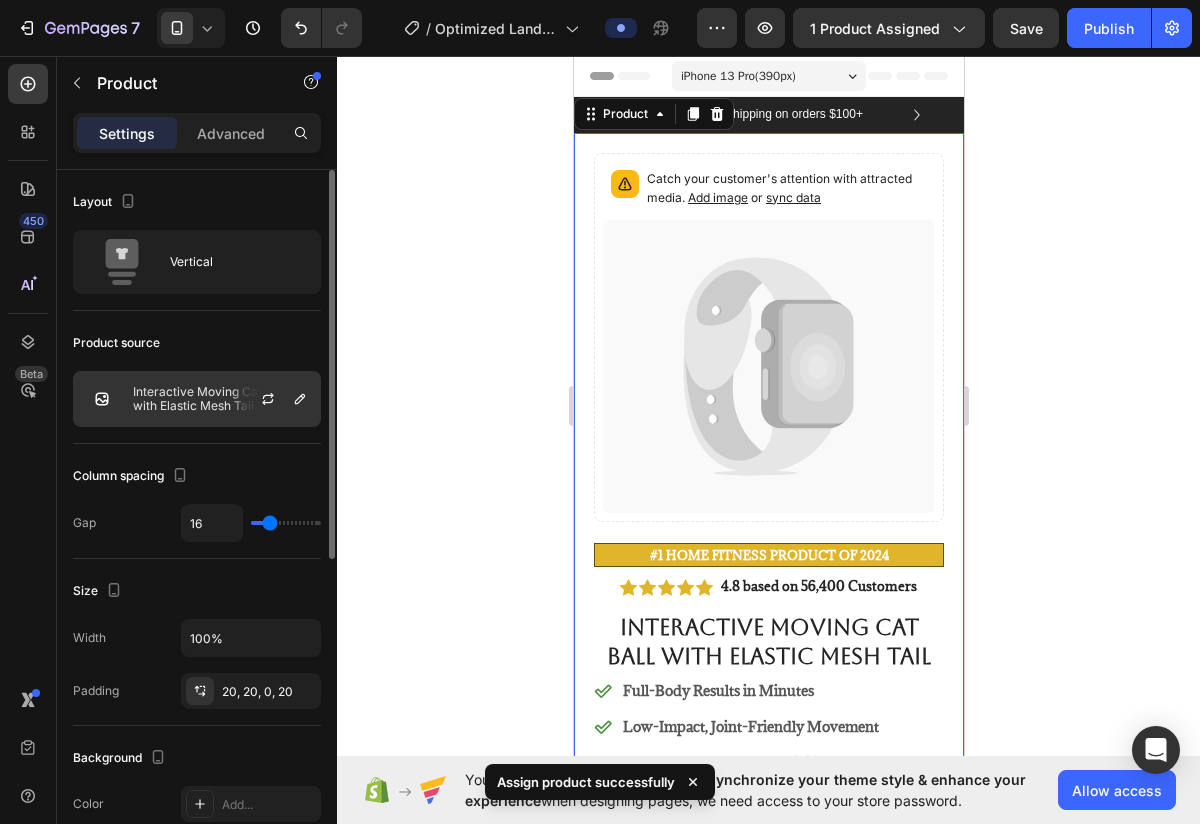 click on "Interactive Moving Cat Ball with Elastic Mesh Tail" 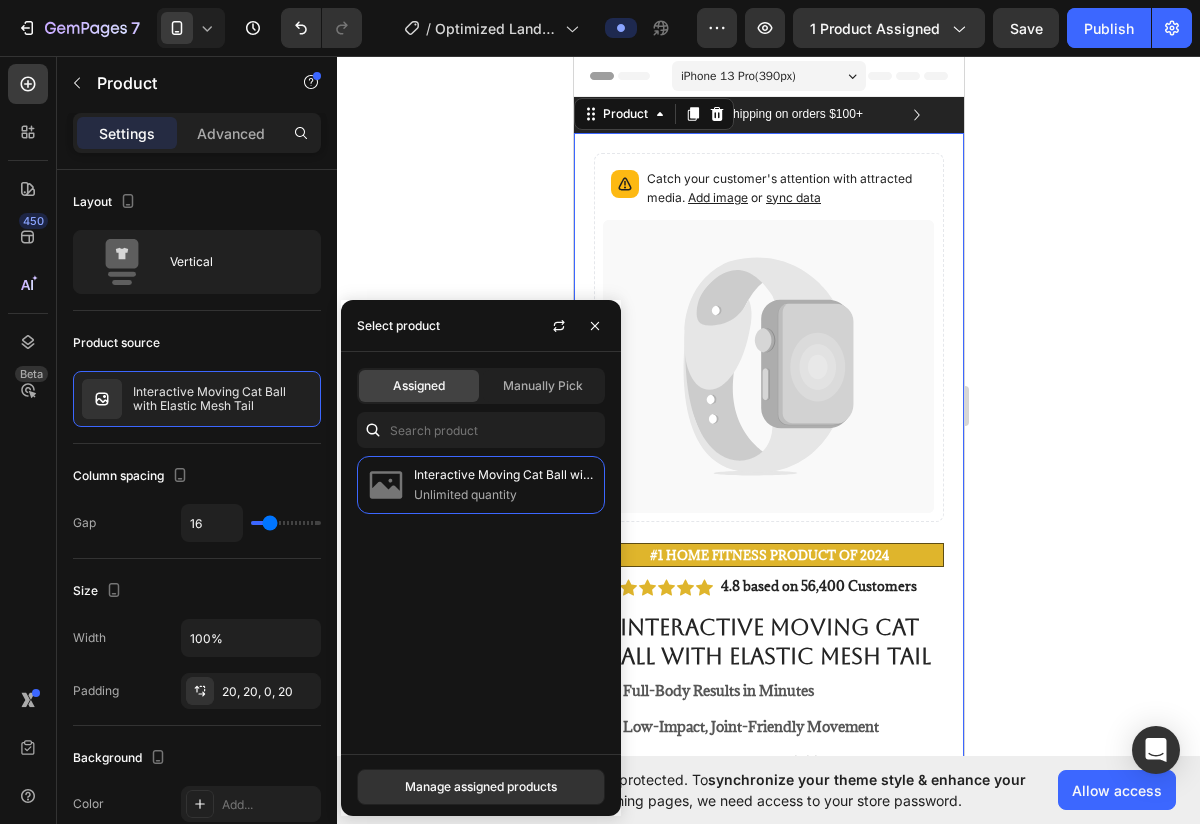 click on "Interactive Moving Cat Ball with Elastic Mesh Tail Unlimited quantity" at bounding box center [481, 597] 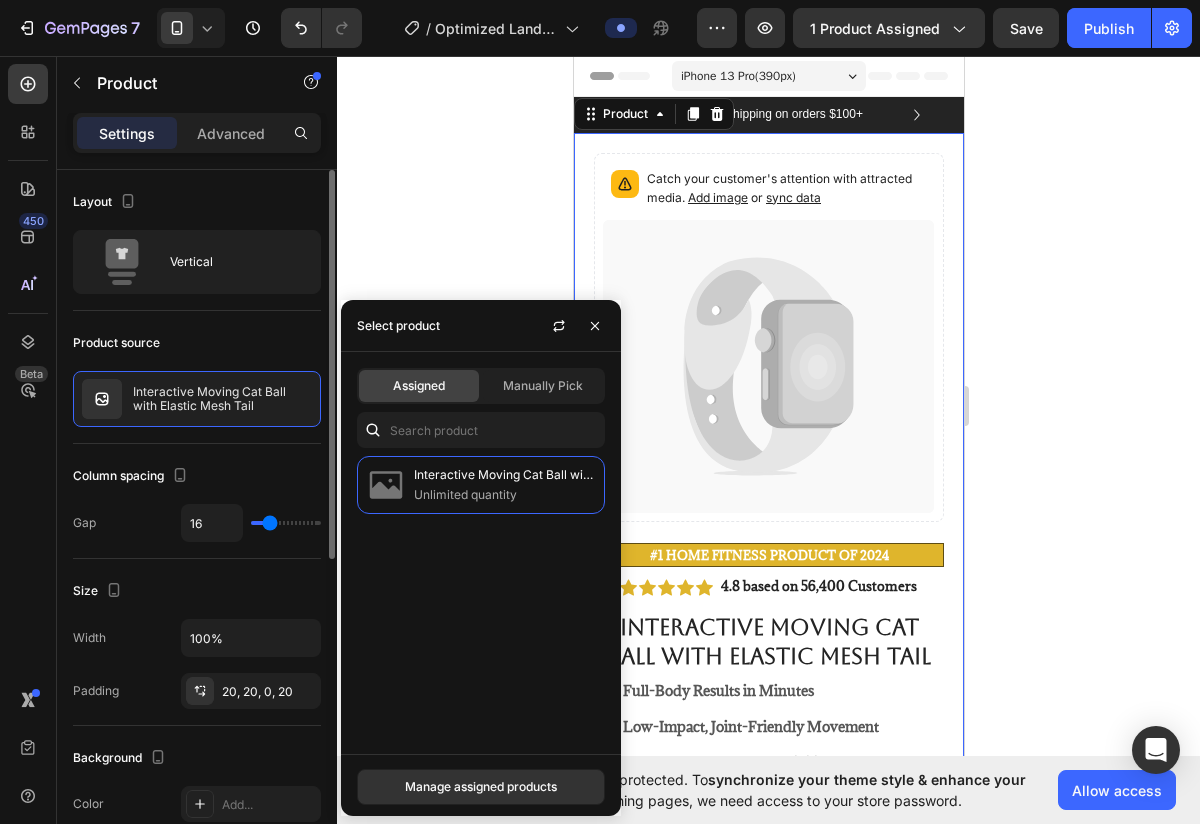 click on "Layout Vertical" 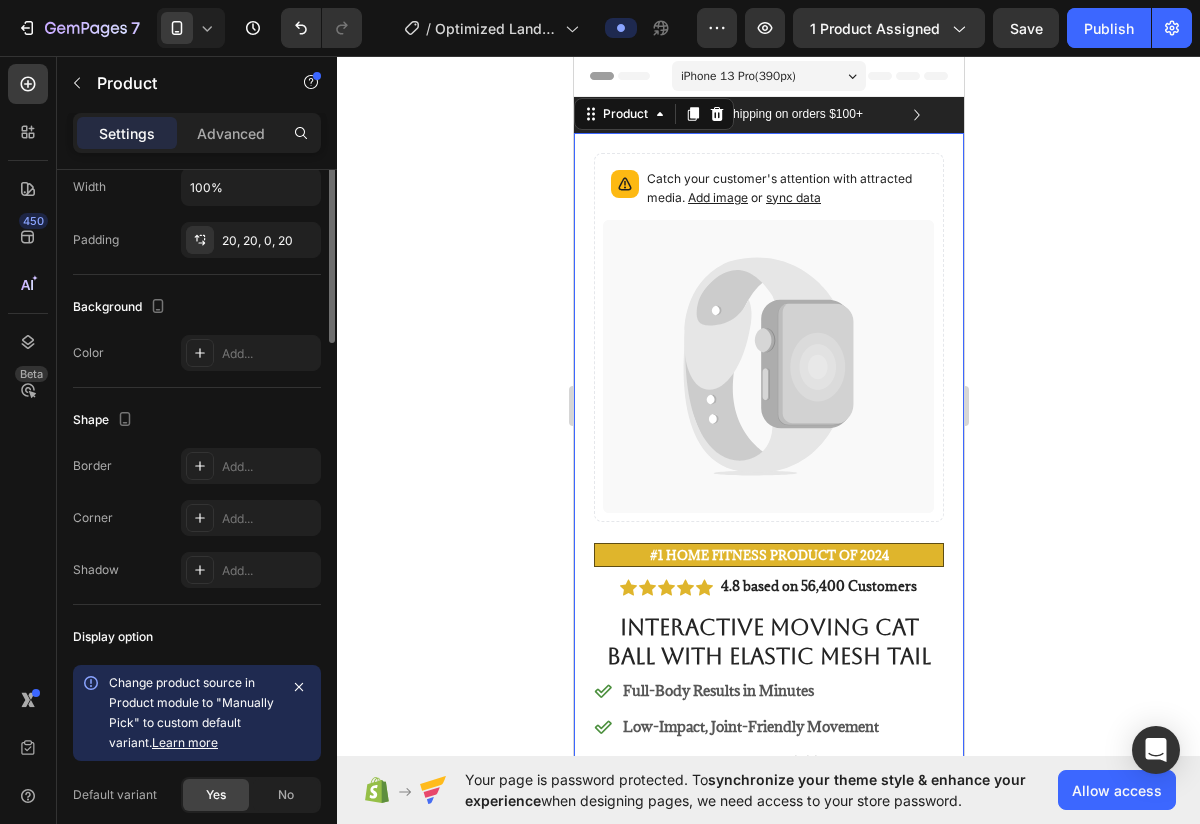 scroll, scrollTop: 0, scrollLeft: 0, axis: both 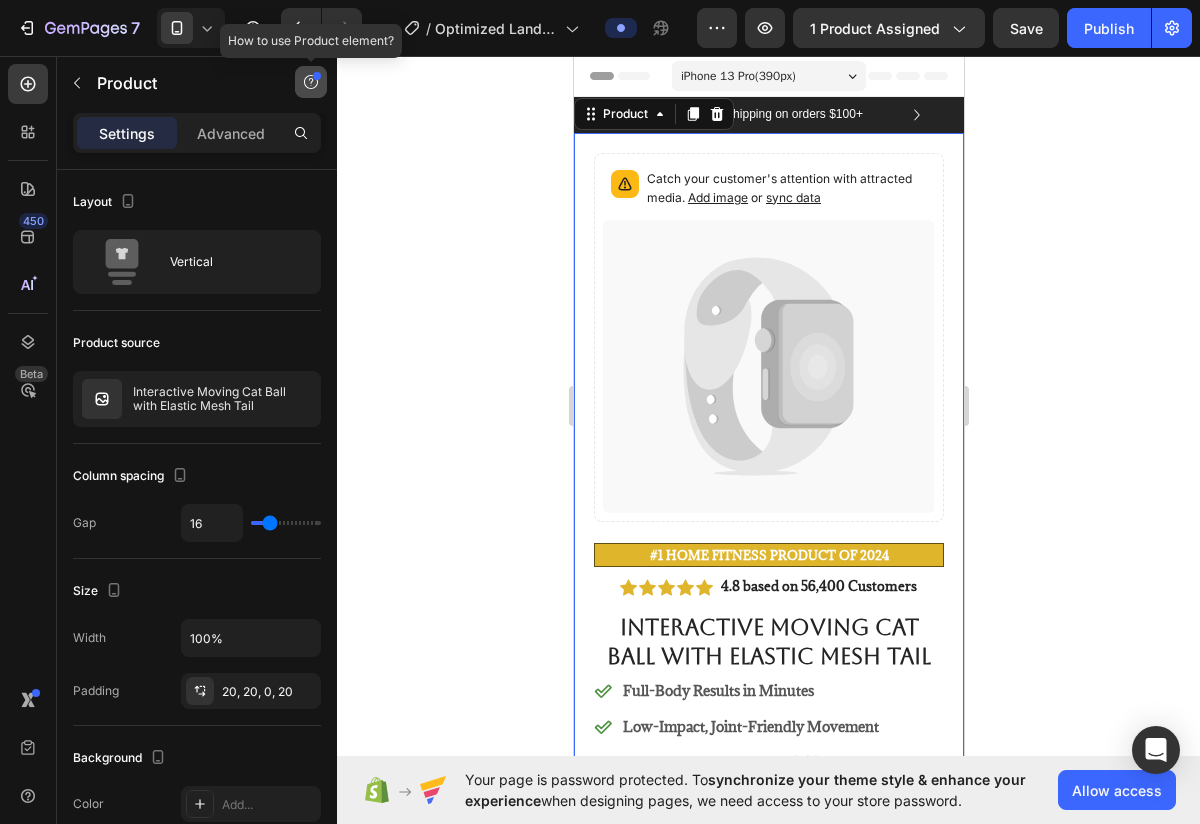 click 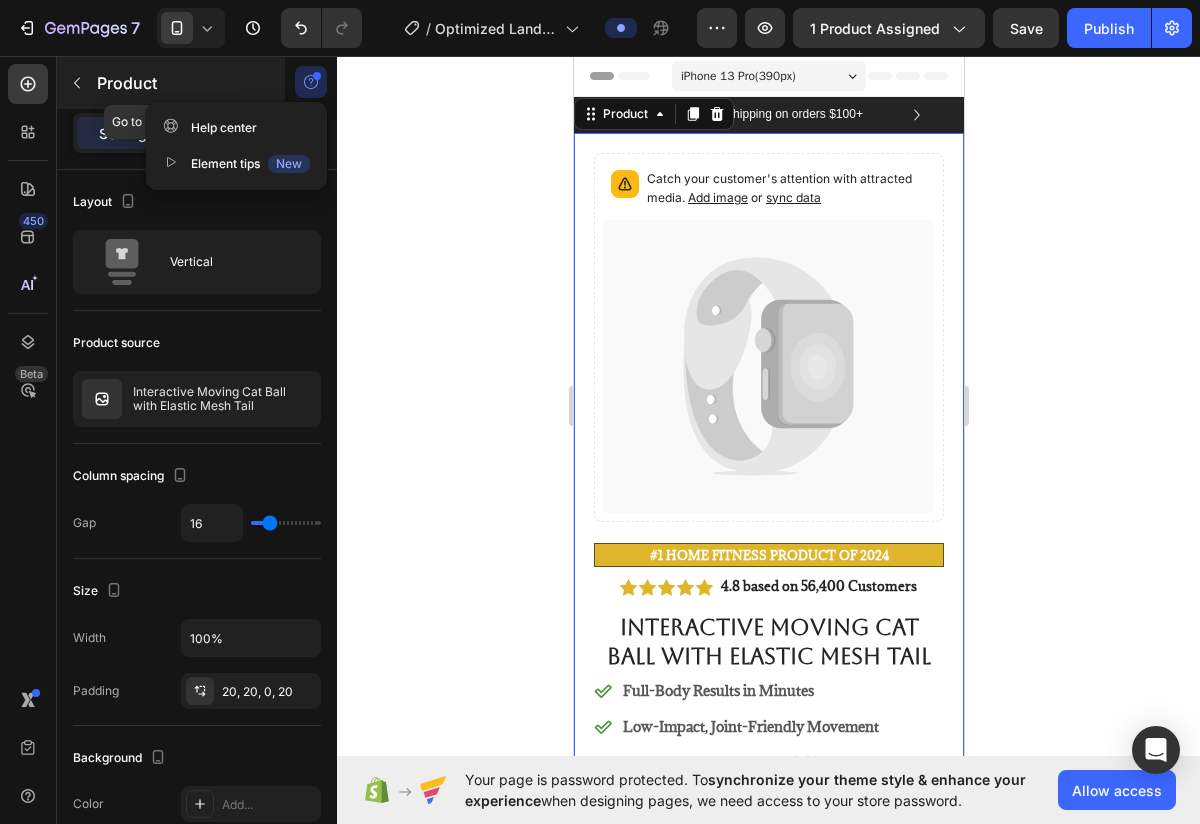 click on "Product" at bounding box center (182, 83) 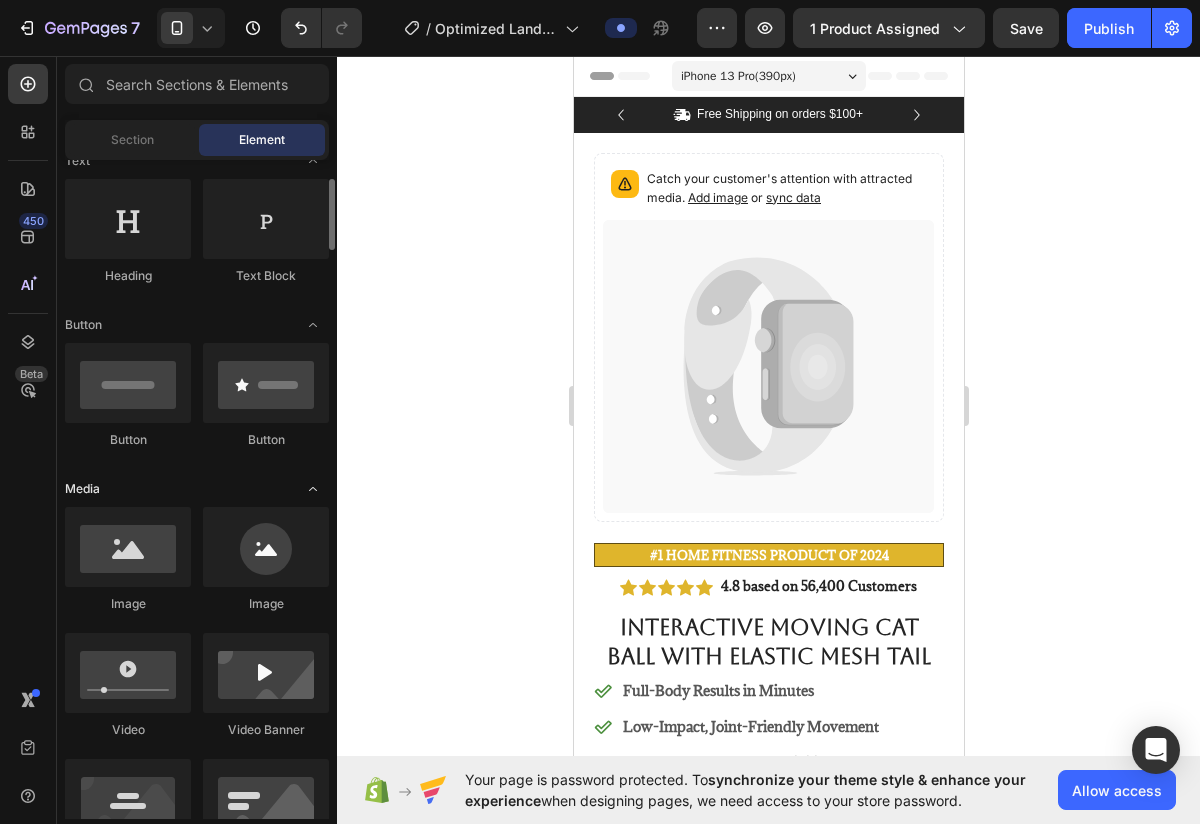 scroll, scrollTop: 0, scrollLeft: 0, axis: both 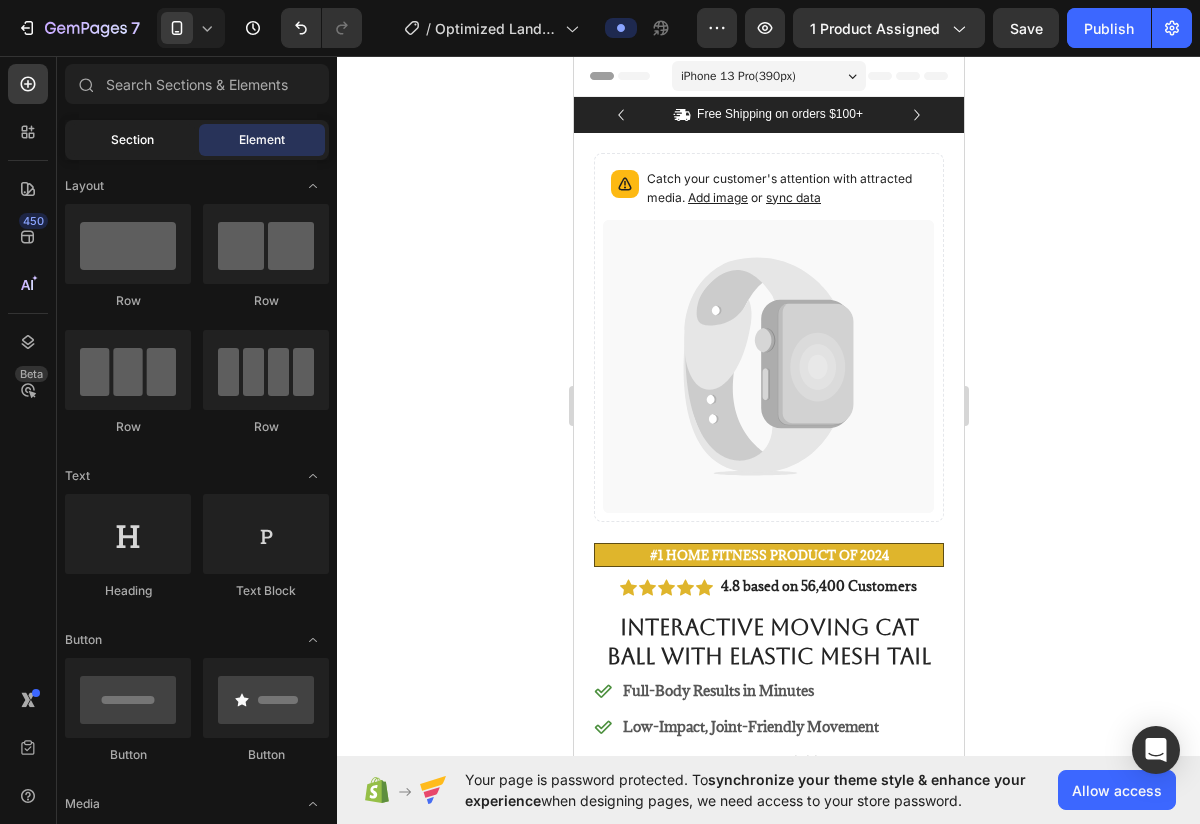 click on "Section" 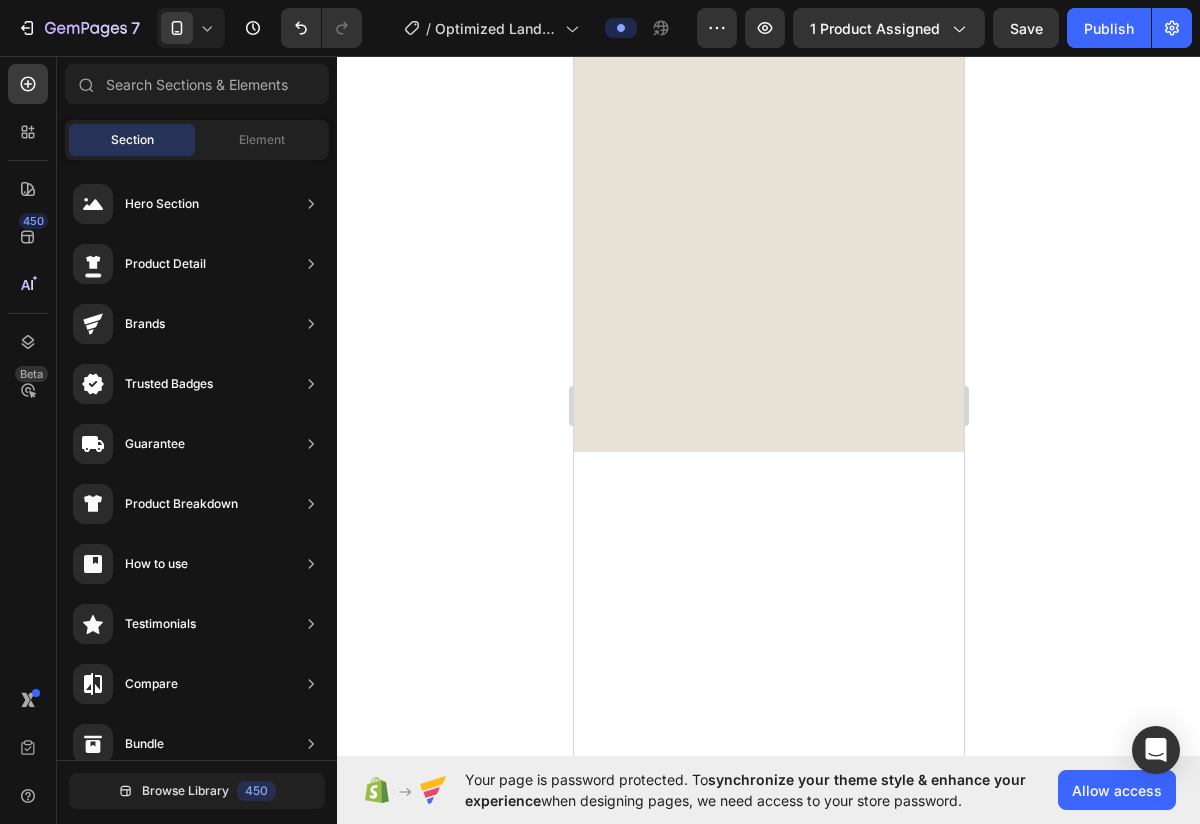 scroll, scrollTop: 0, scrollLeft: 0, axis: both 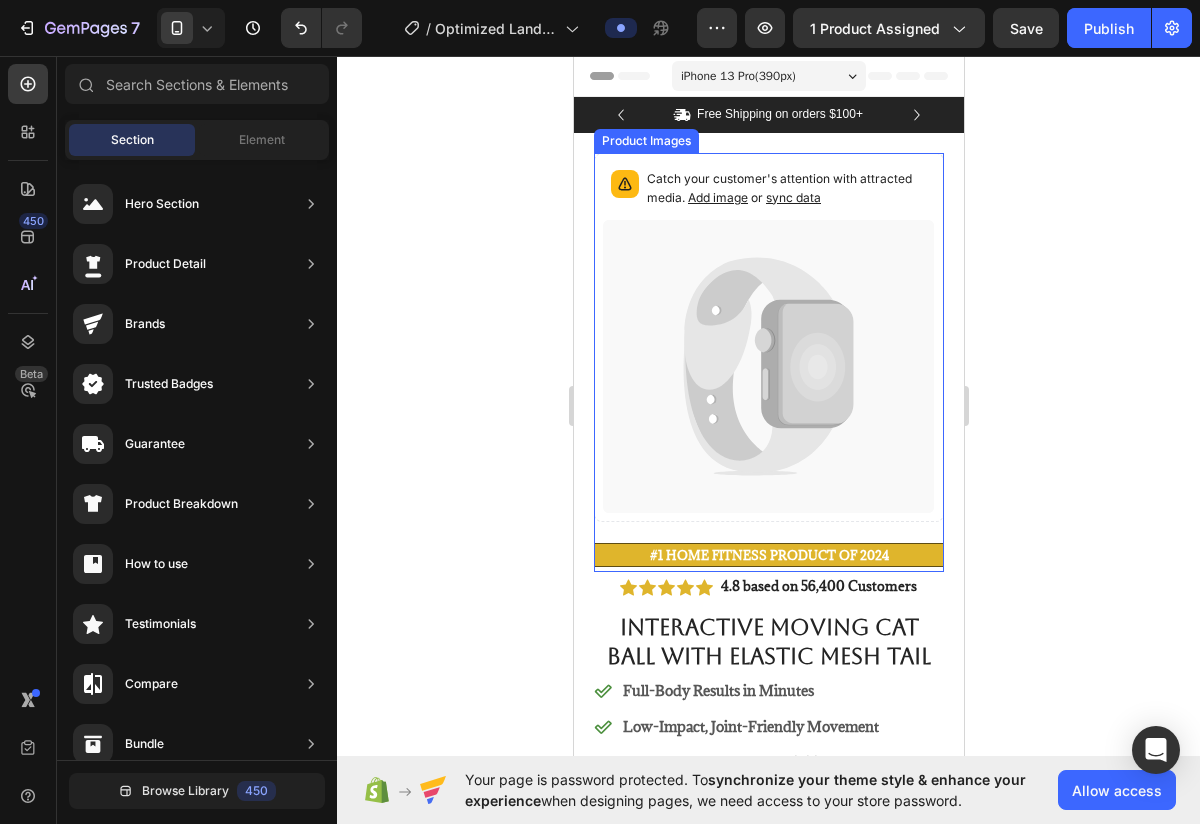 click 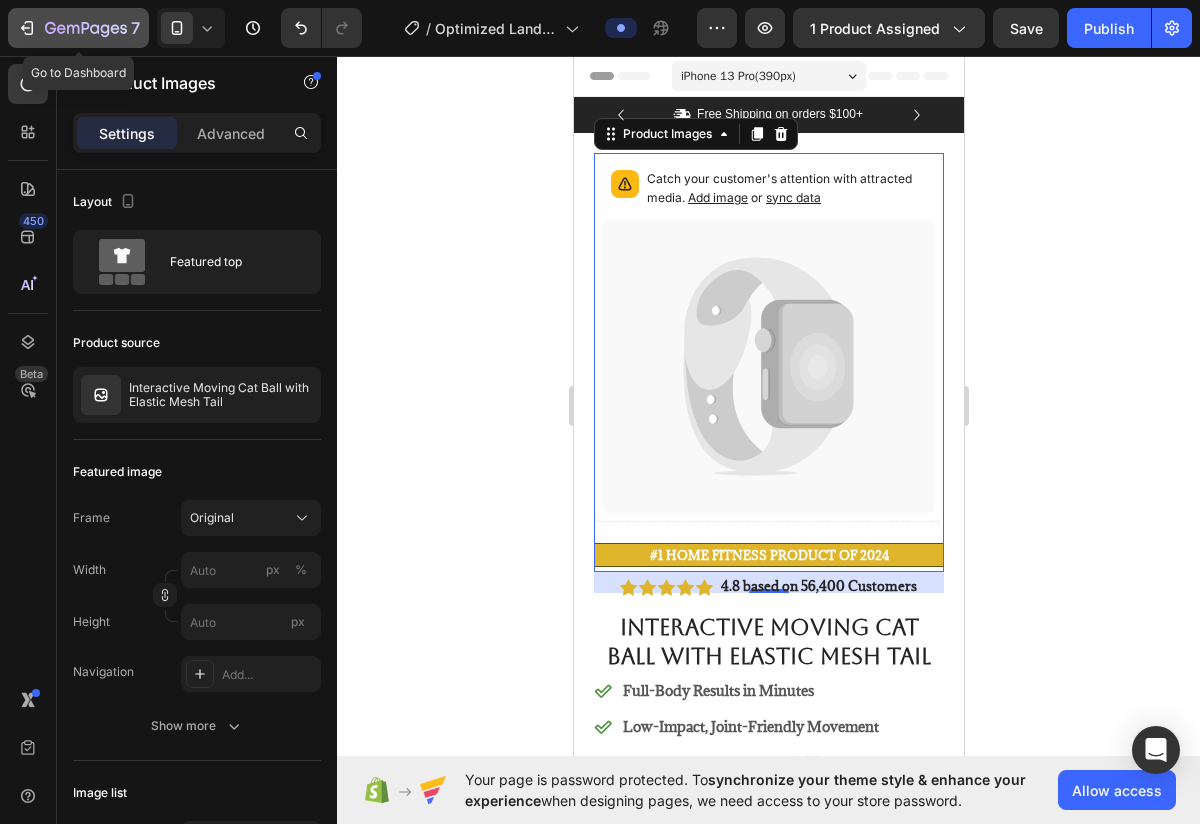 click on "7" 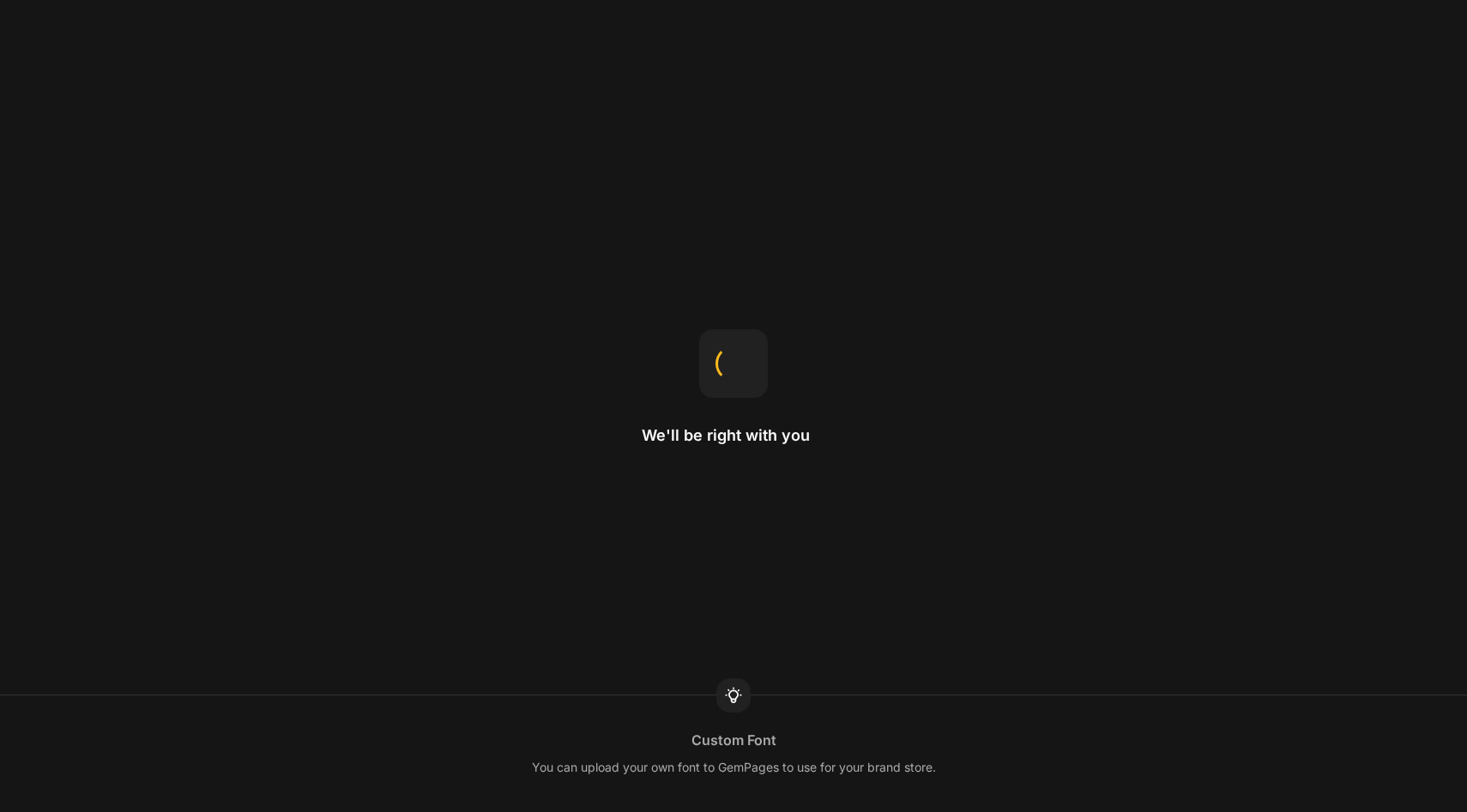 scroll, scrollTop: 0, scrollLeft: 0, axis: both 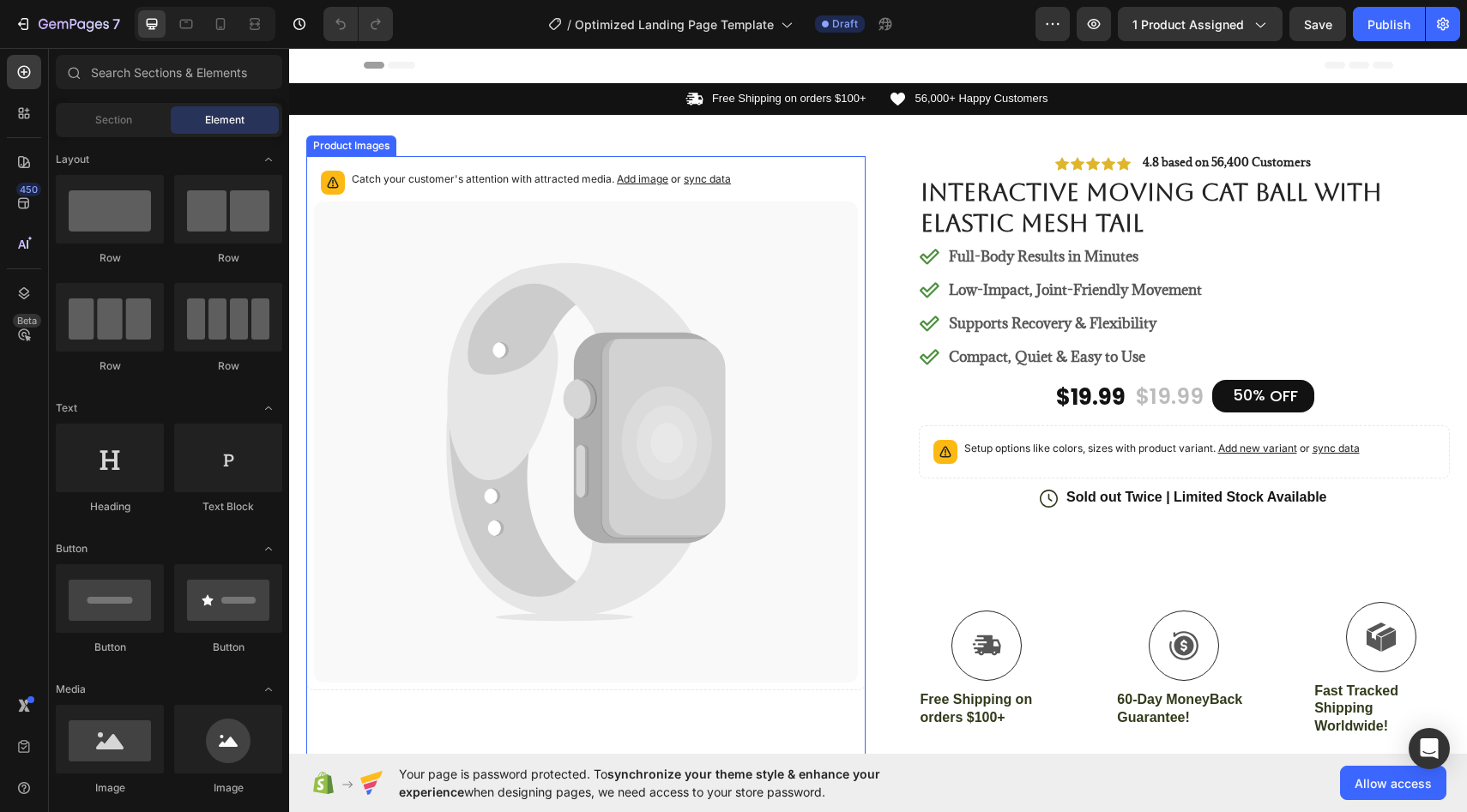 click 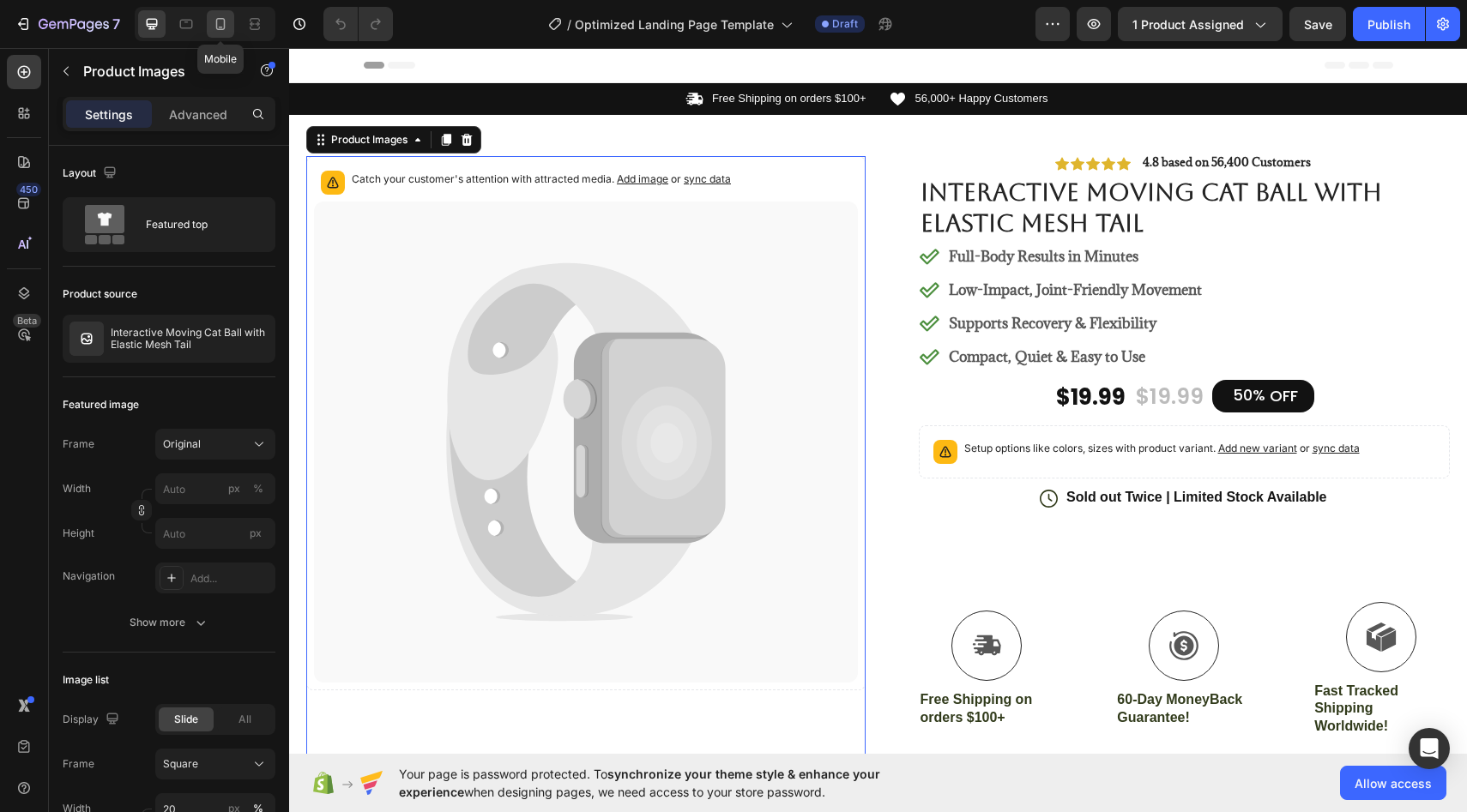 click 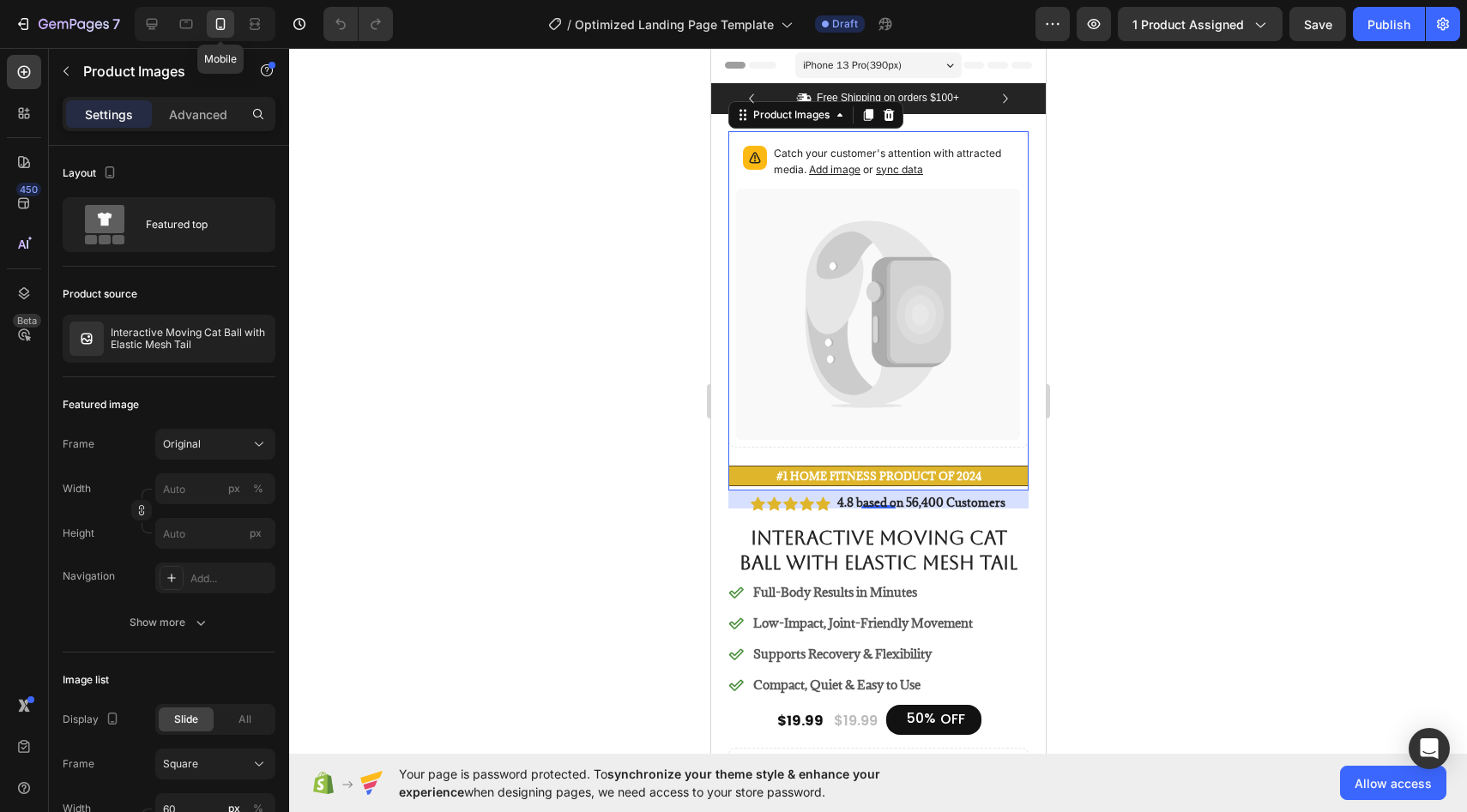 scroll, scrollTop: 22, scrollLeft: 0, axis: vertical 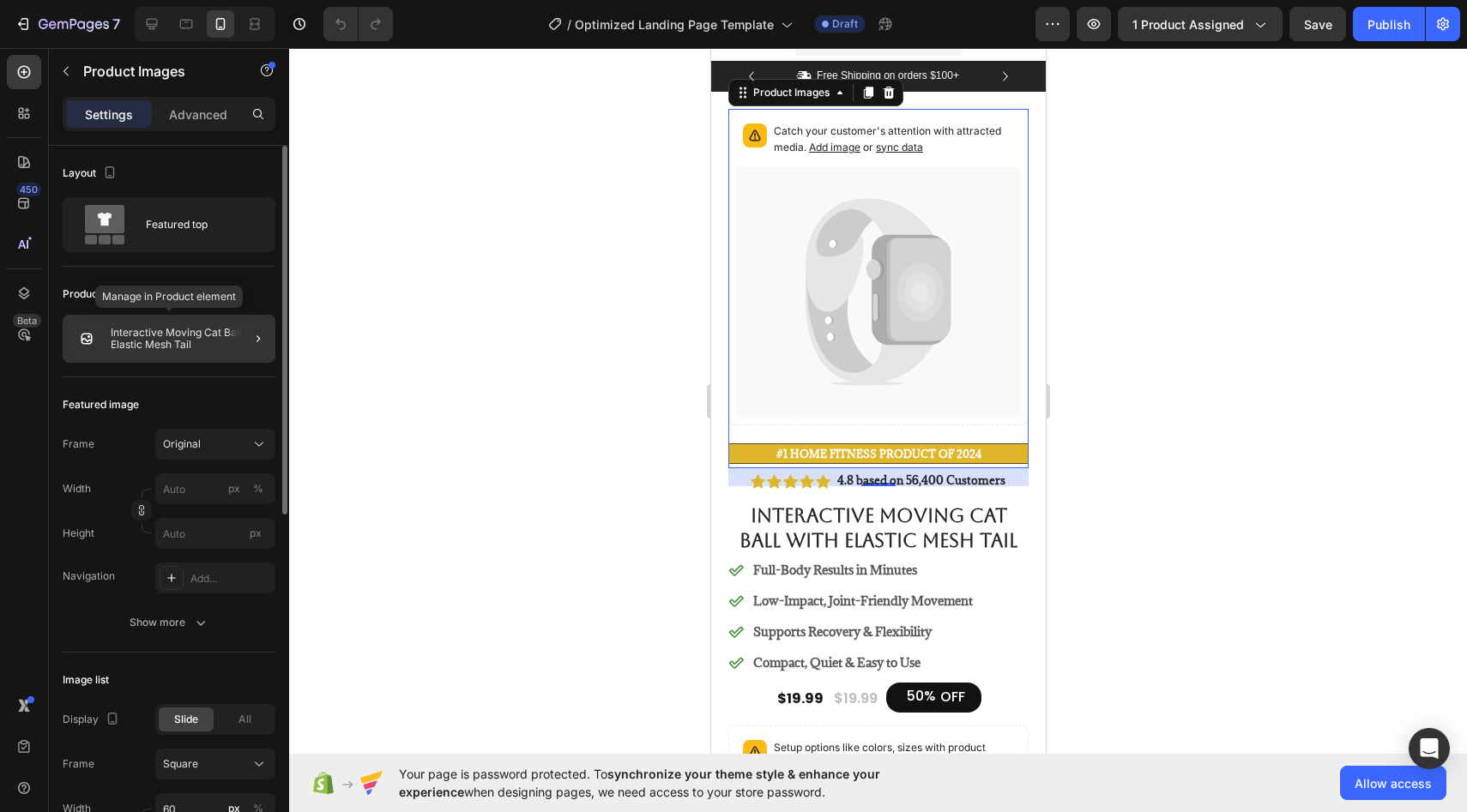click on "Interactive Moving Cat Ball with Elastic Mesh Tail" at bounding box center (190, 339) 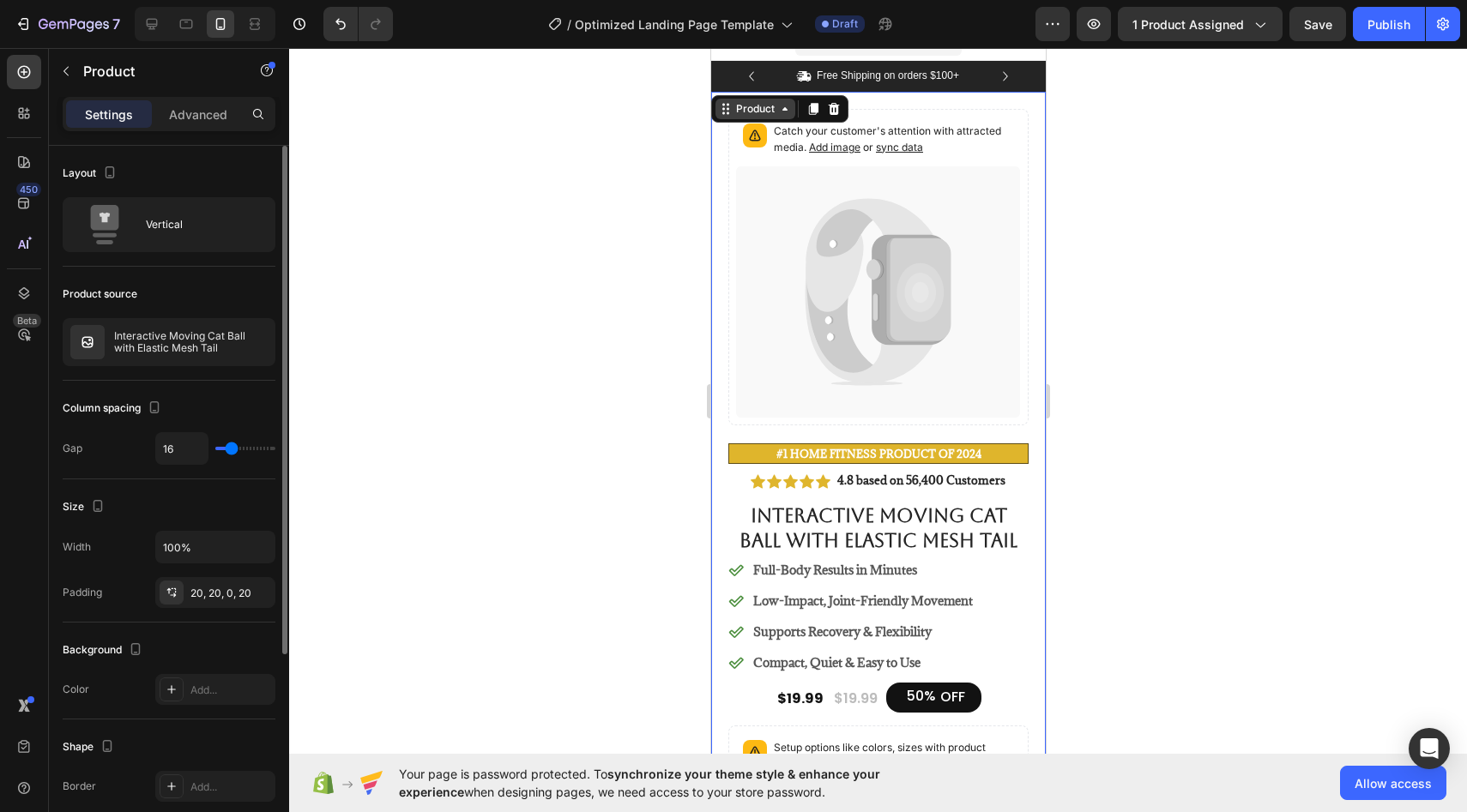 click on "Product" at bounding box center (754, 109) 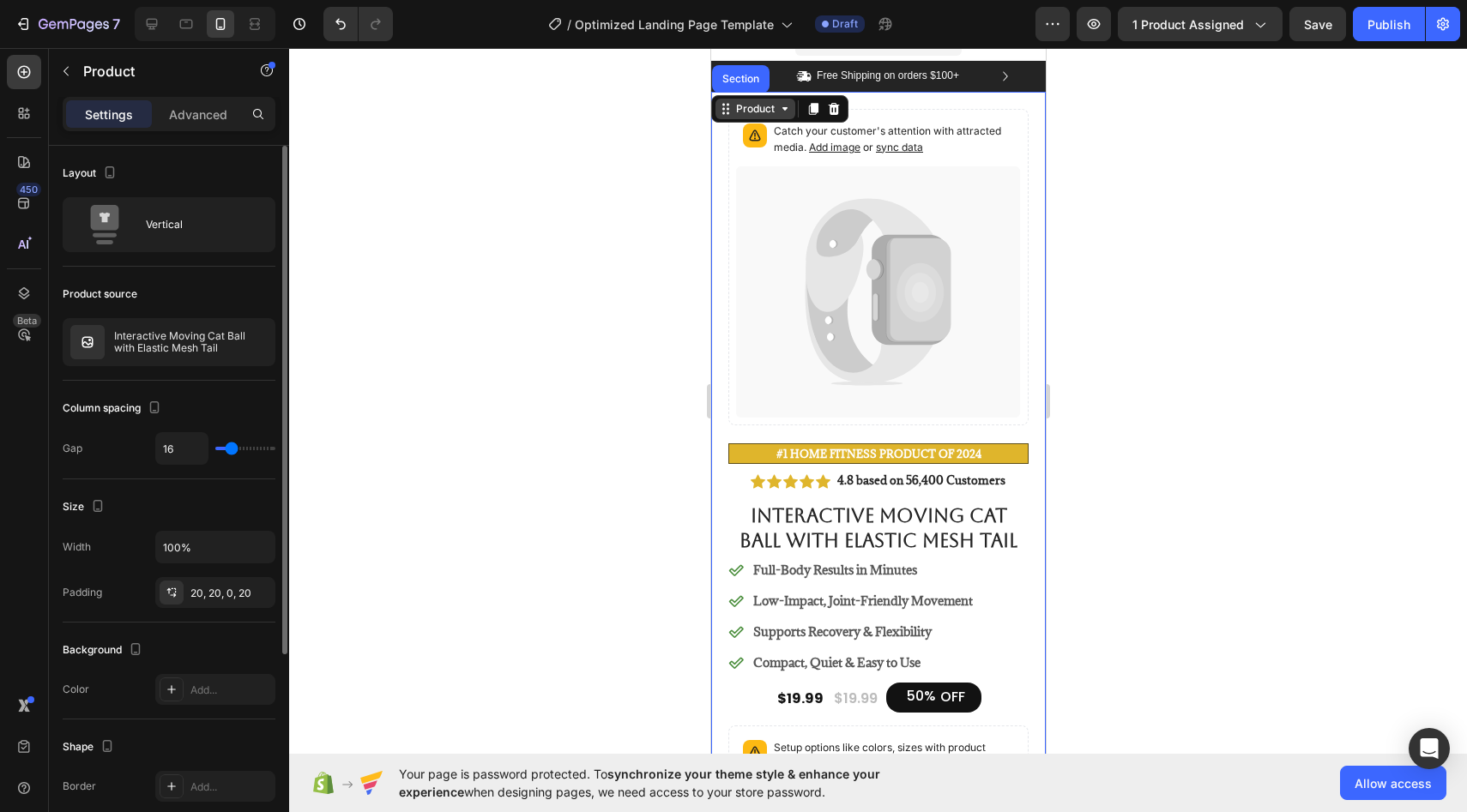 click 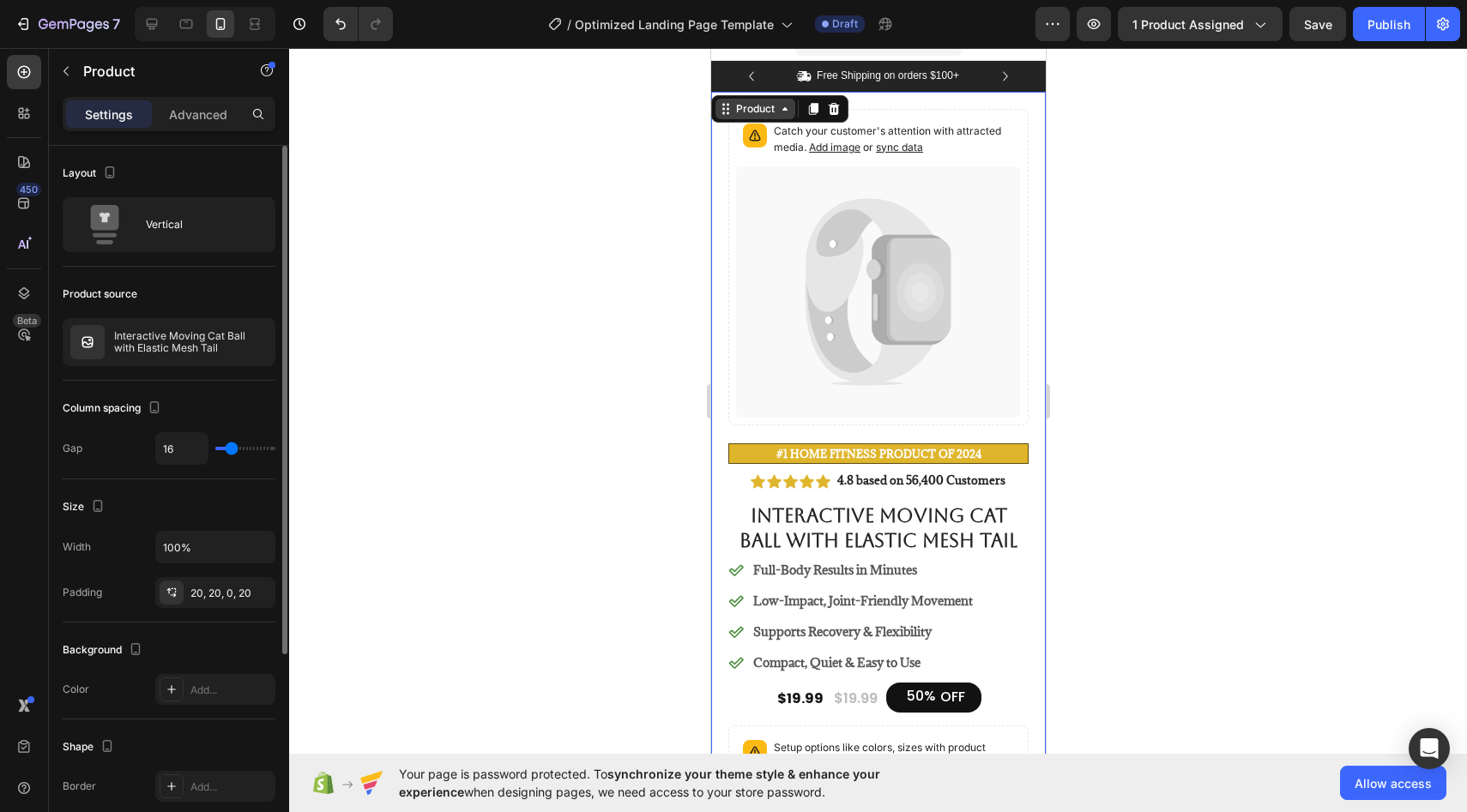 click 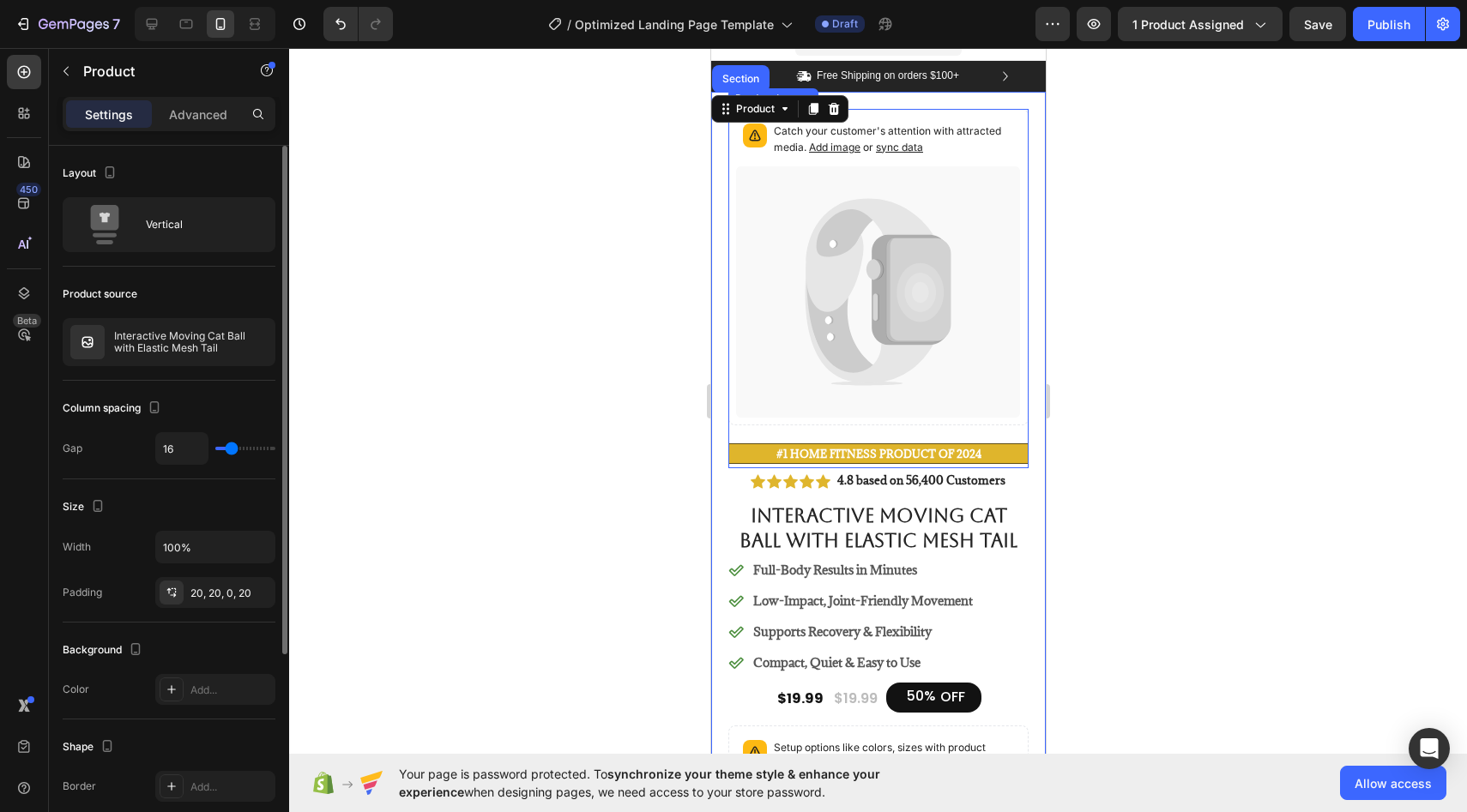 click 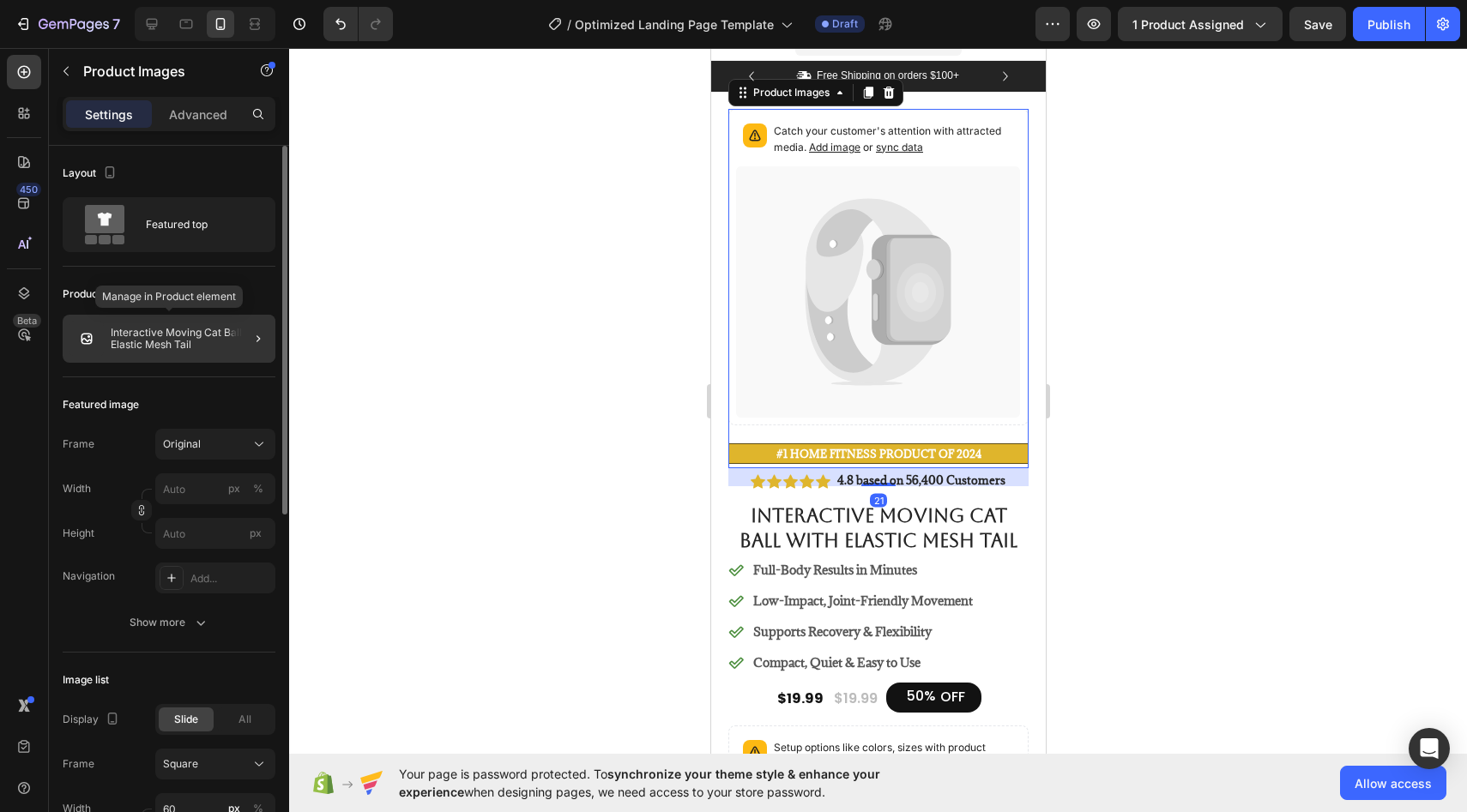click on "Interactive Moving Cat Ball with Elastic Mesh Tail" at bounding box center [190, 339] 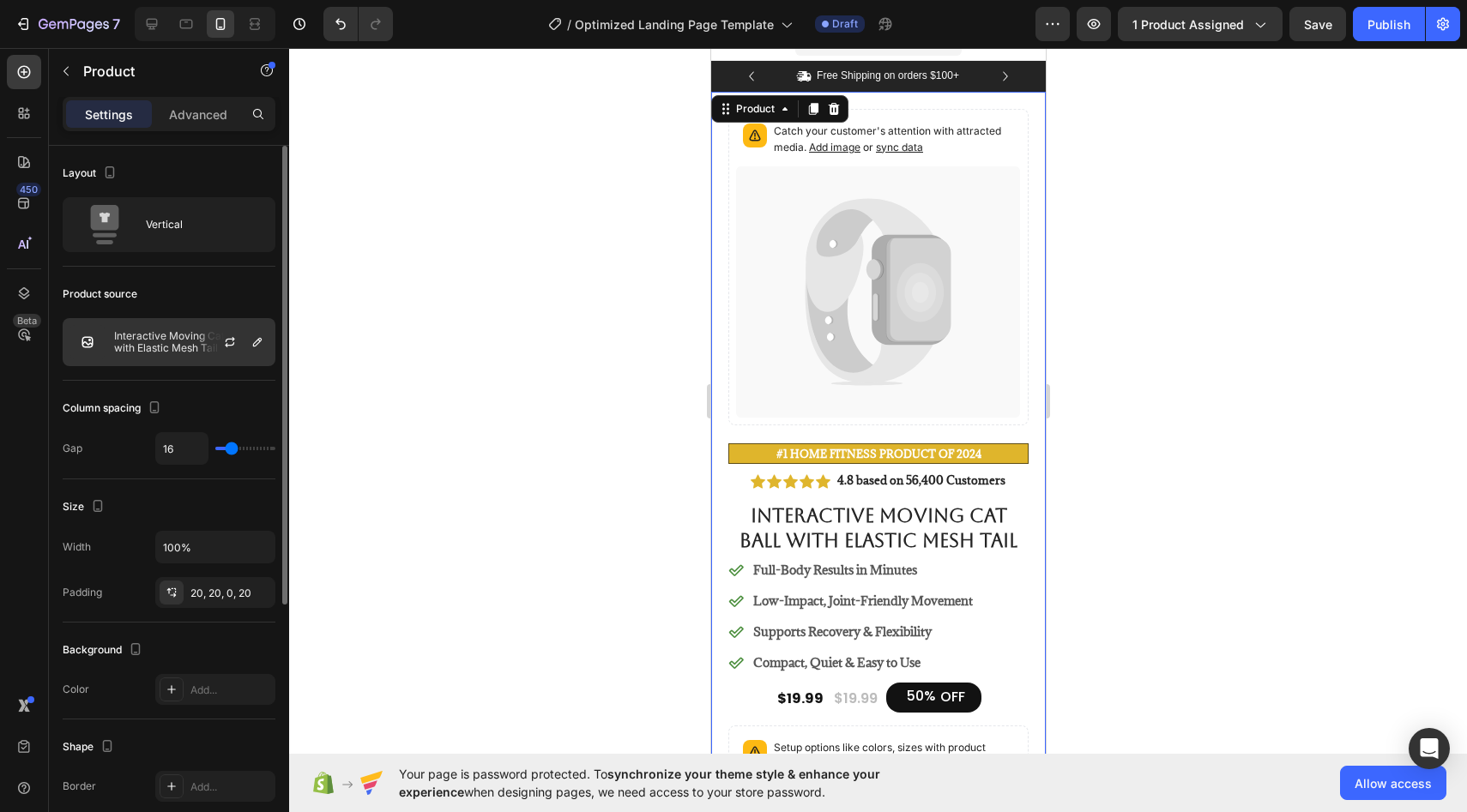 click on "Interactive Moving Cat Ball with Elastic Mesh Tail" at bounding box center [190, 342] 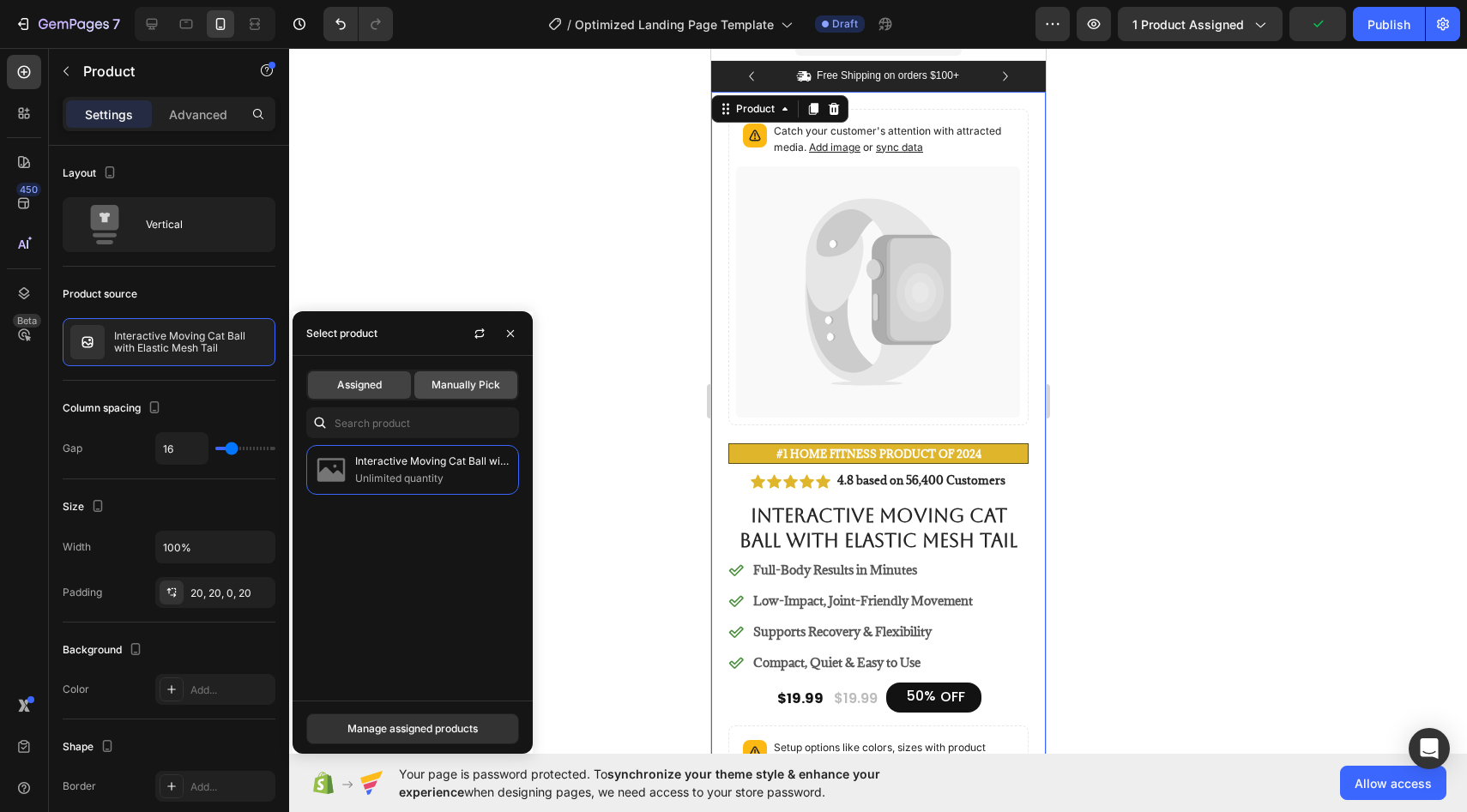 click on "Manually Pick" 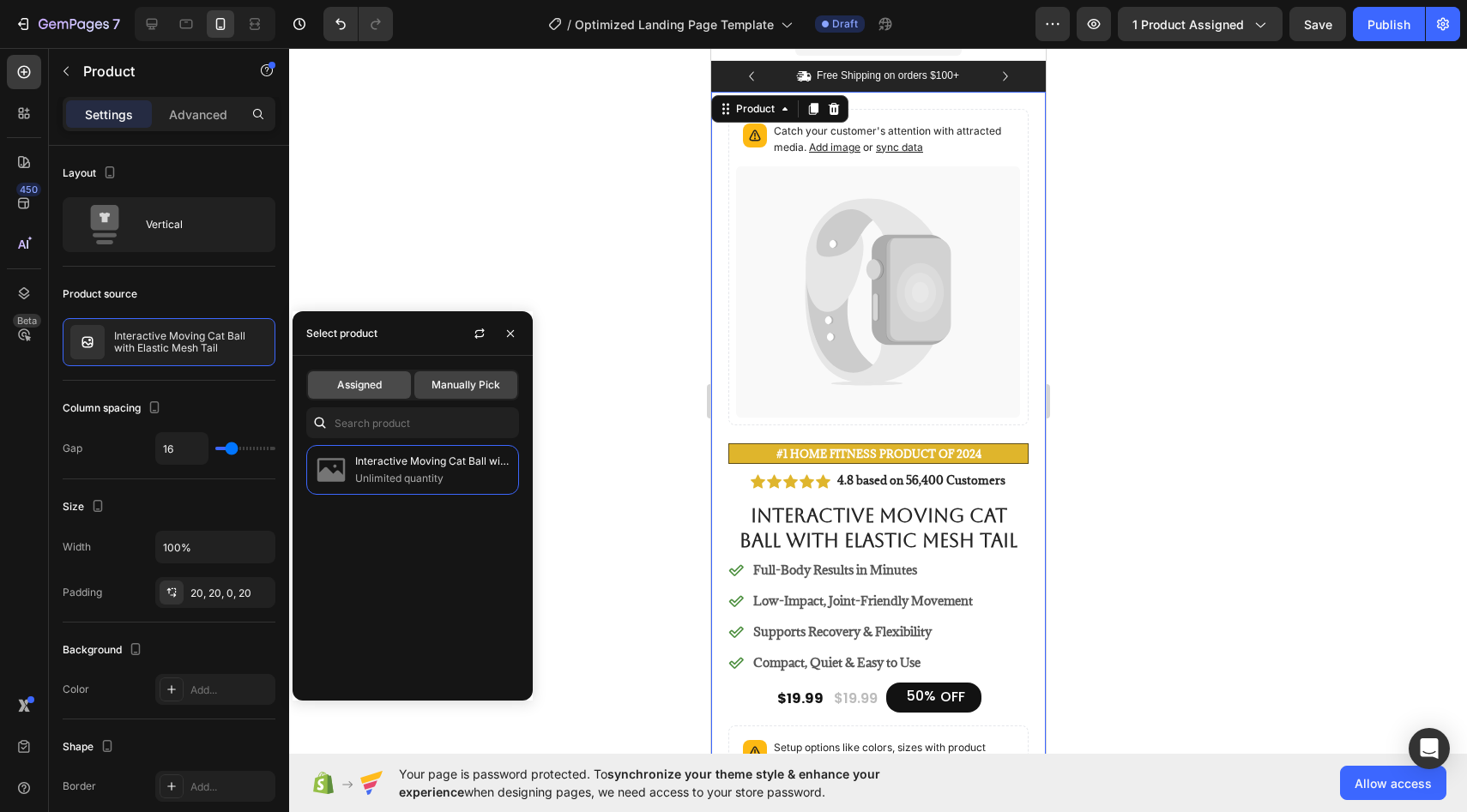 click on "Assigned" 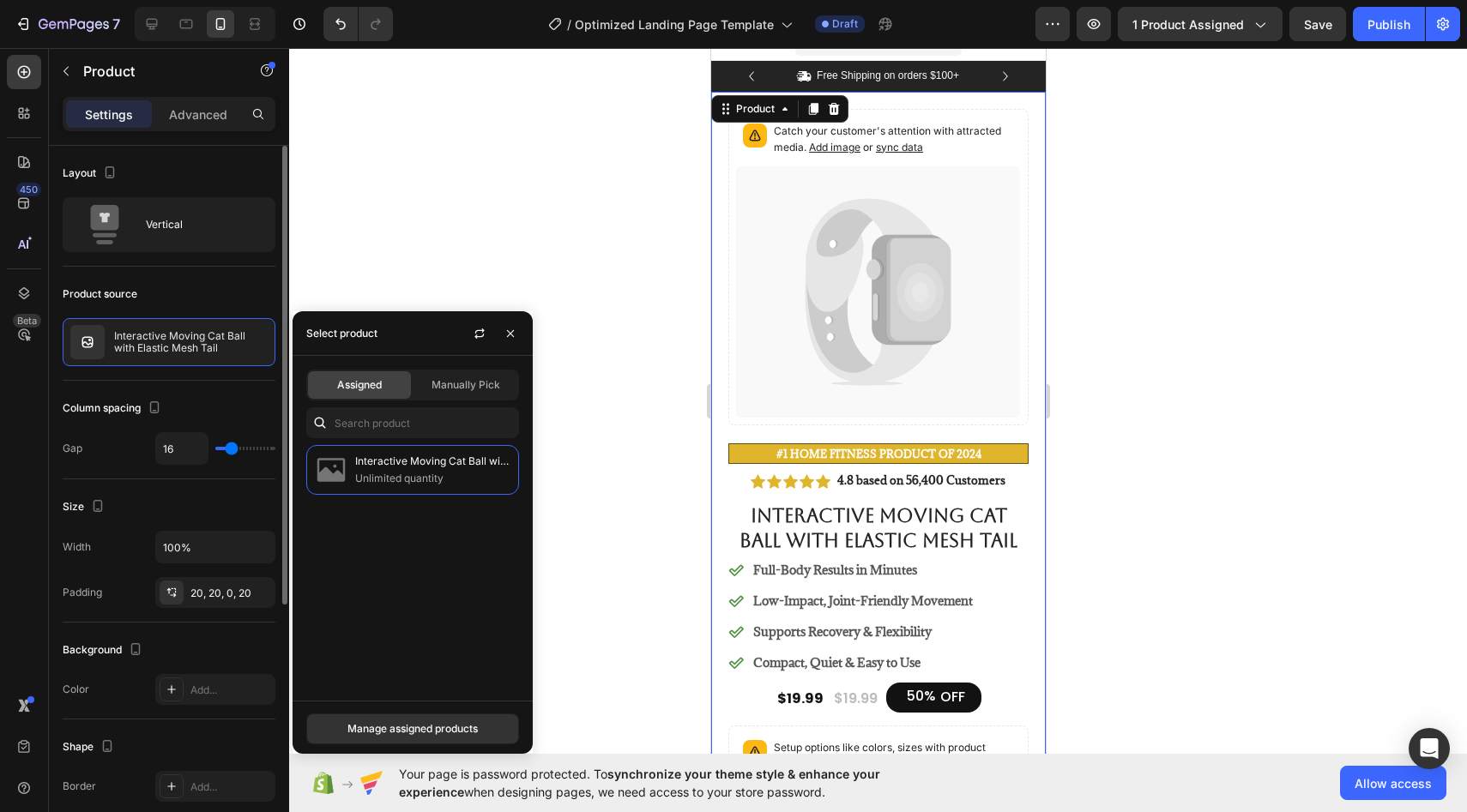 click on "Size Width 100% Padding 20, 20, 0, 20" 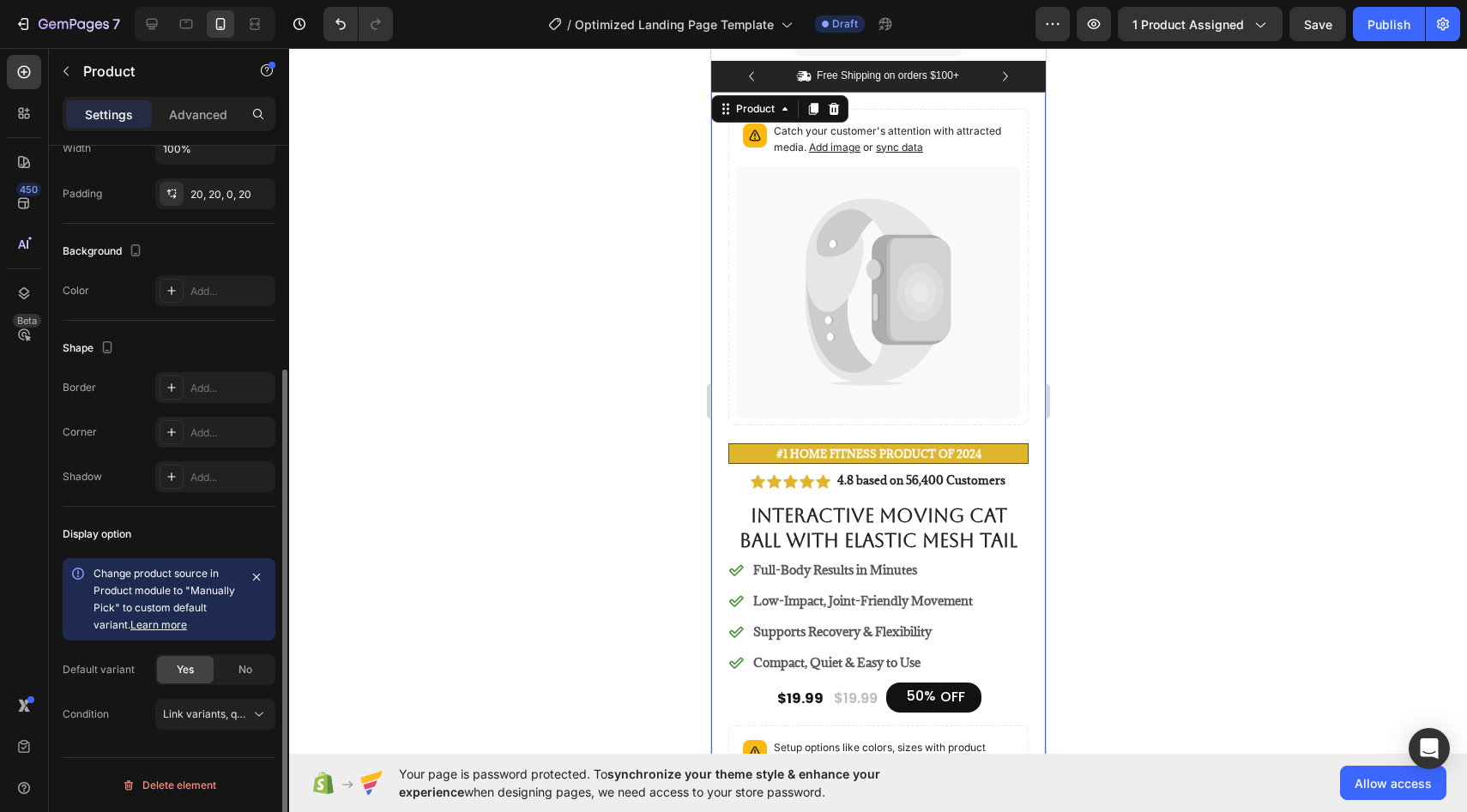 scroll, scrollTop: 0, scrollLeft: 0, axis: both 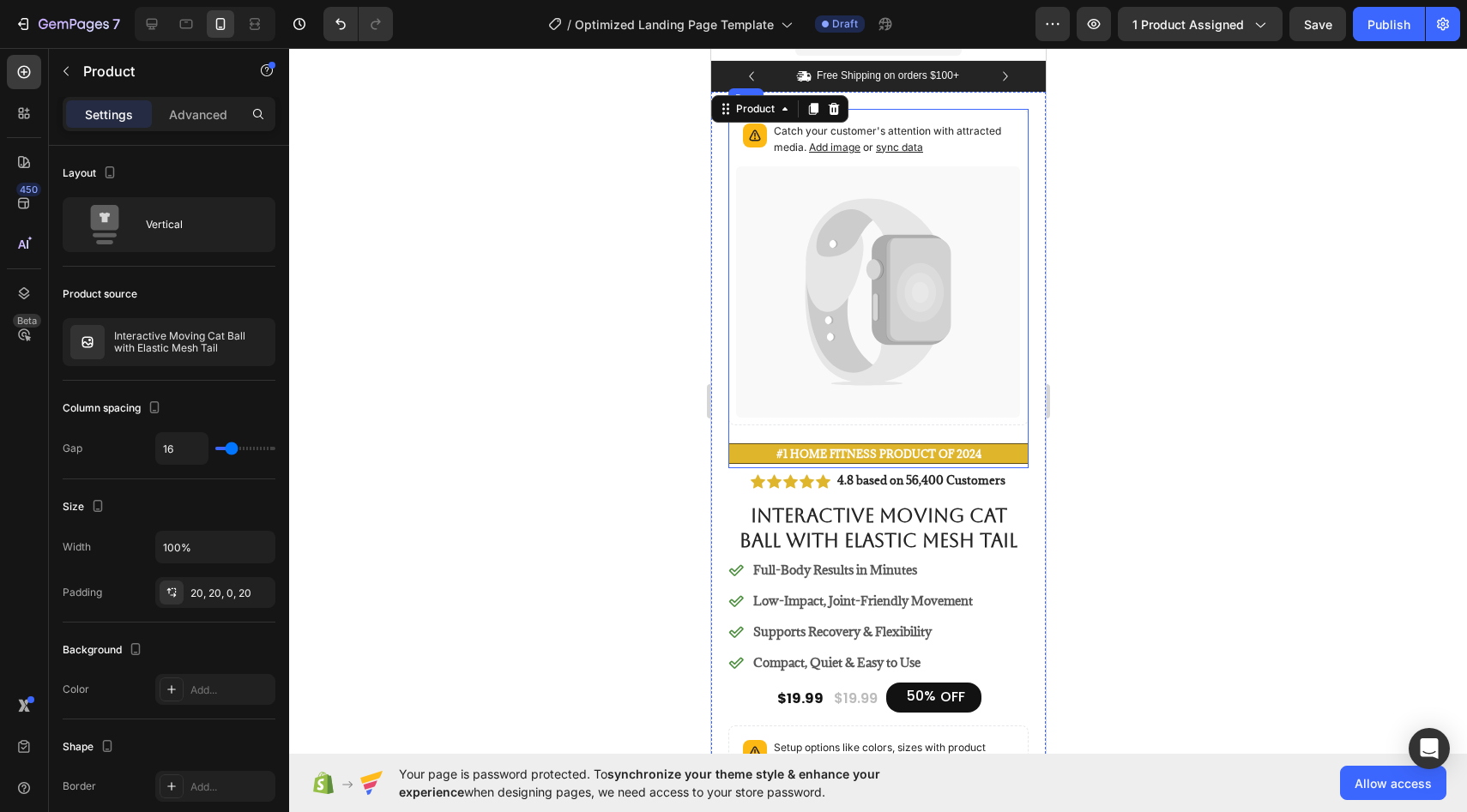 click on "Catch your customer's attention with attracted media.       Add image   or   sync data
Product Images #1 Home fitness Product of 2024 Text Block Image Icon Icon Icon Icon Icon Icon List I’ve tried so many flea treatments and sprays, but nothing really worked long-term—until I found  COMFORA Chews!  Within just a few weeks, I noticed a  huge difference —my dog stopped scratching, her coat looked shinier, and I wasn’t seeing fleas or ticks after walks anymore. The best part?  It’s natural, mess-free, and she actually loves taking it.  I feel so much better knowing she’s protected daily—and I’ve never felt more confident as a dog parent. Highly recommend! Text Block
Icon Hannah N. (Houston, USA) Text Block Row Row" at bounding box center [878, 289] 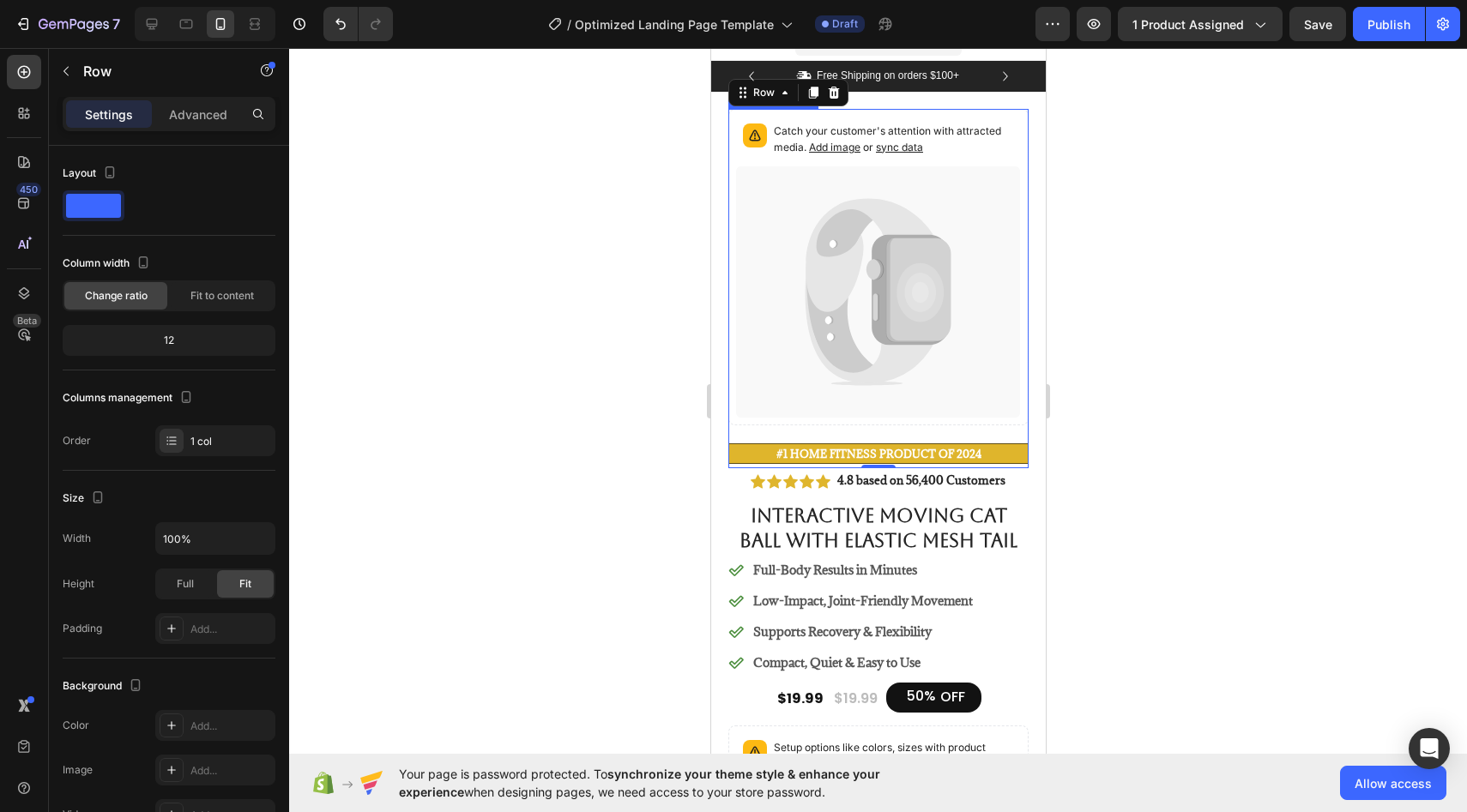 click 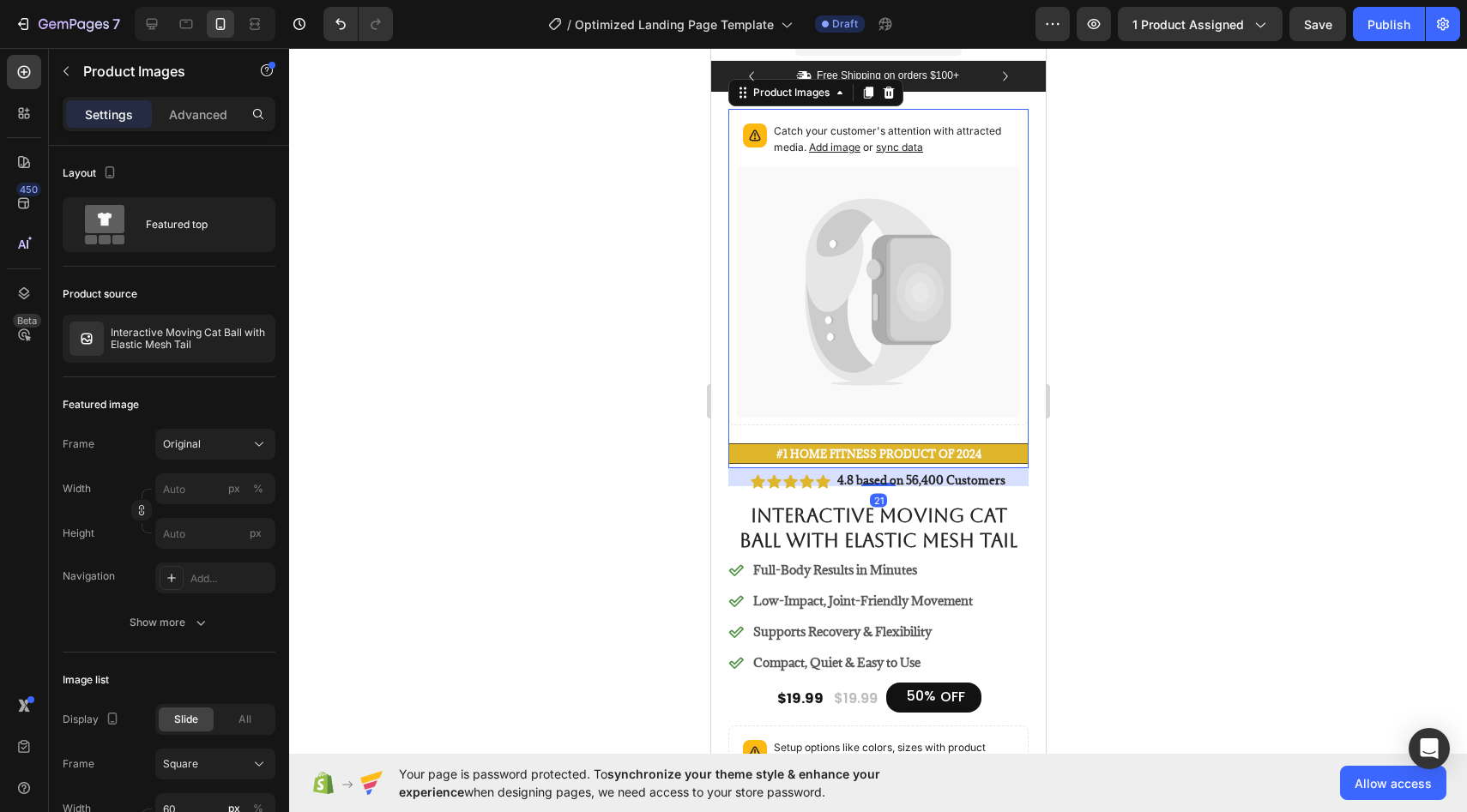 click 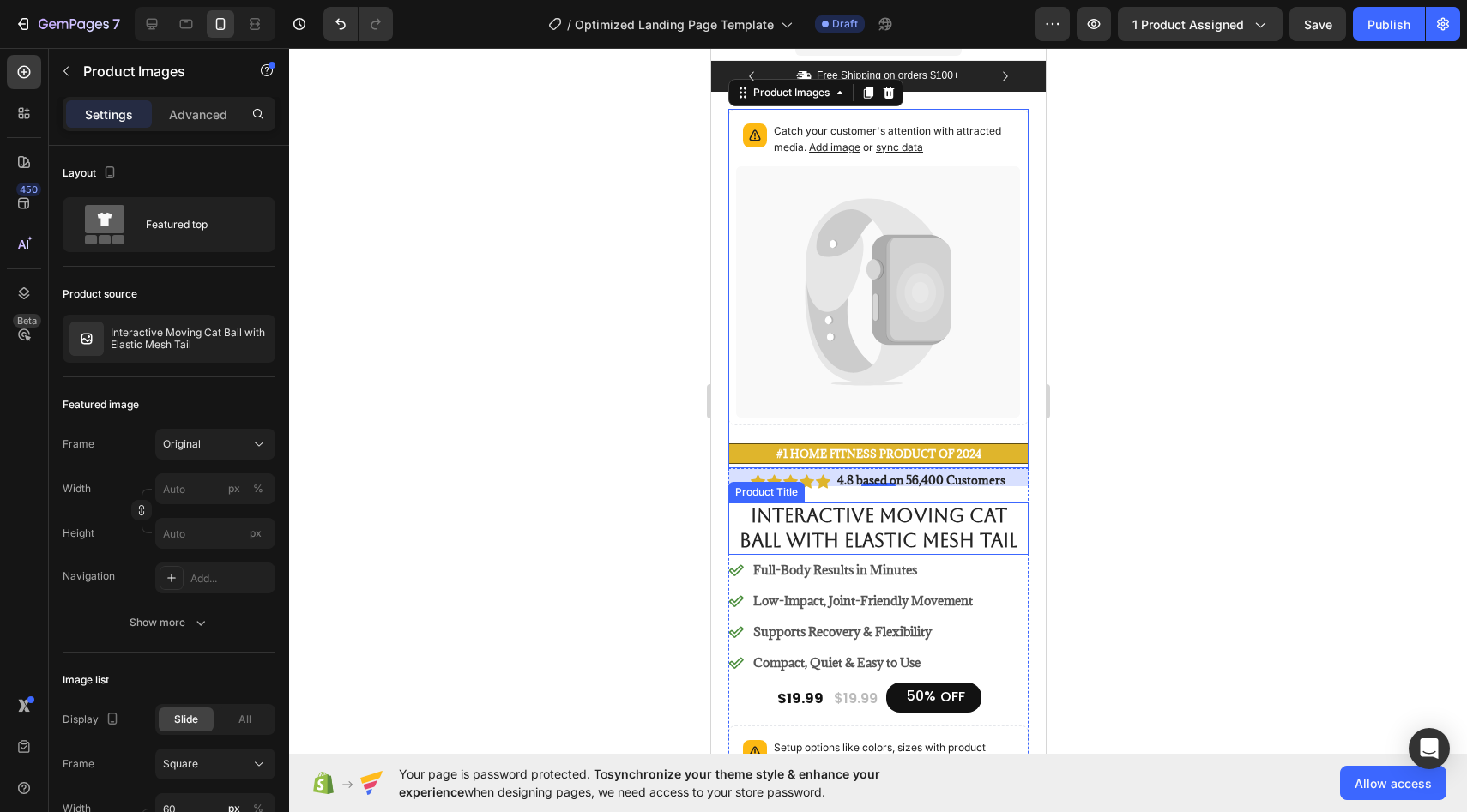 click on "Interactive Moving Cat Ball with Elastic Mesh Tail" at bounding box center (878, 528) 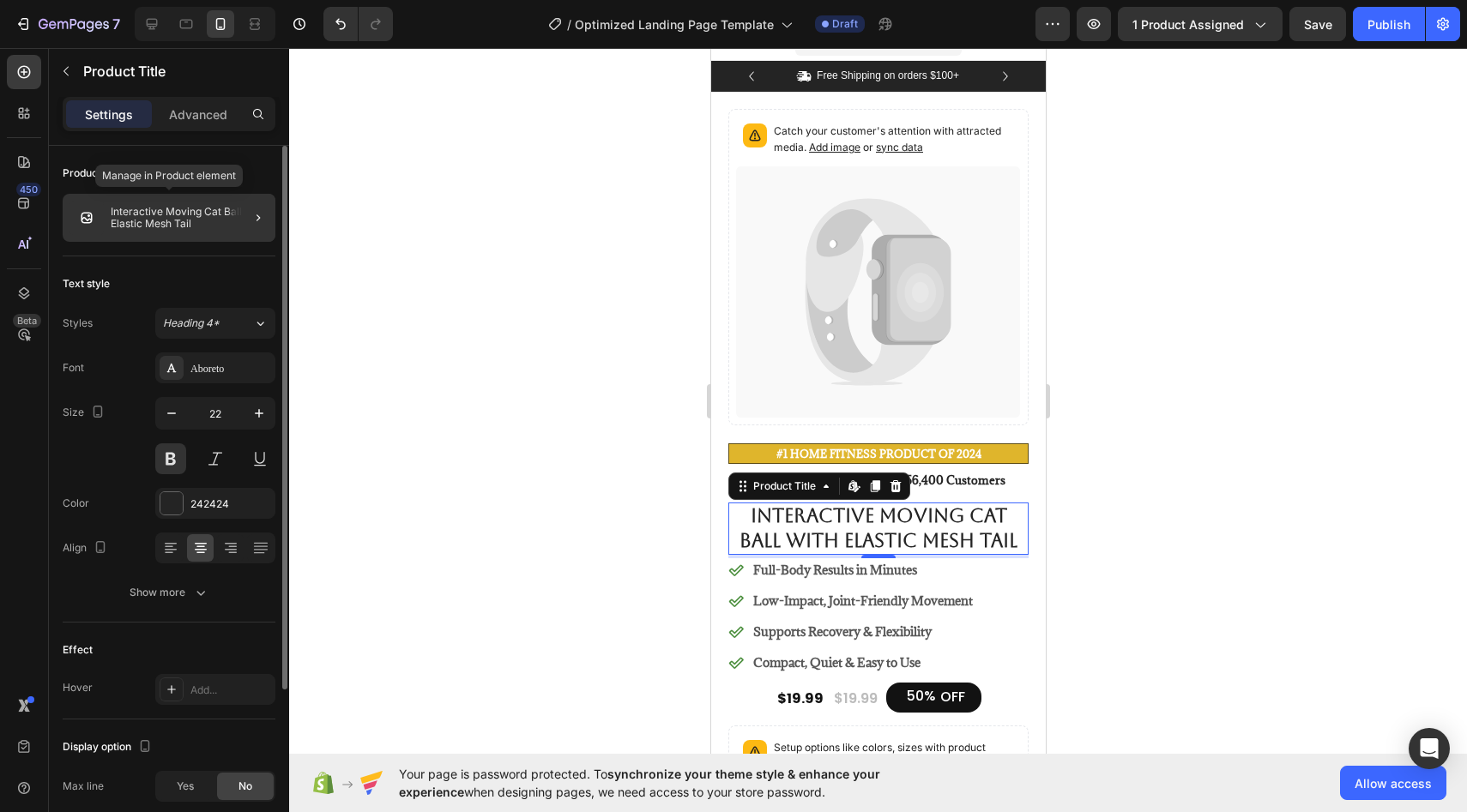 click on "Interactive Moving Cat Ball with Elastic Mesh Tail" at bounding box center [190, 218] 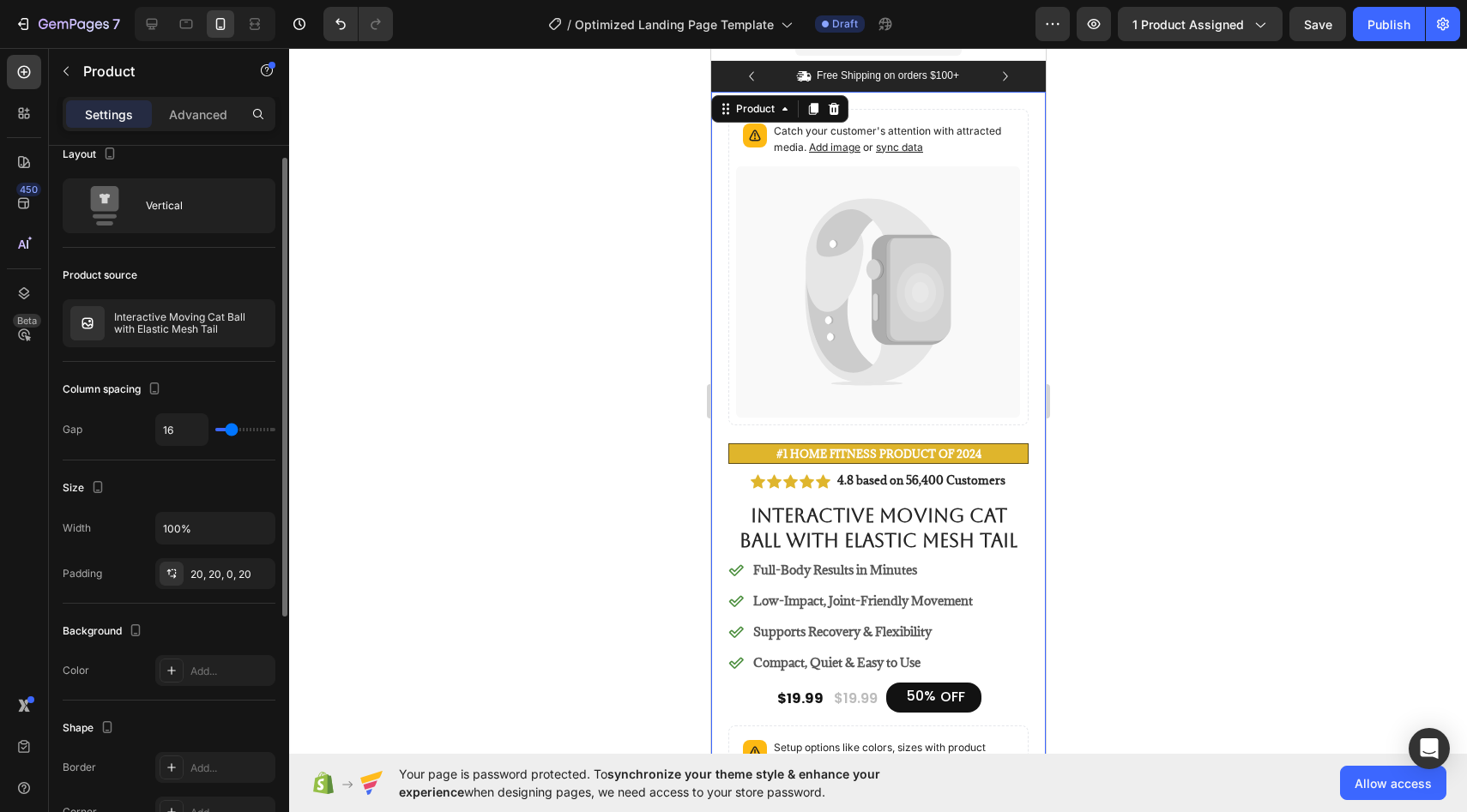scroll, scrollTop: 27, scrollLeft: 0, axis: vertical 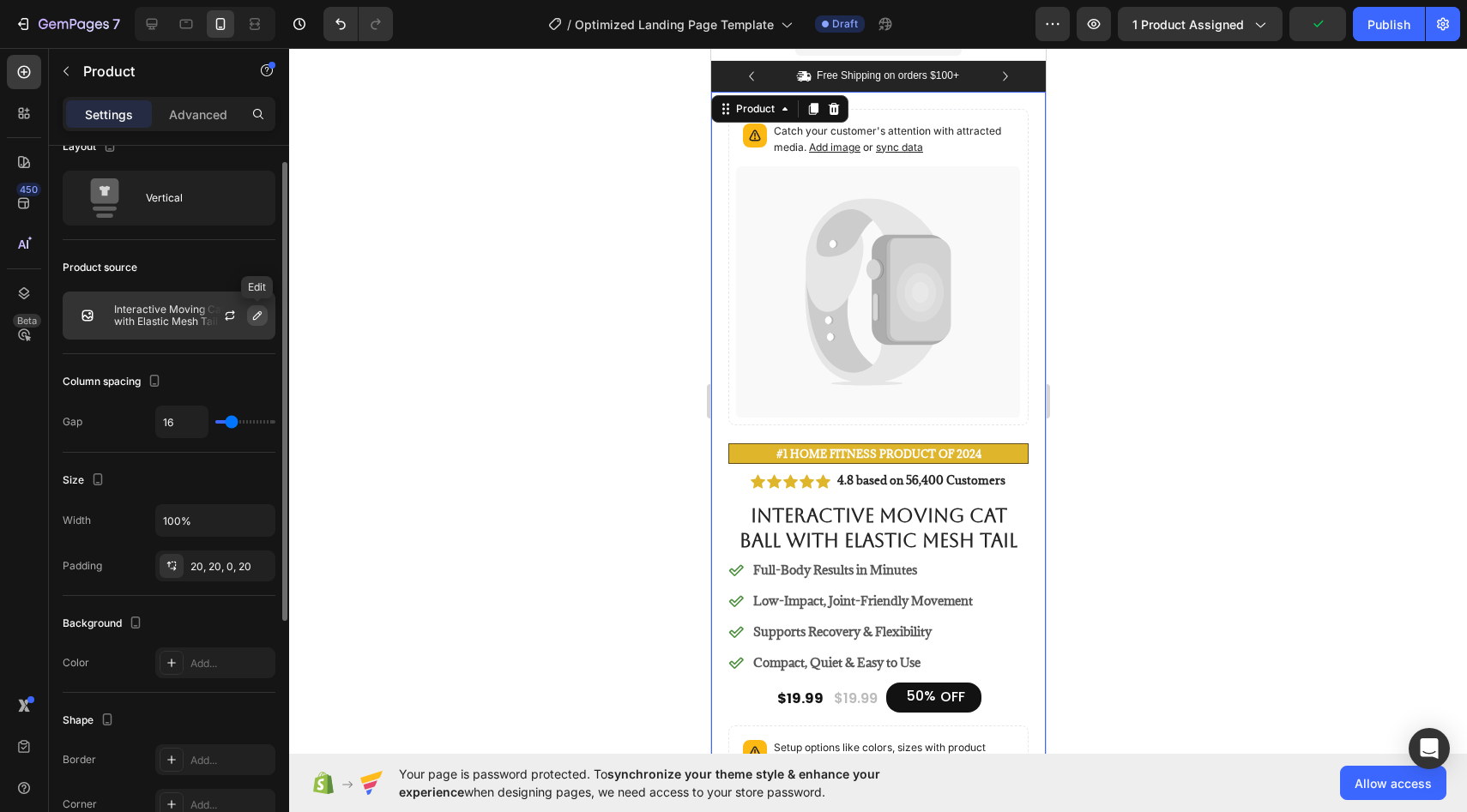 click 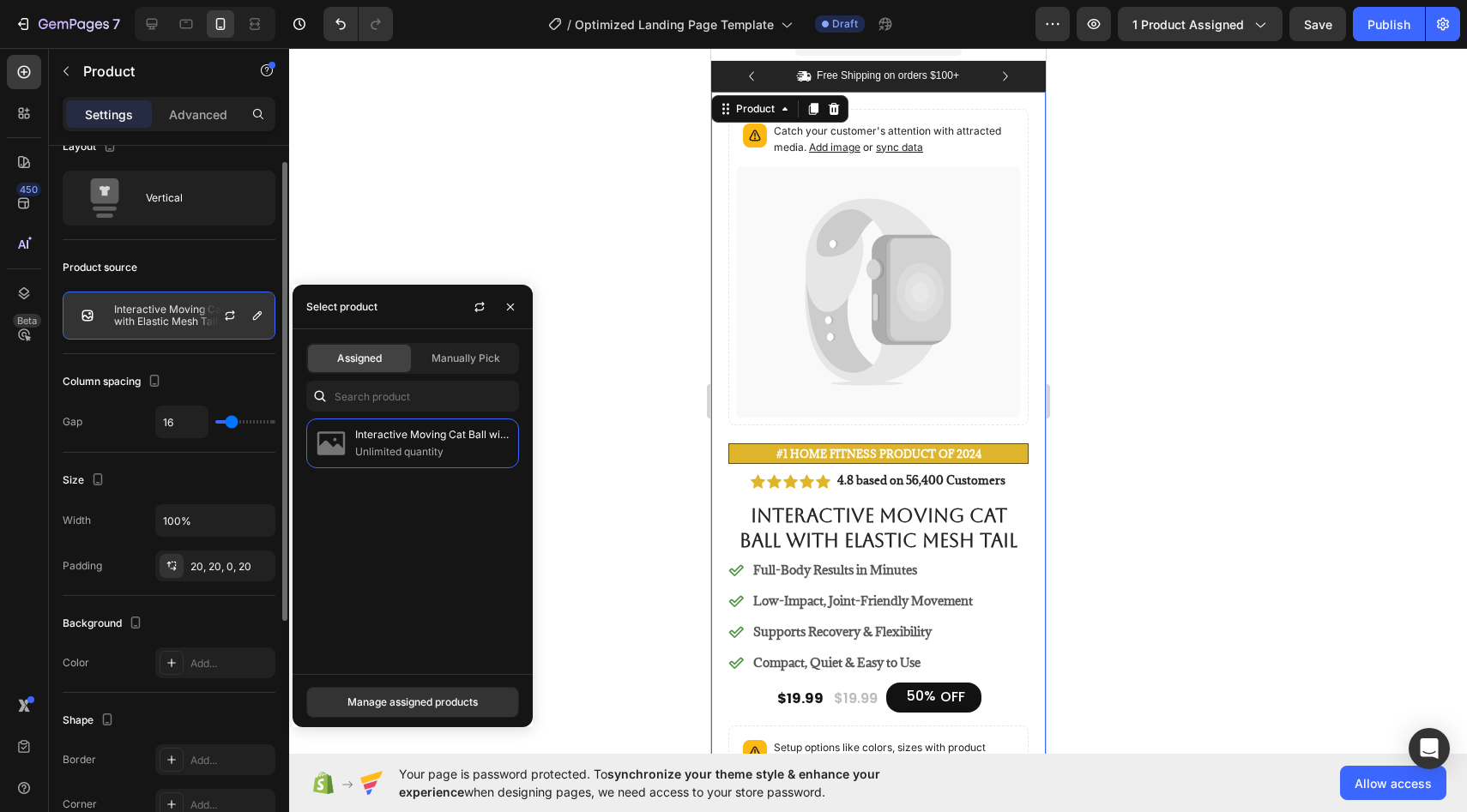 click on "Interactive Moving Cat Ball with Elastic Mesh Tail" 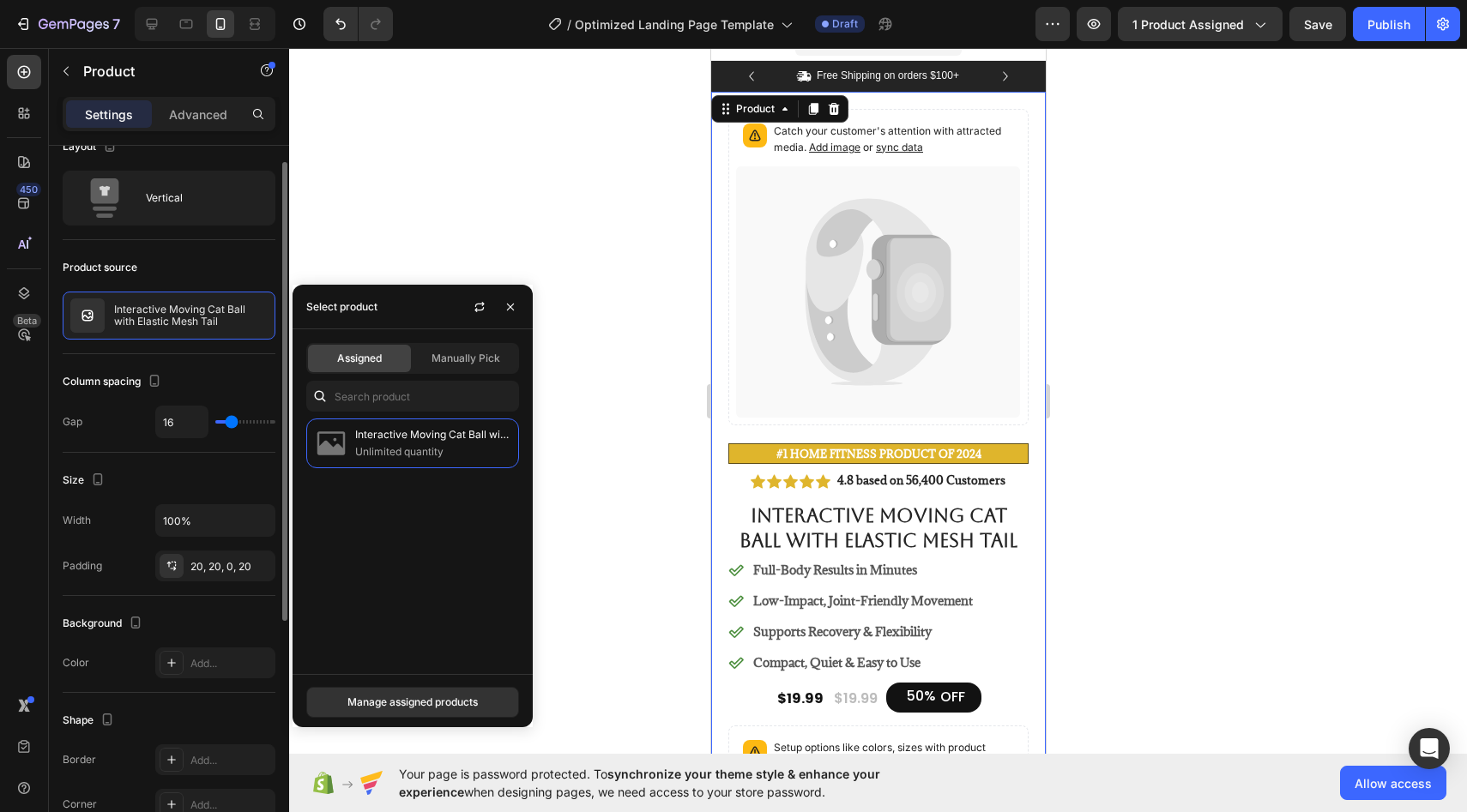 click on "Product source" at bounding box center [169, 268] 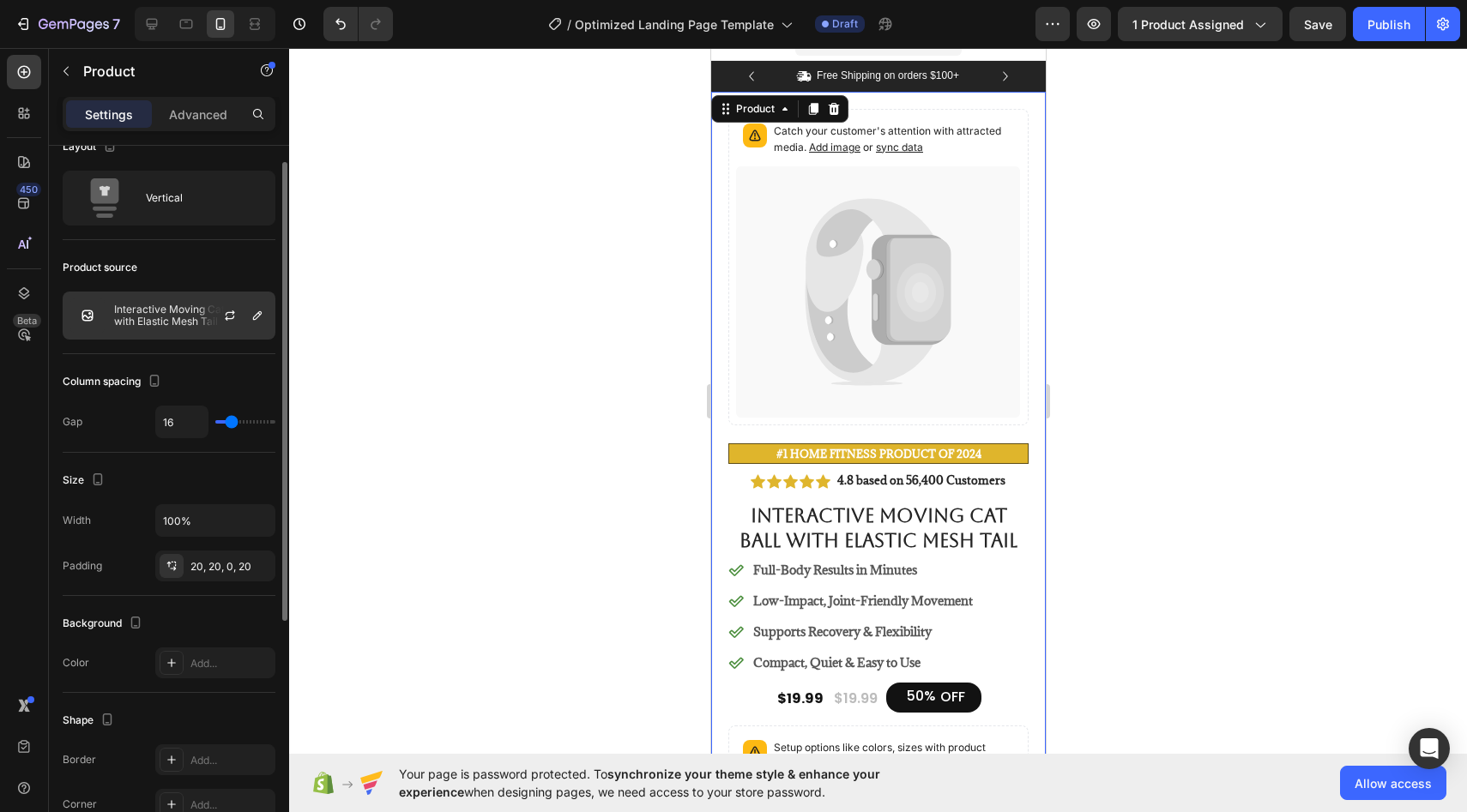 click at bounding box center [88, 316] 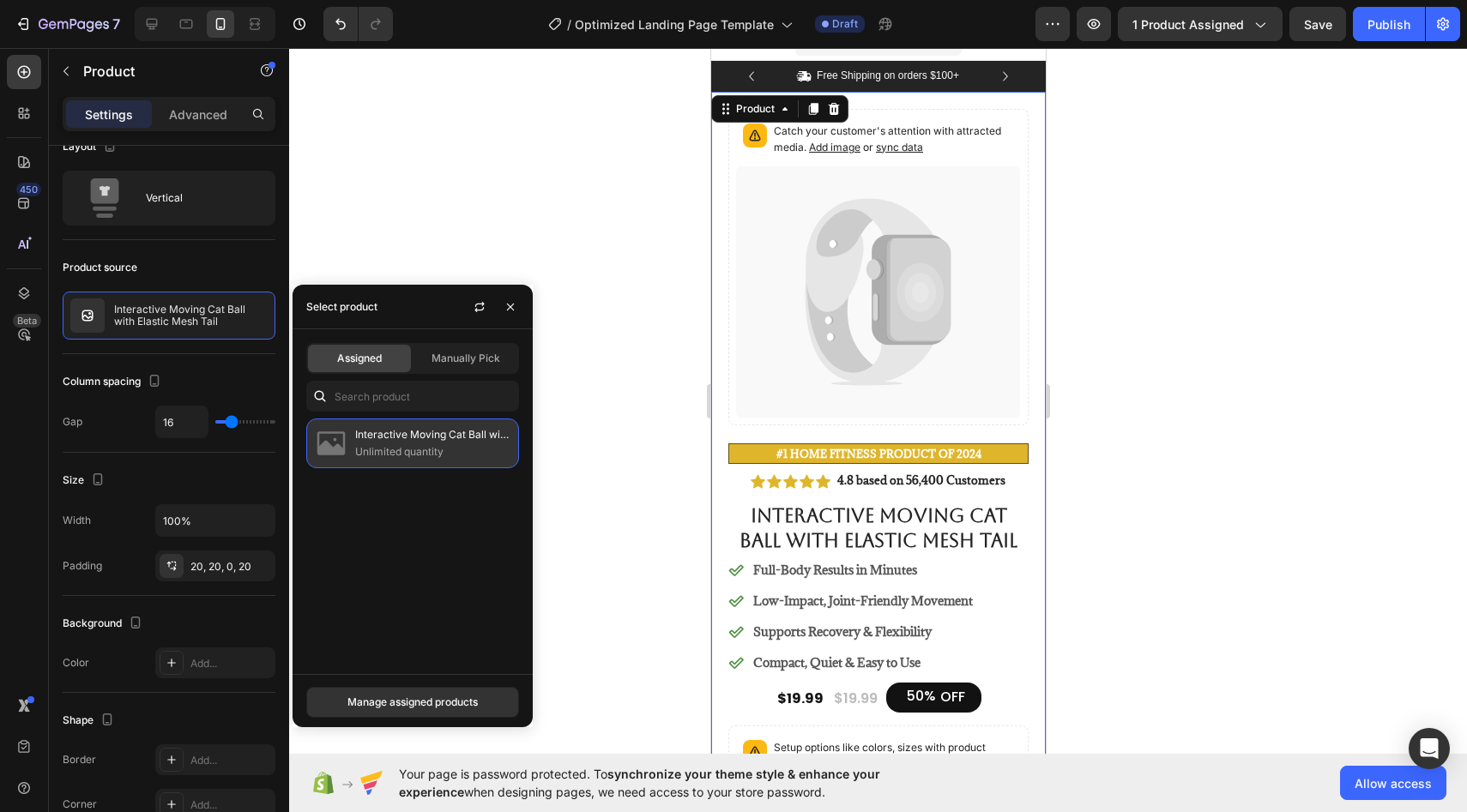 click at bounding box center (331, 443) 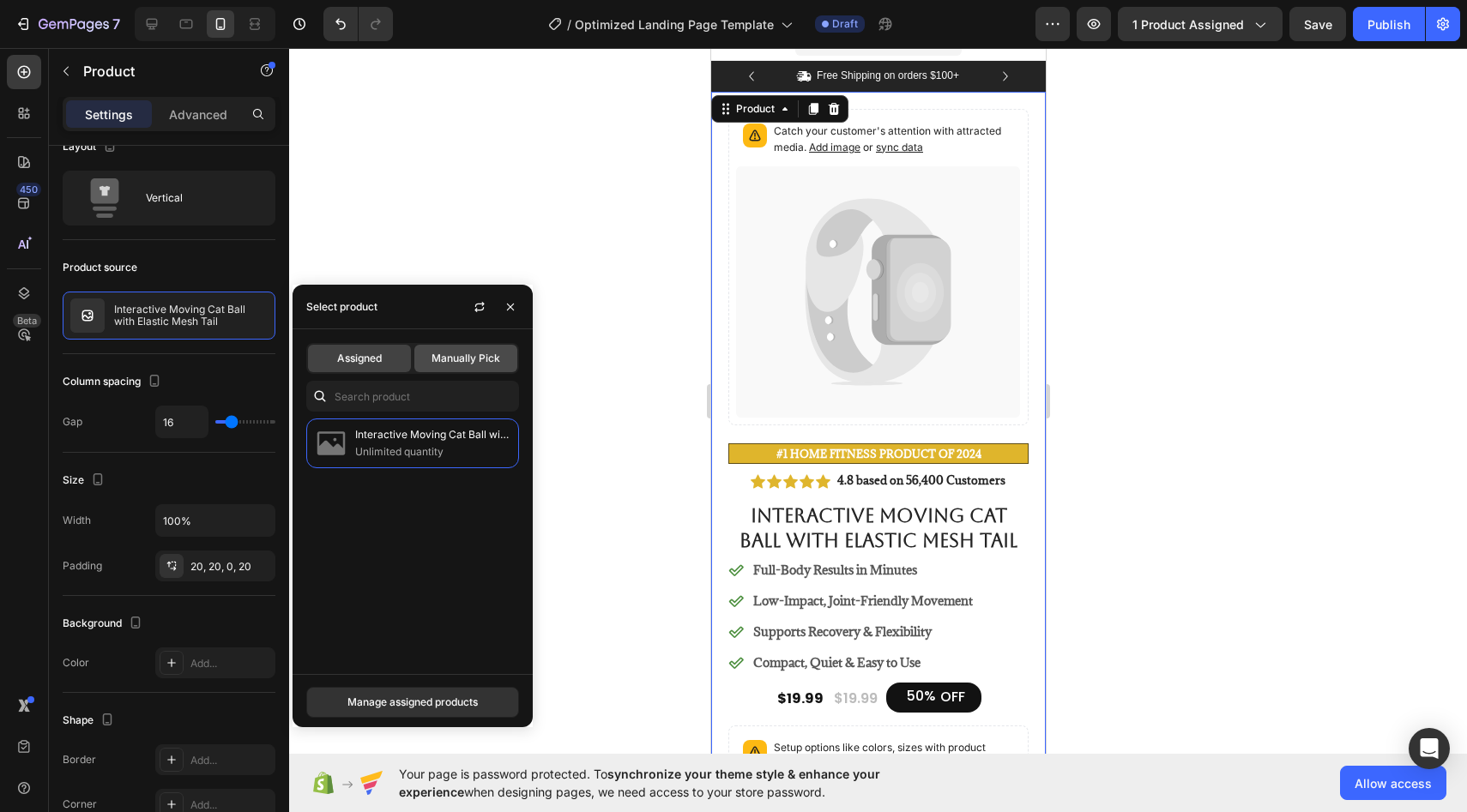 click on "Manually Pick" 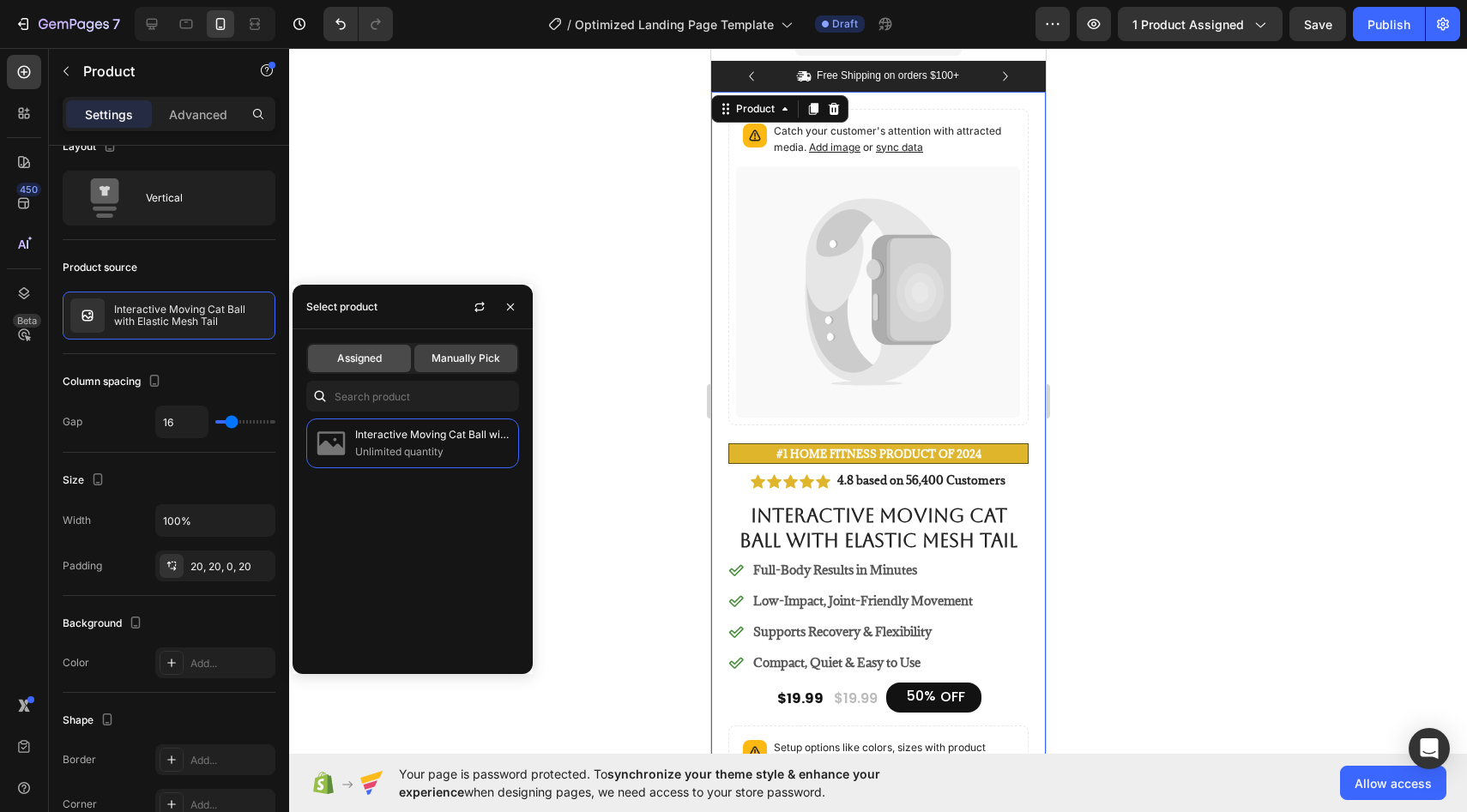 click on "Assigned" 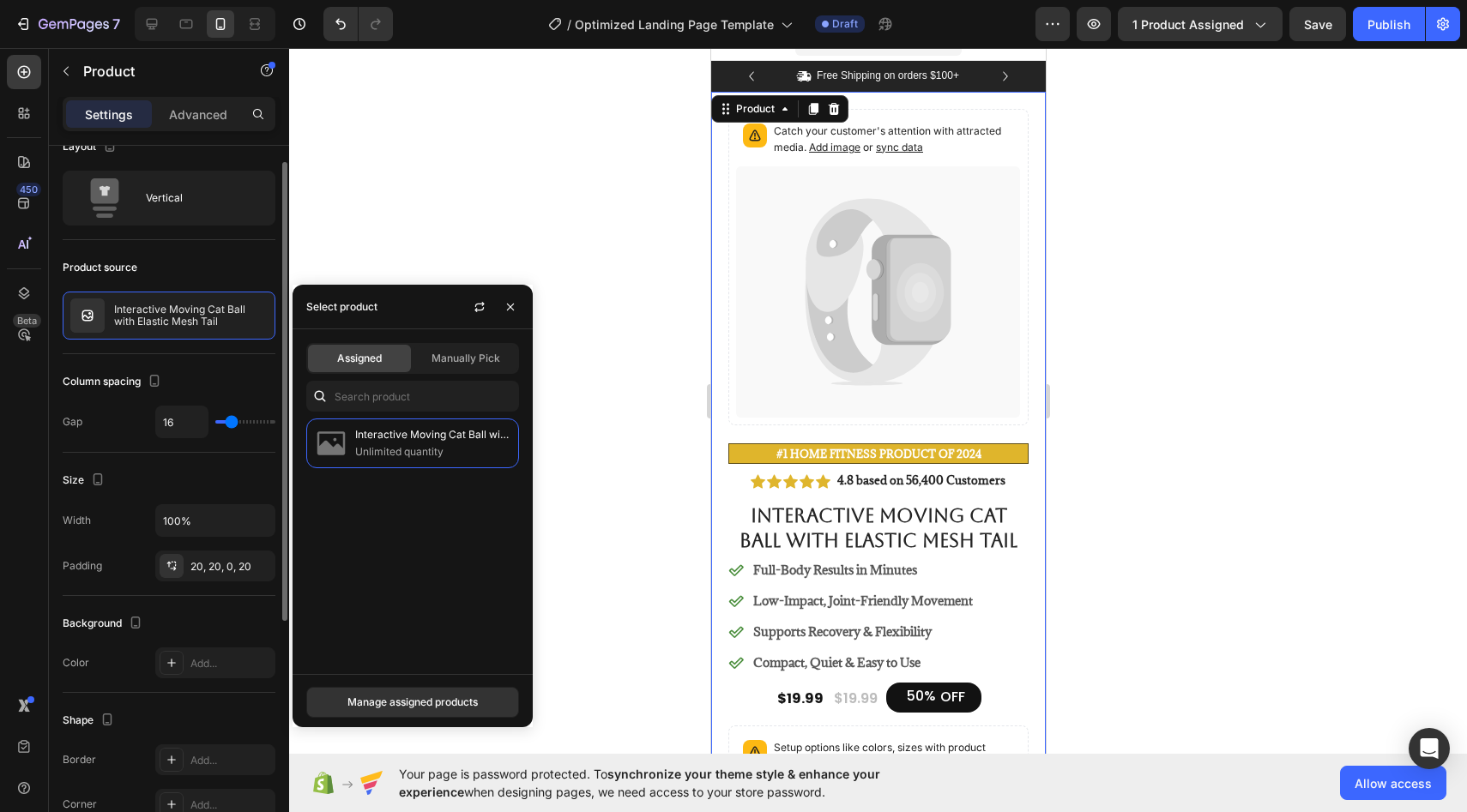 click on "Product source" at bounding box center (169, 268) 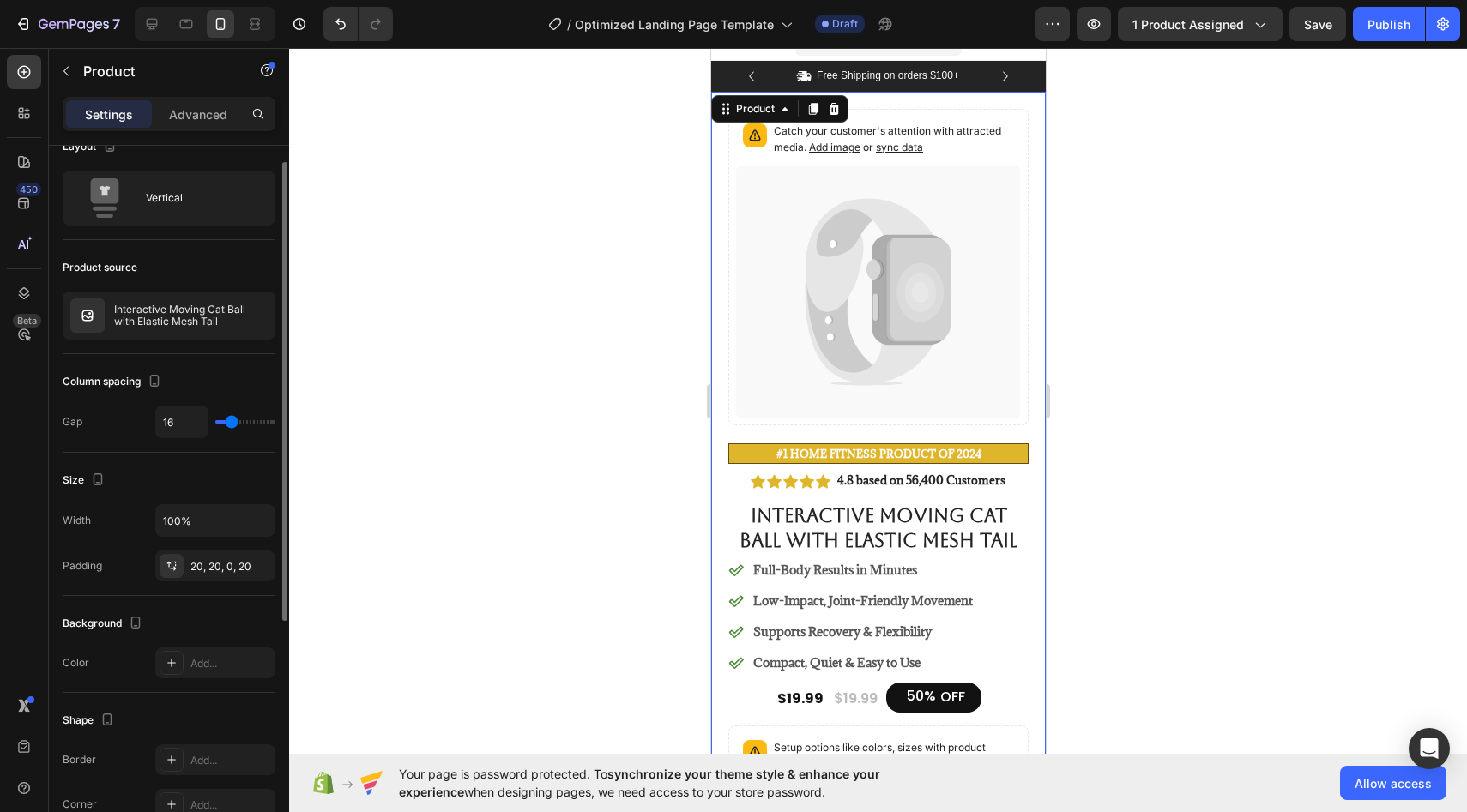 scroll, scrollTop: 0, scrollLeft: 0, axis: both 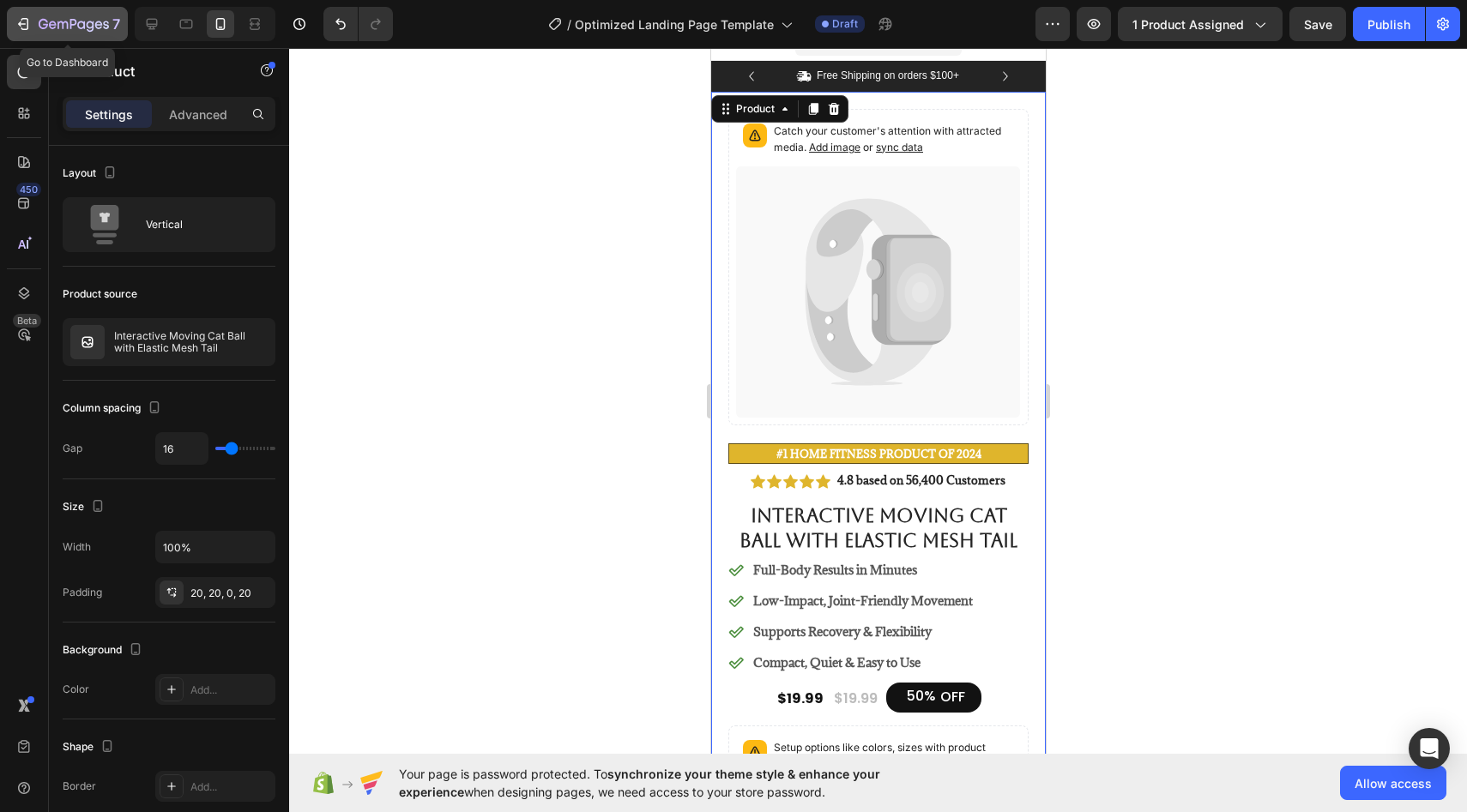 click 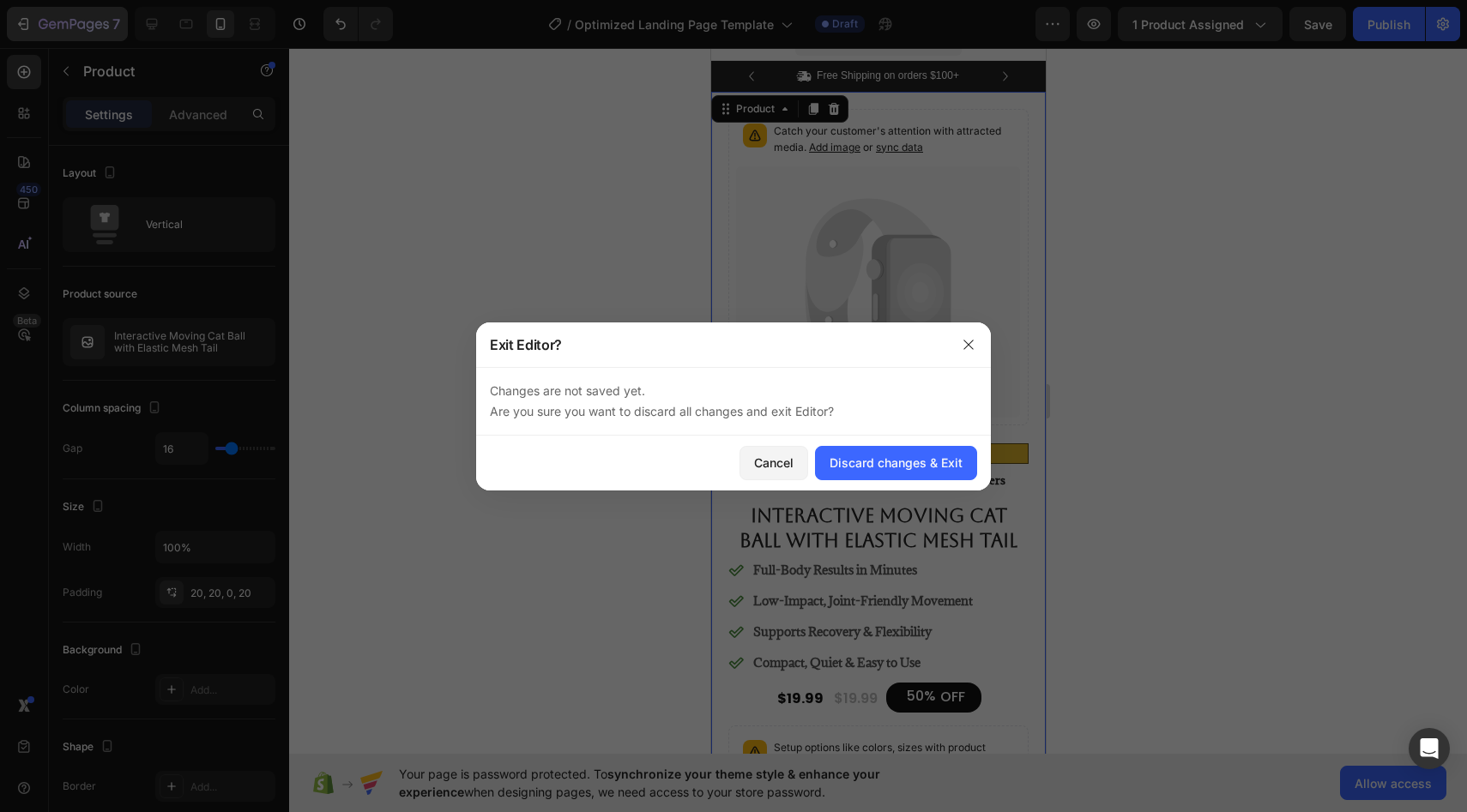 click at bounding box center [734, 406] 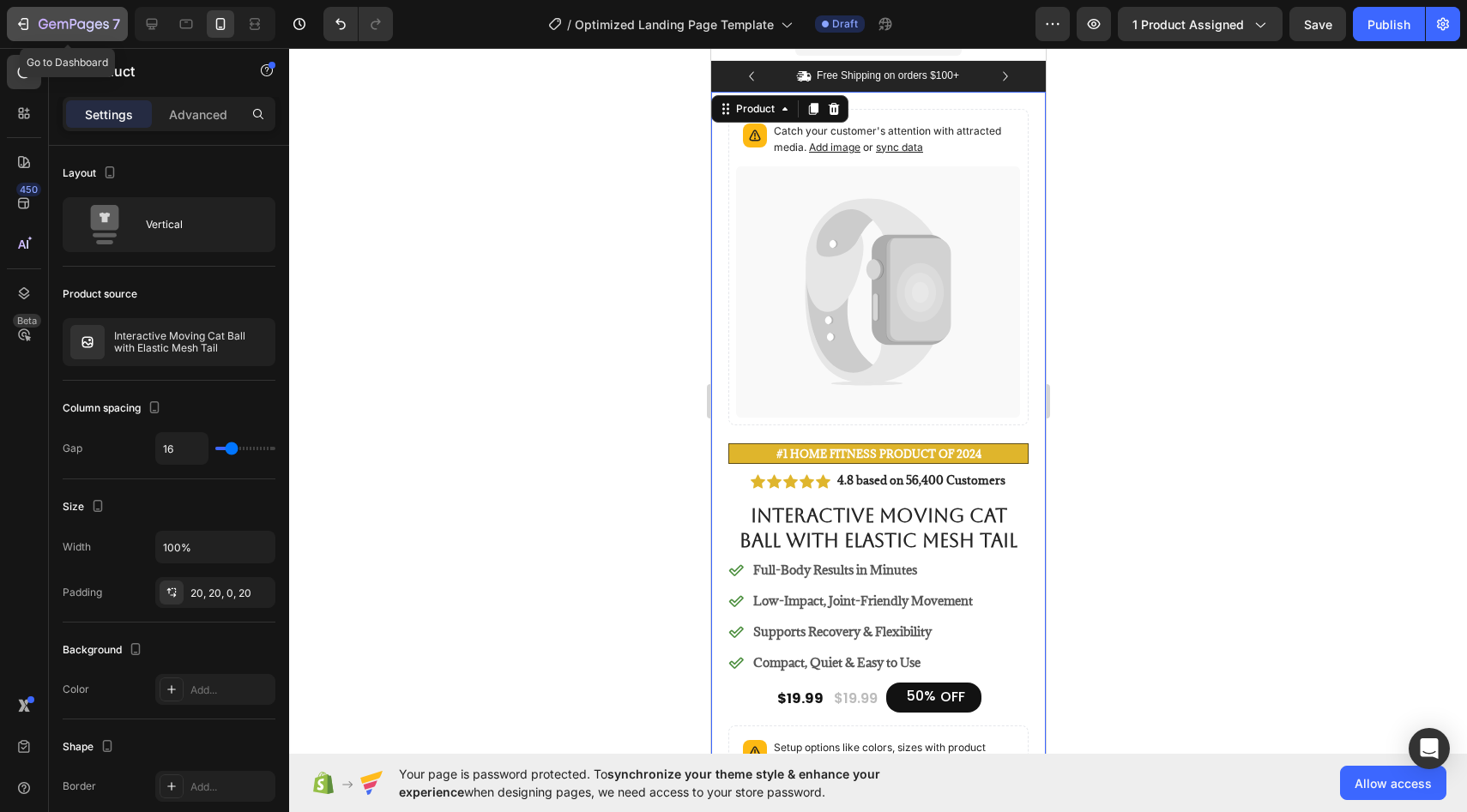 click 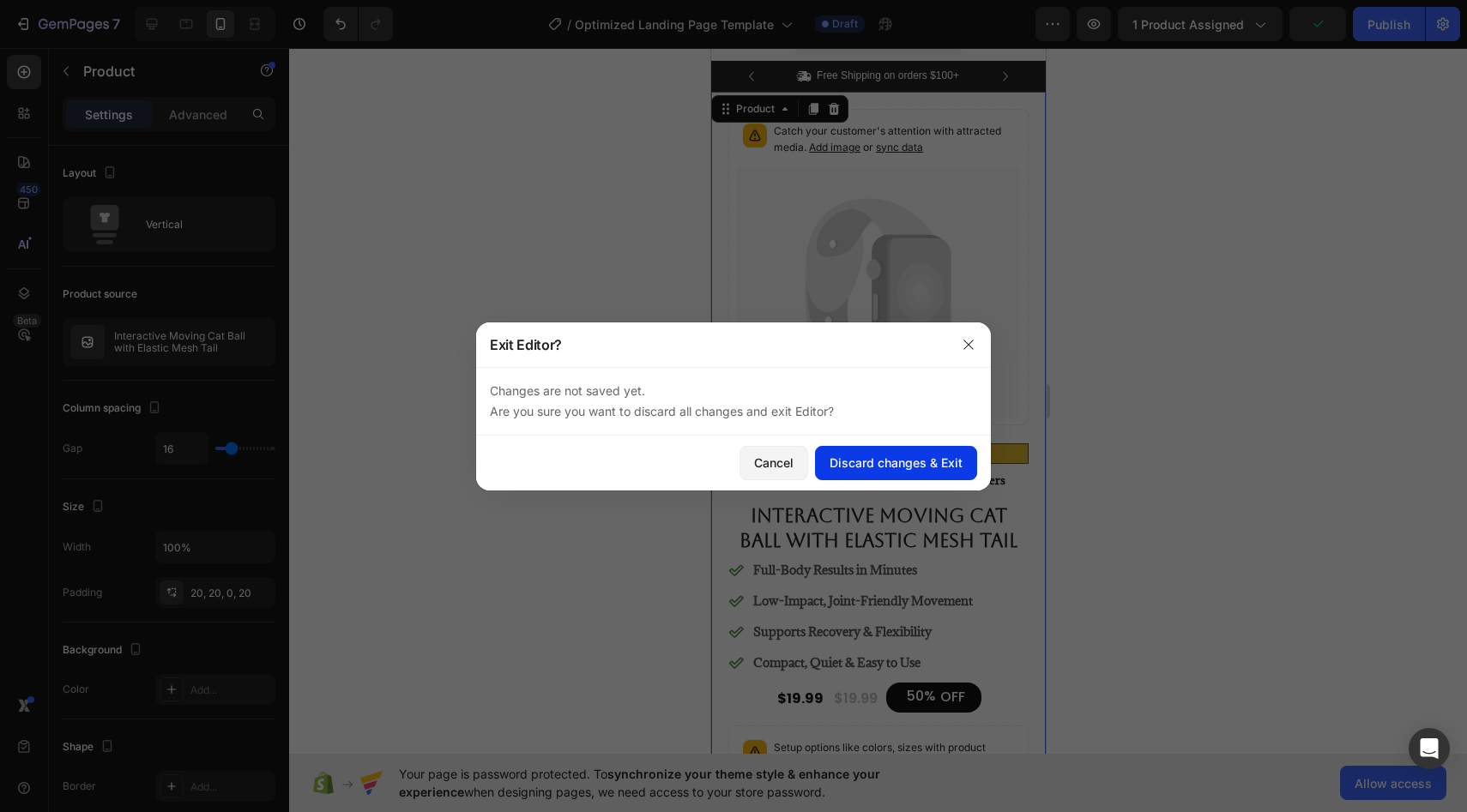 click on "Discard changes & Exit" 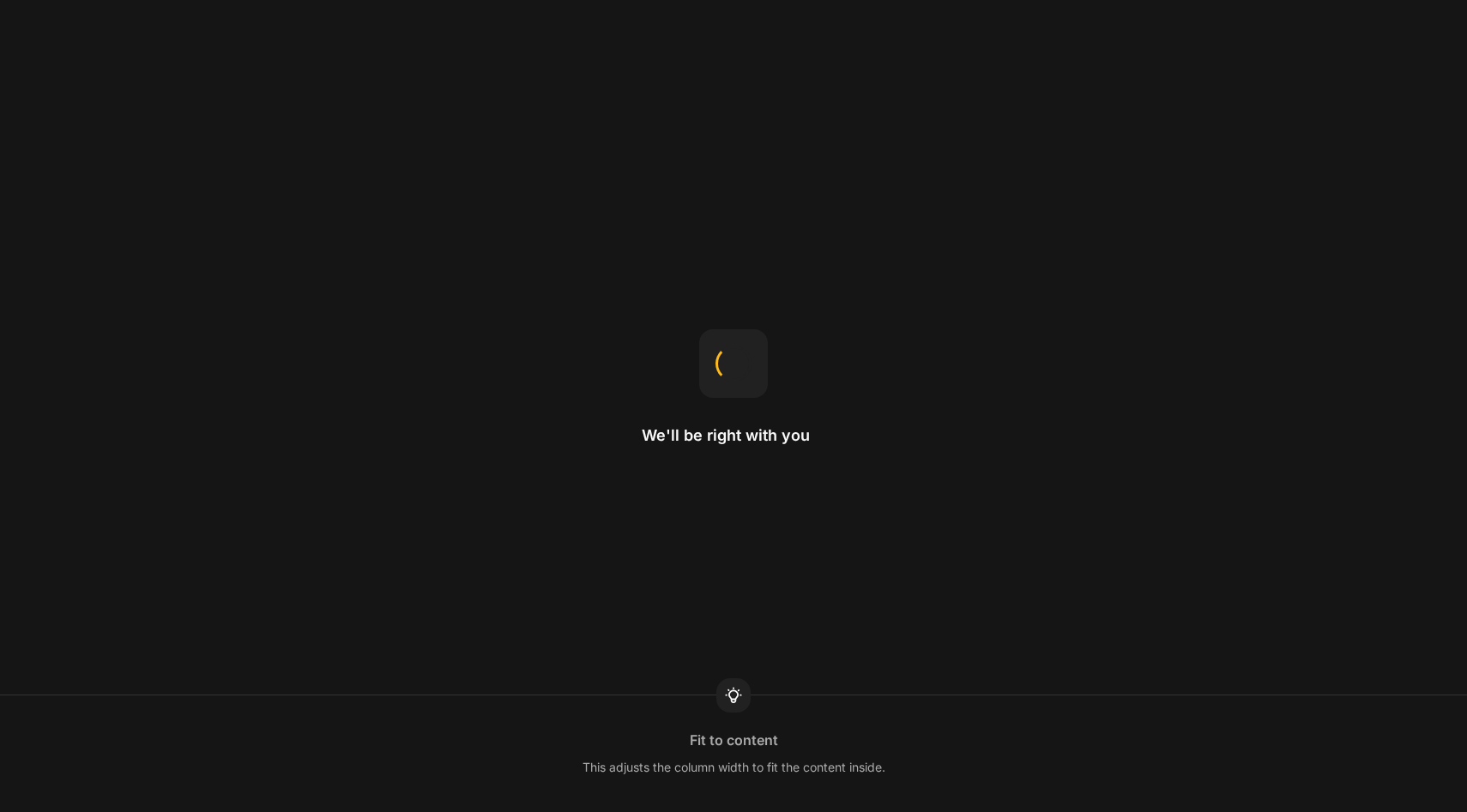 scroll, scrollTop: 0, scrollLeft: 0, axis: both 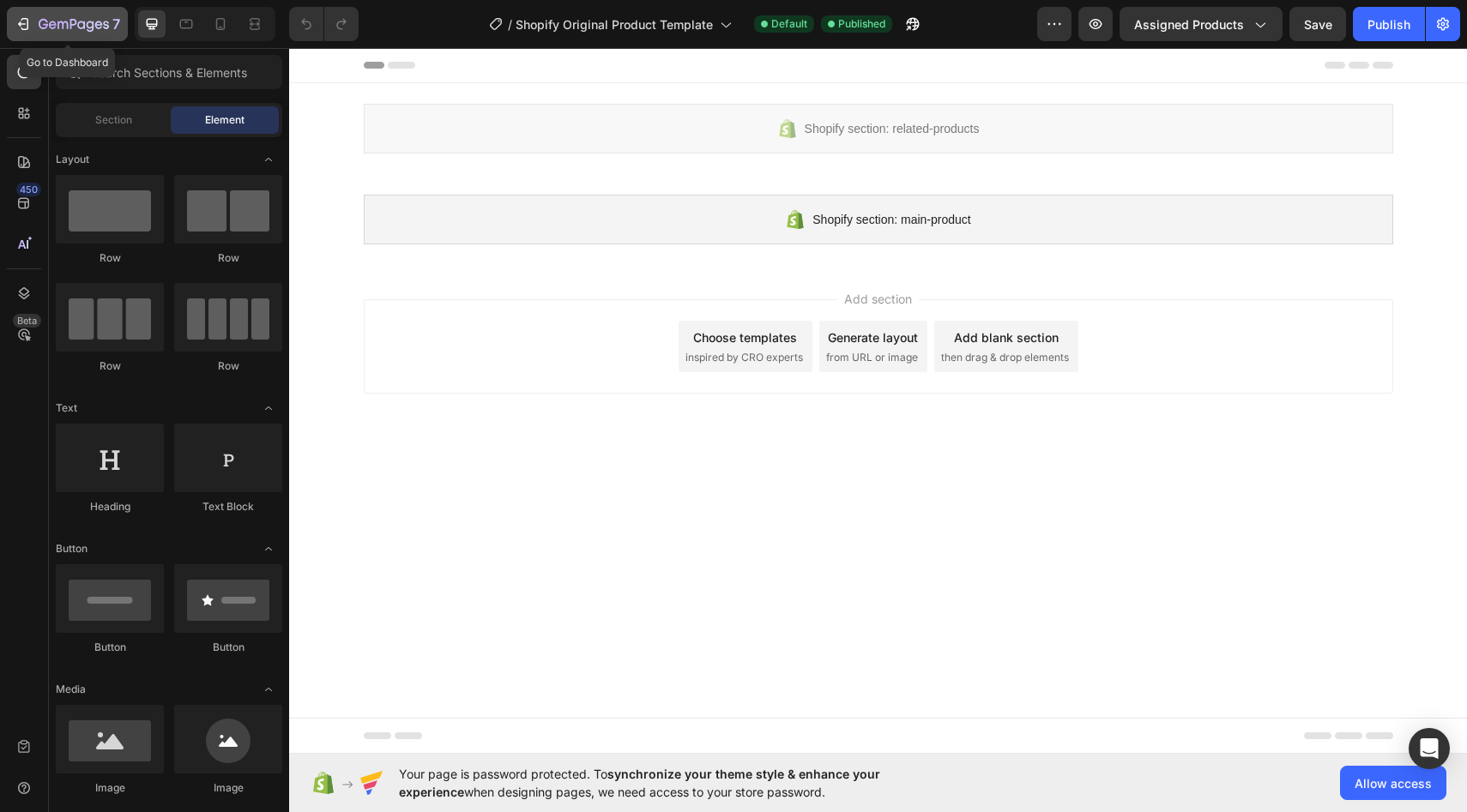 click 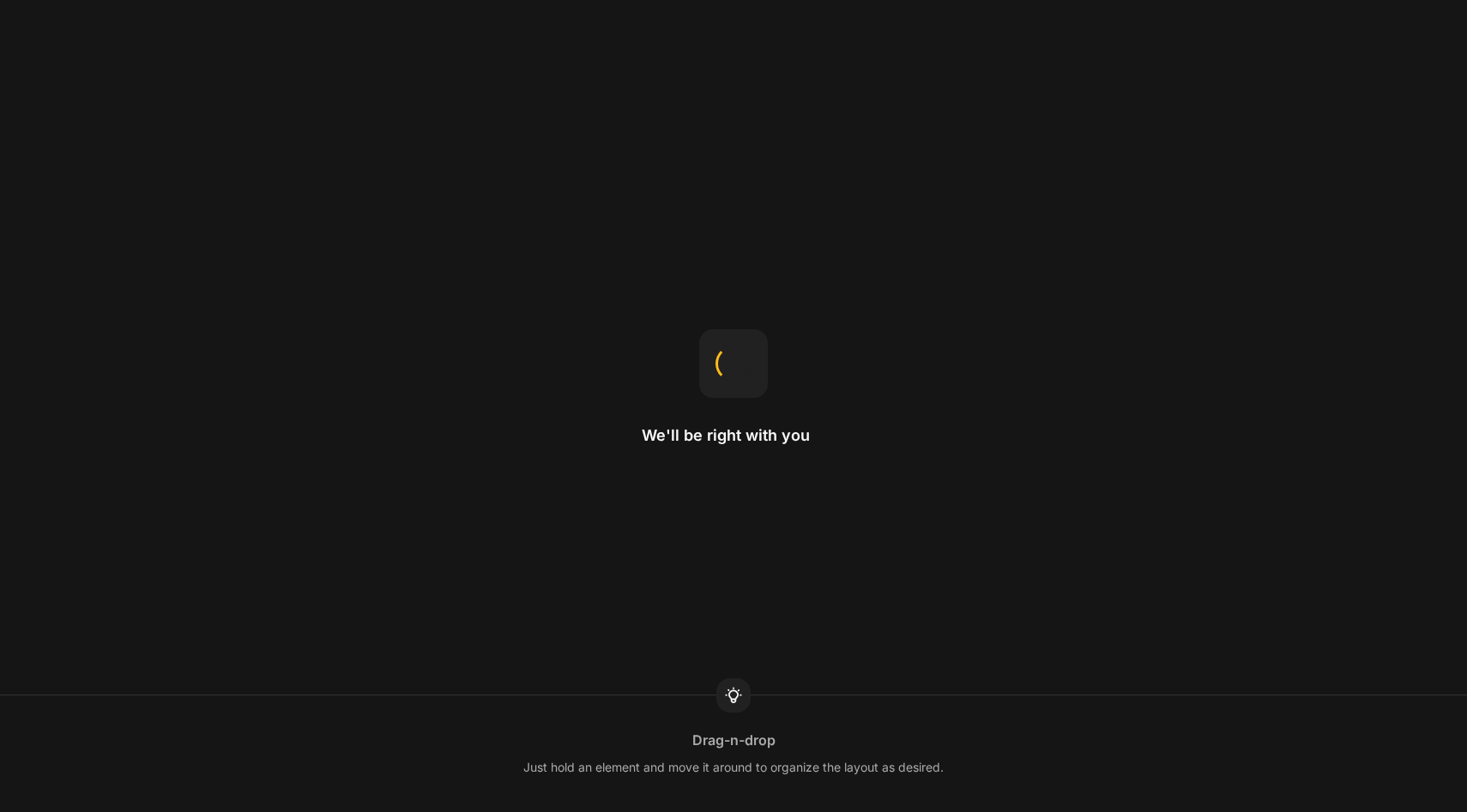 scroll, scrollTop: 0, scrollLeft: 0, axis: both 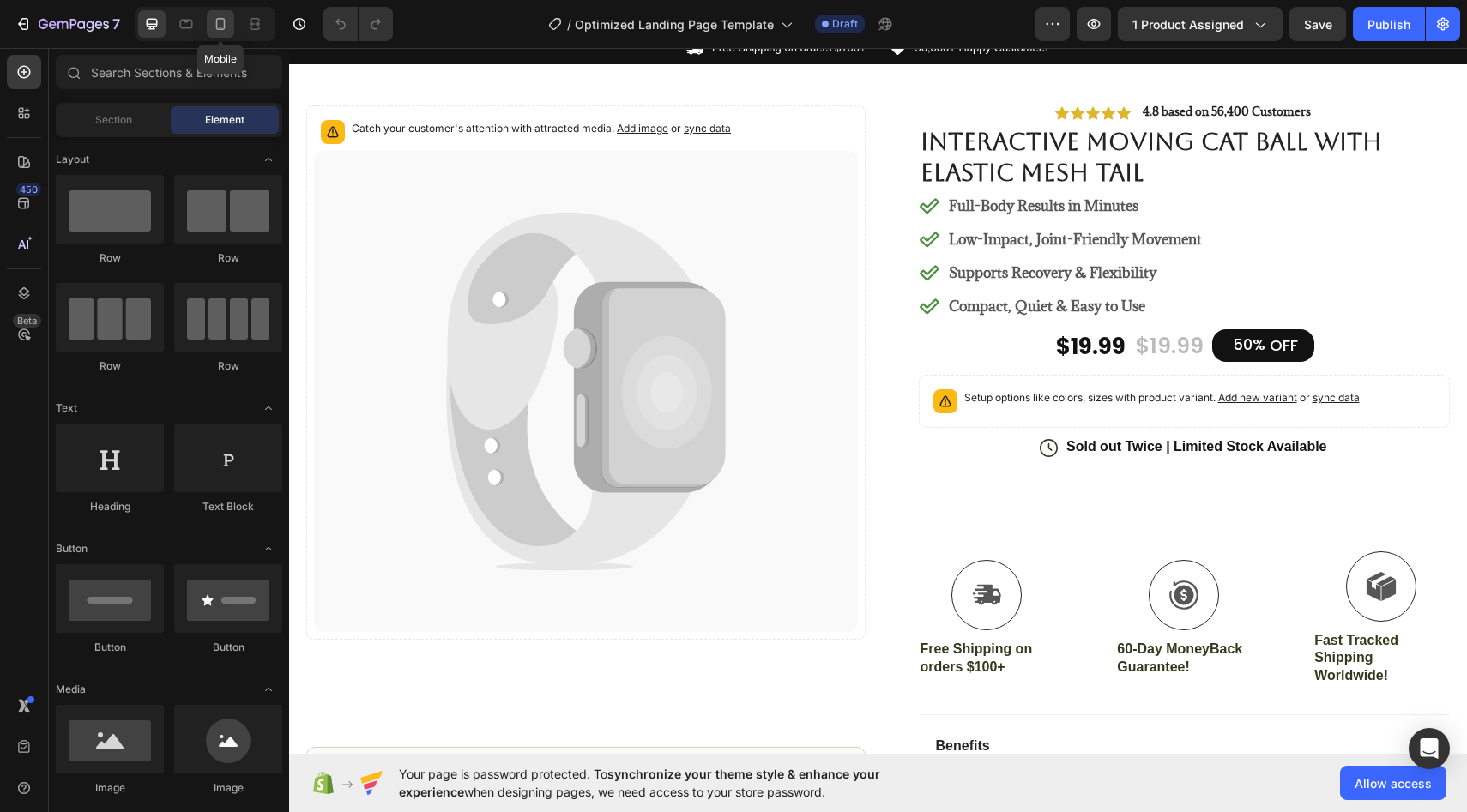 click 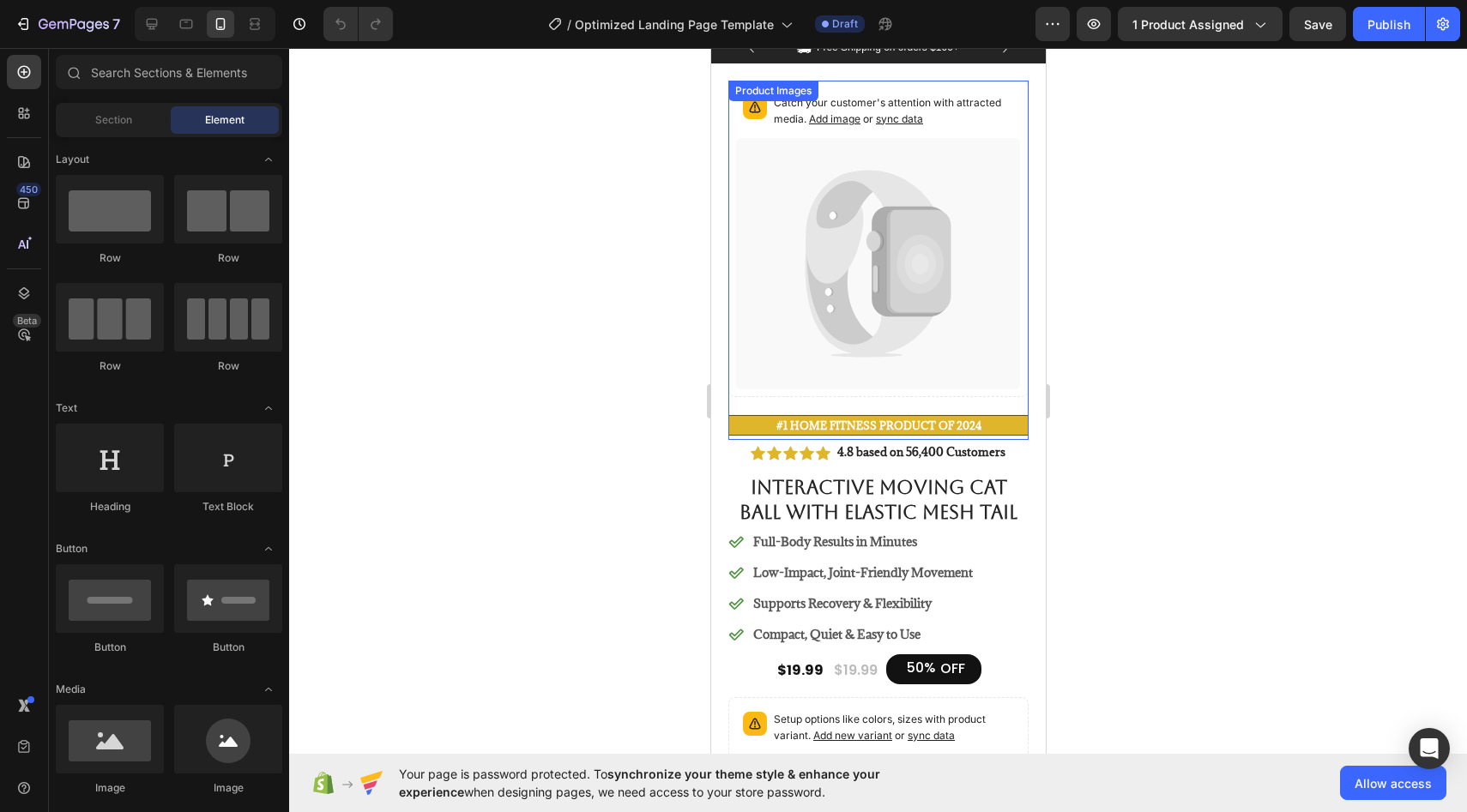 click 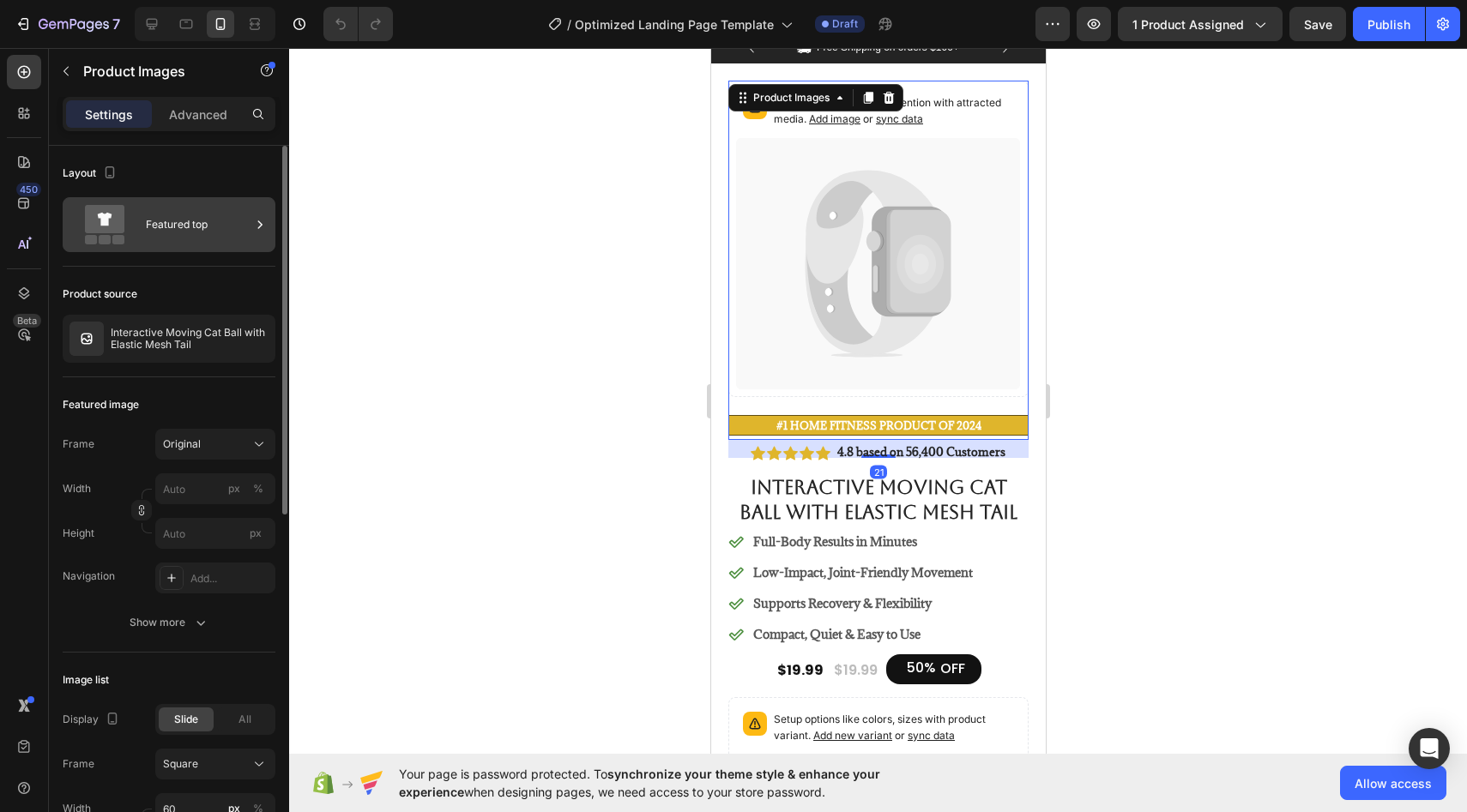 click on "Featured top" at bounding box center (198, 225) 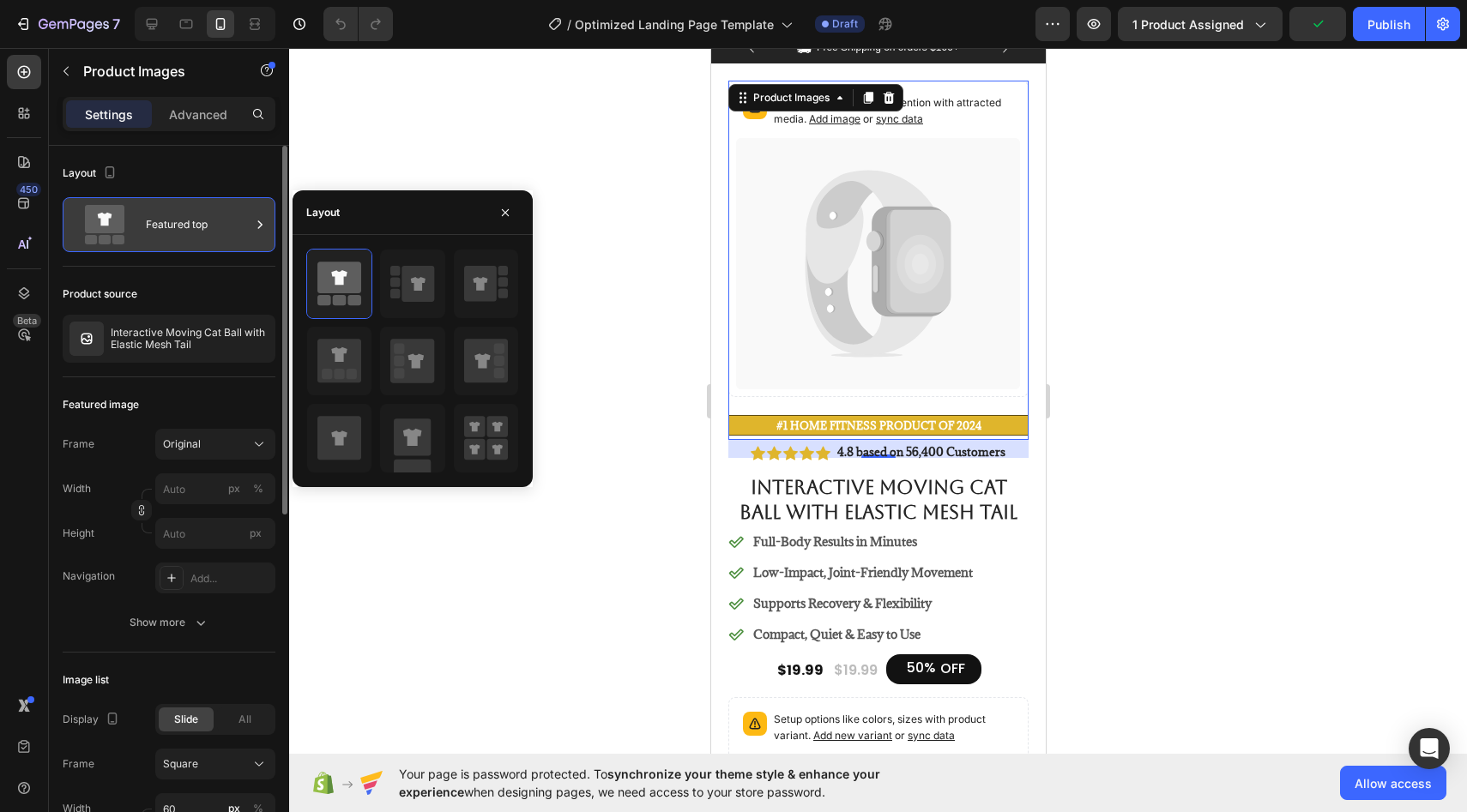 click on "Featured top" at bounding box center [198, 225] 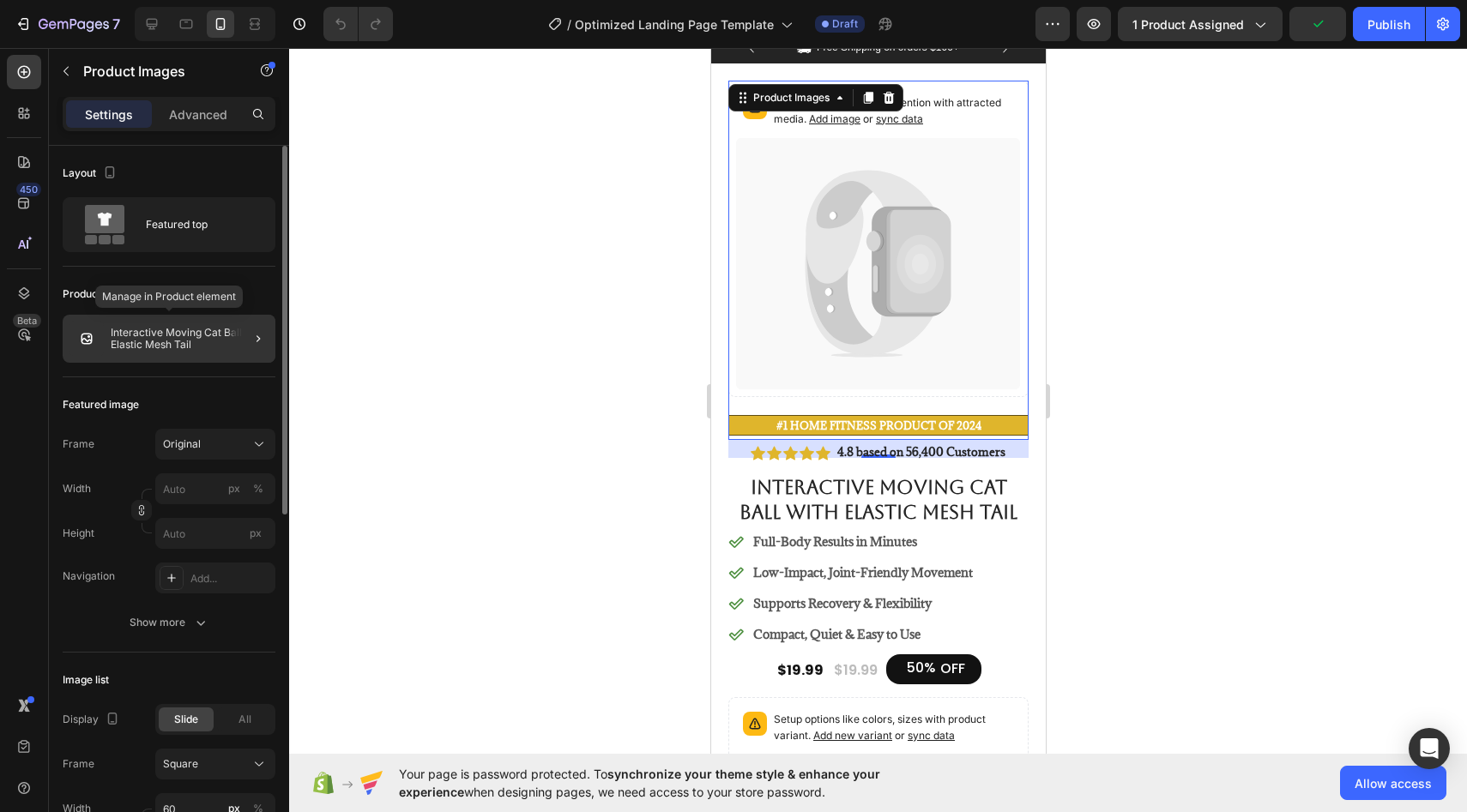 click on "Interactive Moving Cat Ball with Elastic Mesh Tail" at bounding box center [190, 339] 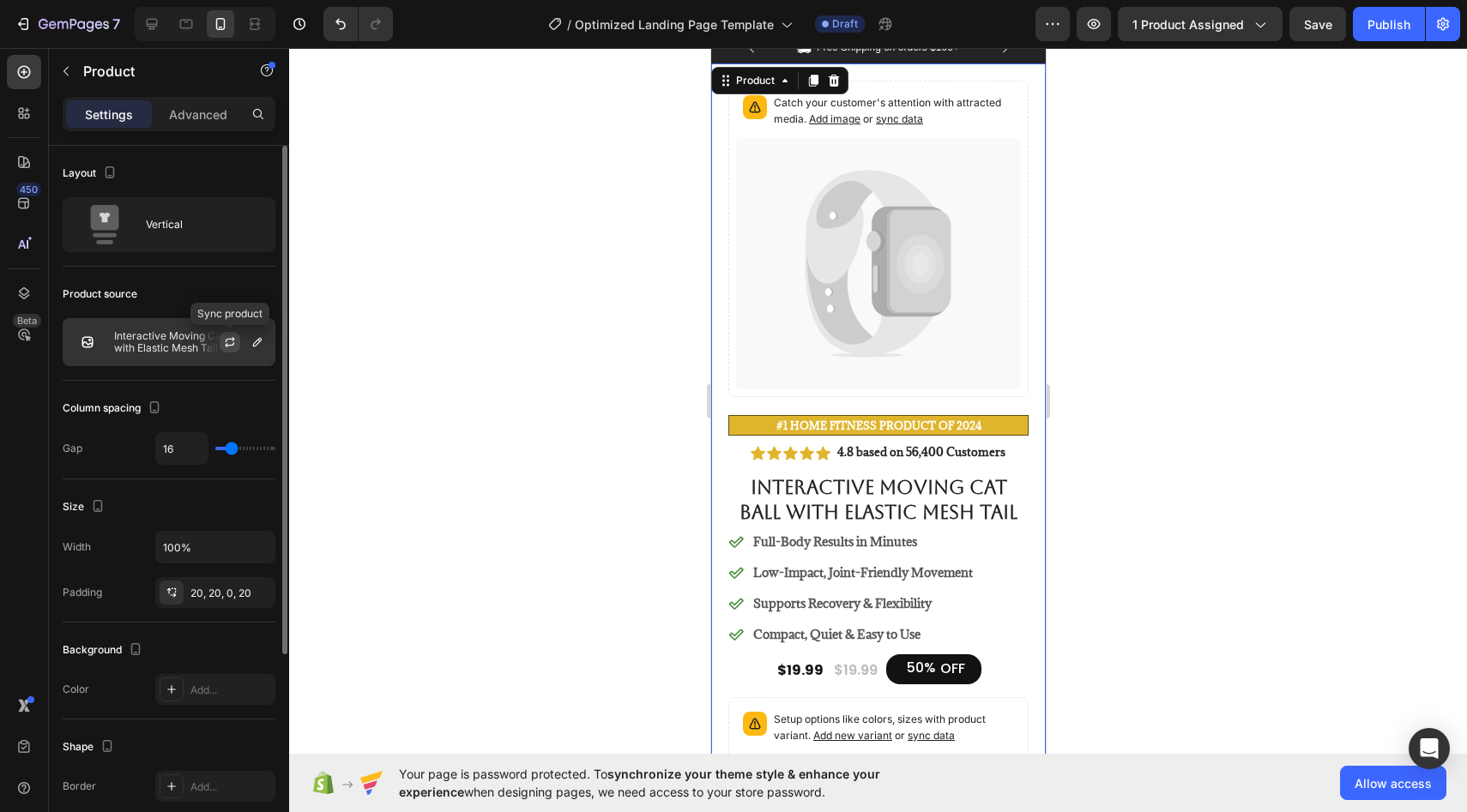 click 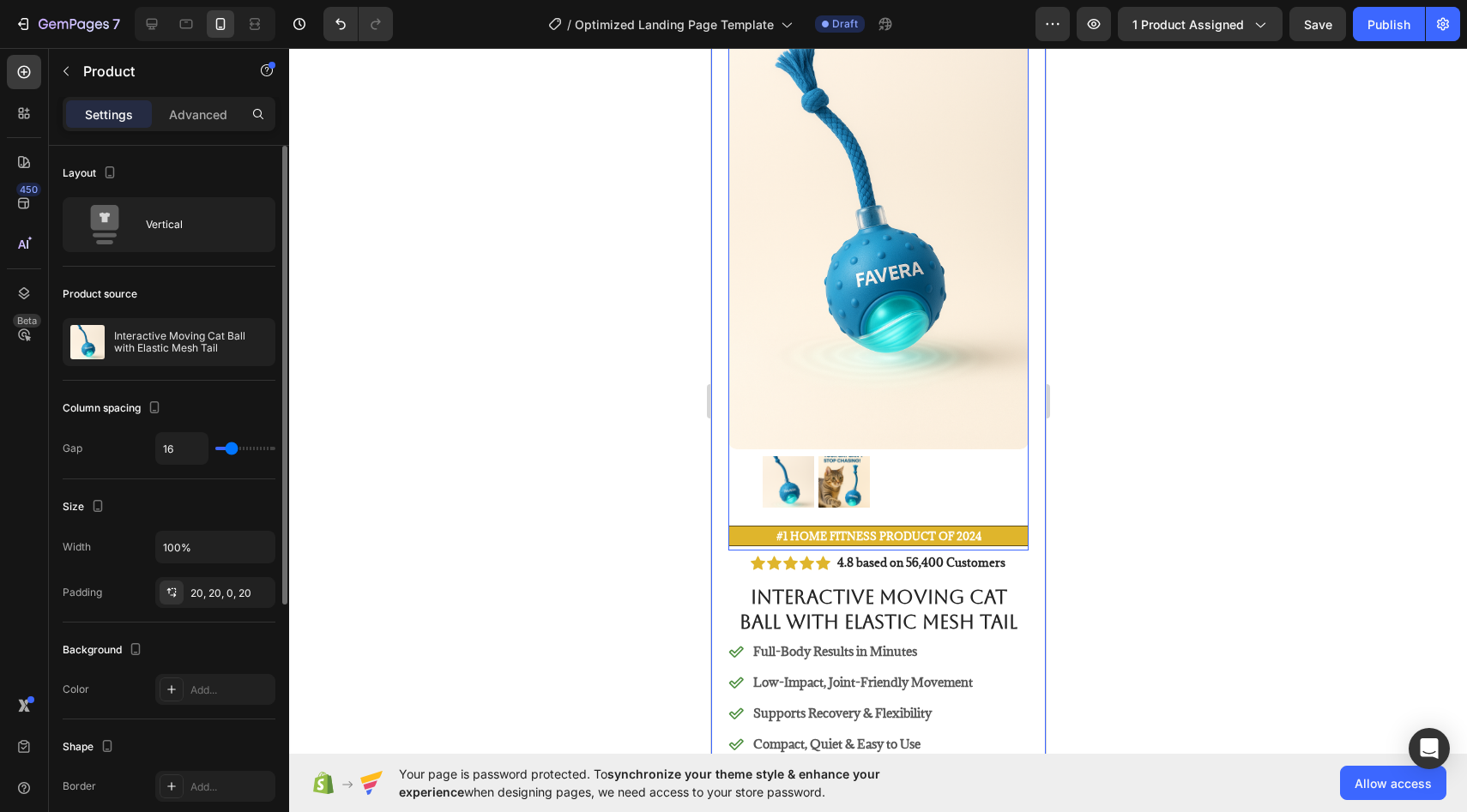 scroll, scrollTop: 145, scrollLeft: 0, axis: vertical 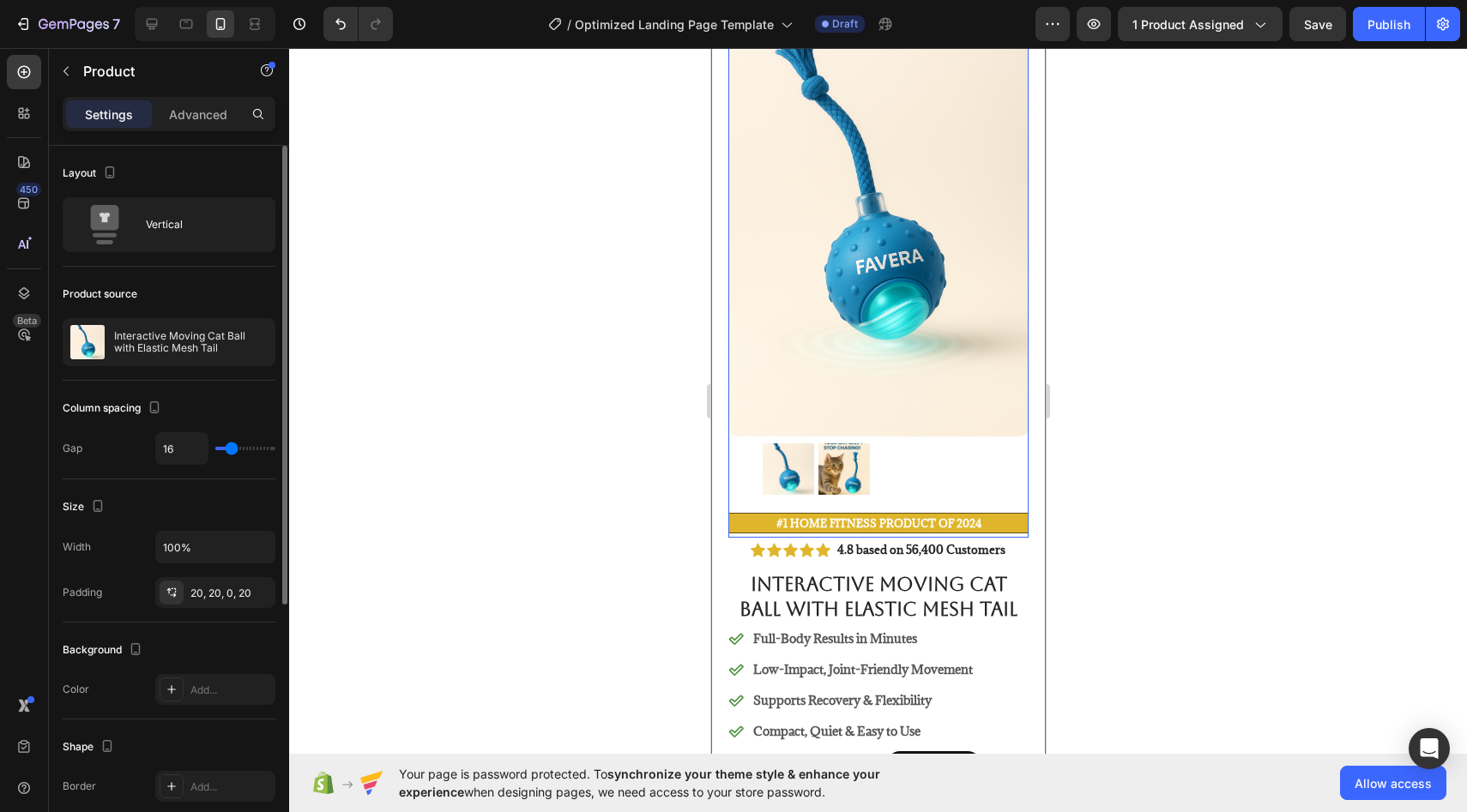 click at bounding box center (843, 469) 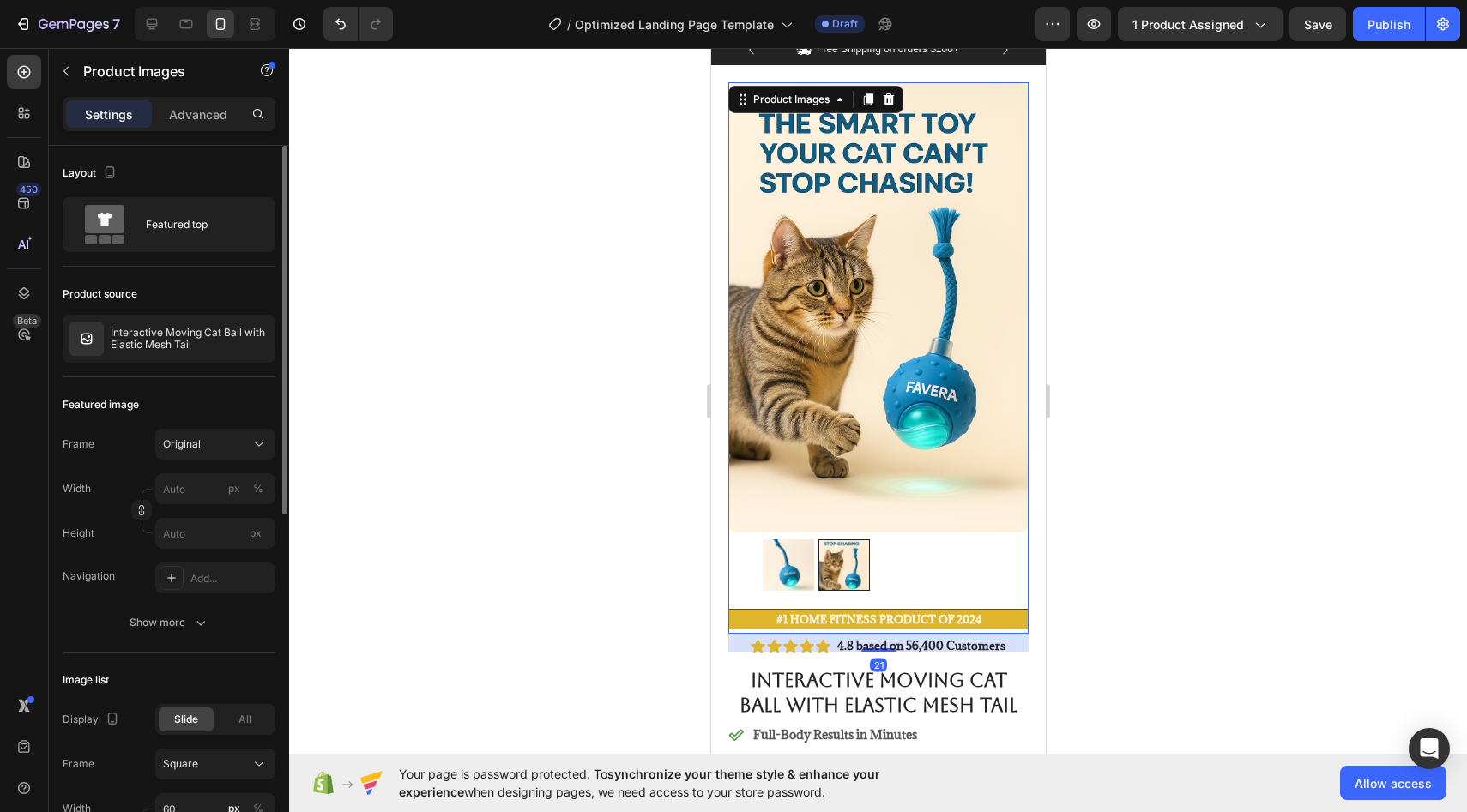 scroll, scrollTop: 39, scrollLeft: 0, axis: vertical 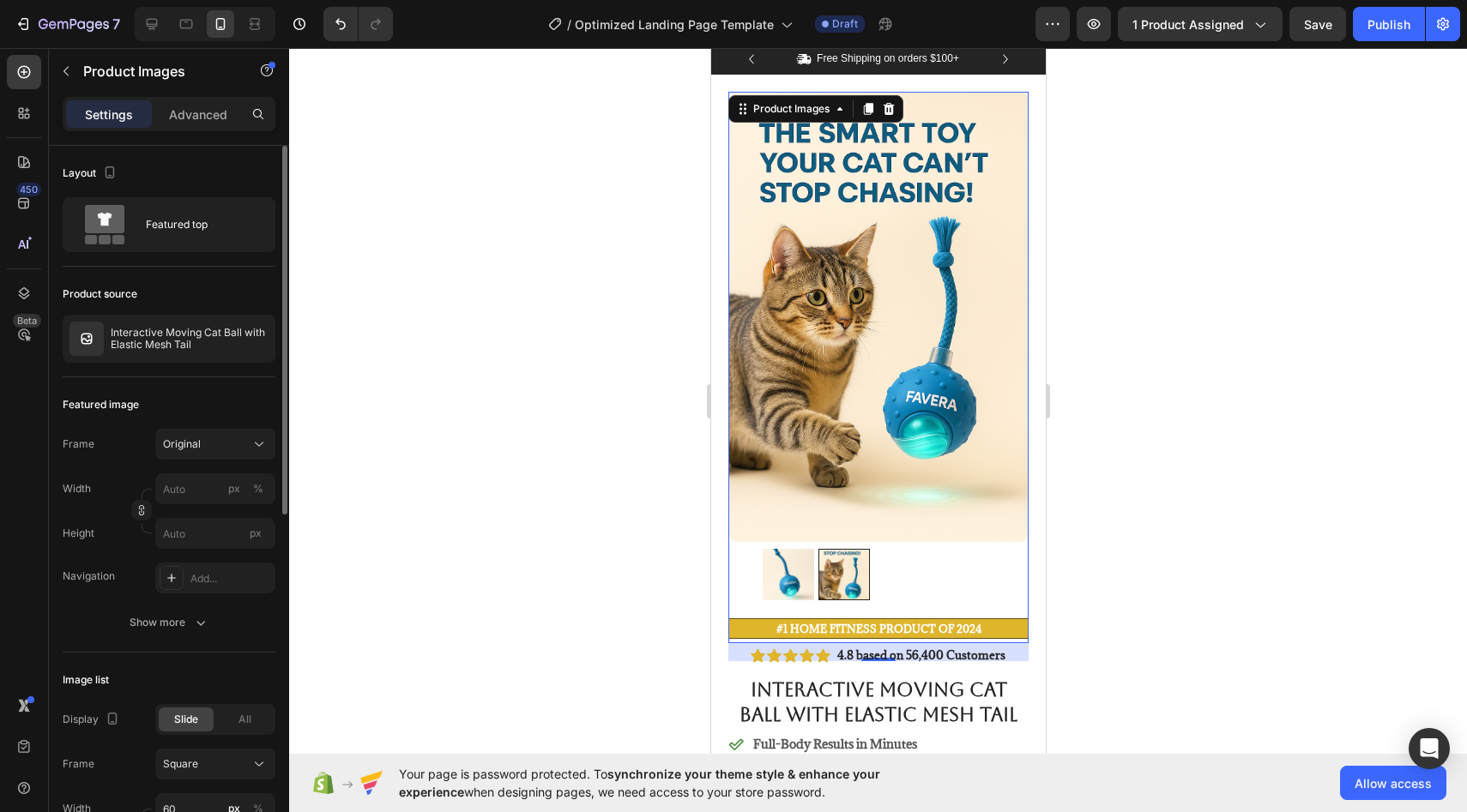 click at bounding box center (788, 574) 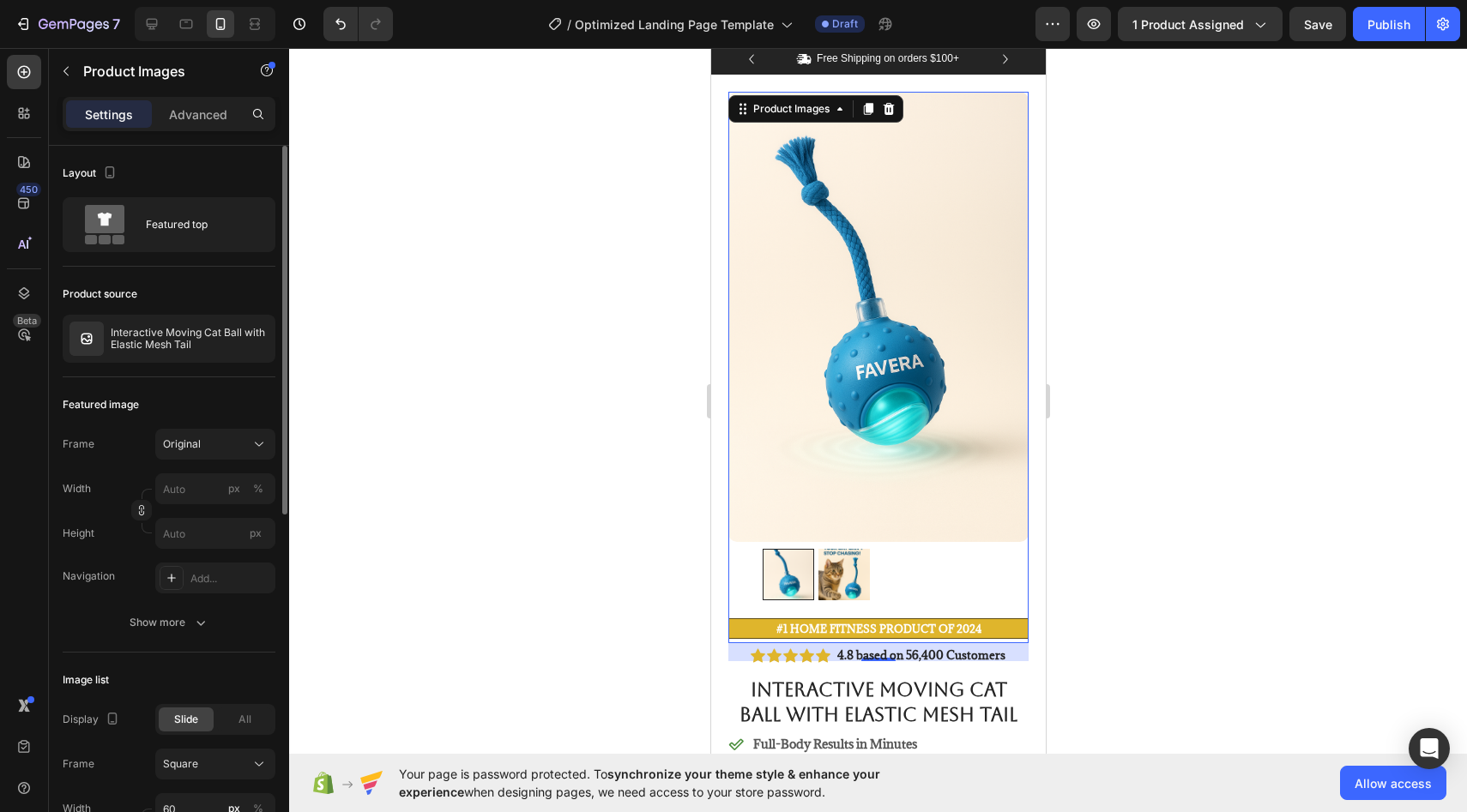 click at bounding box center [843, 574] 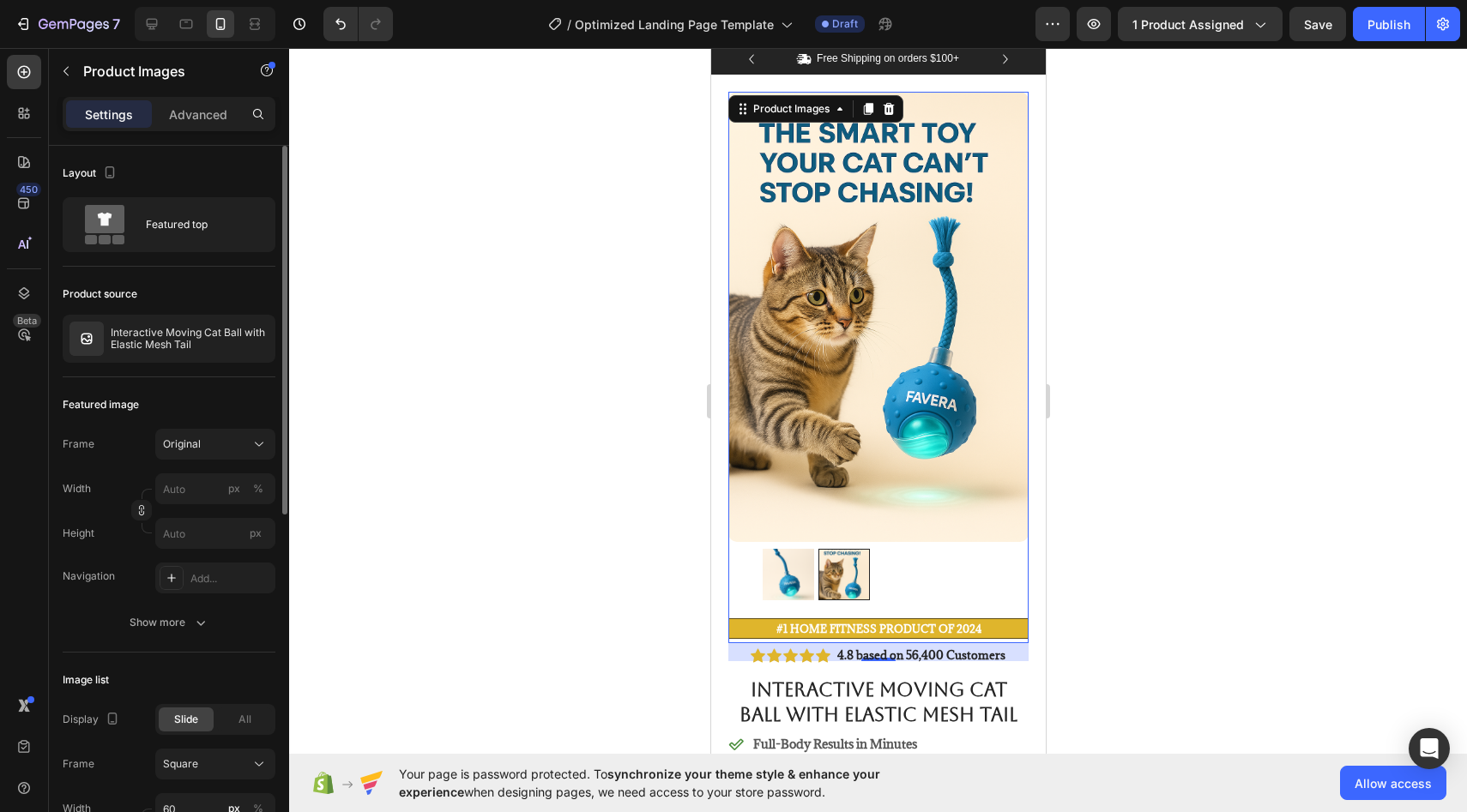 click at bounding box center [788, 574] 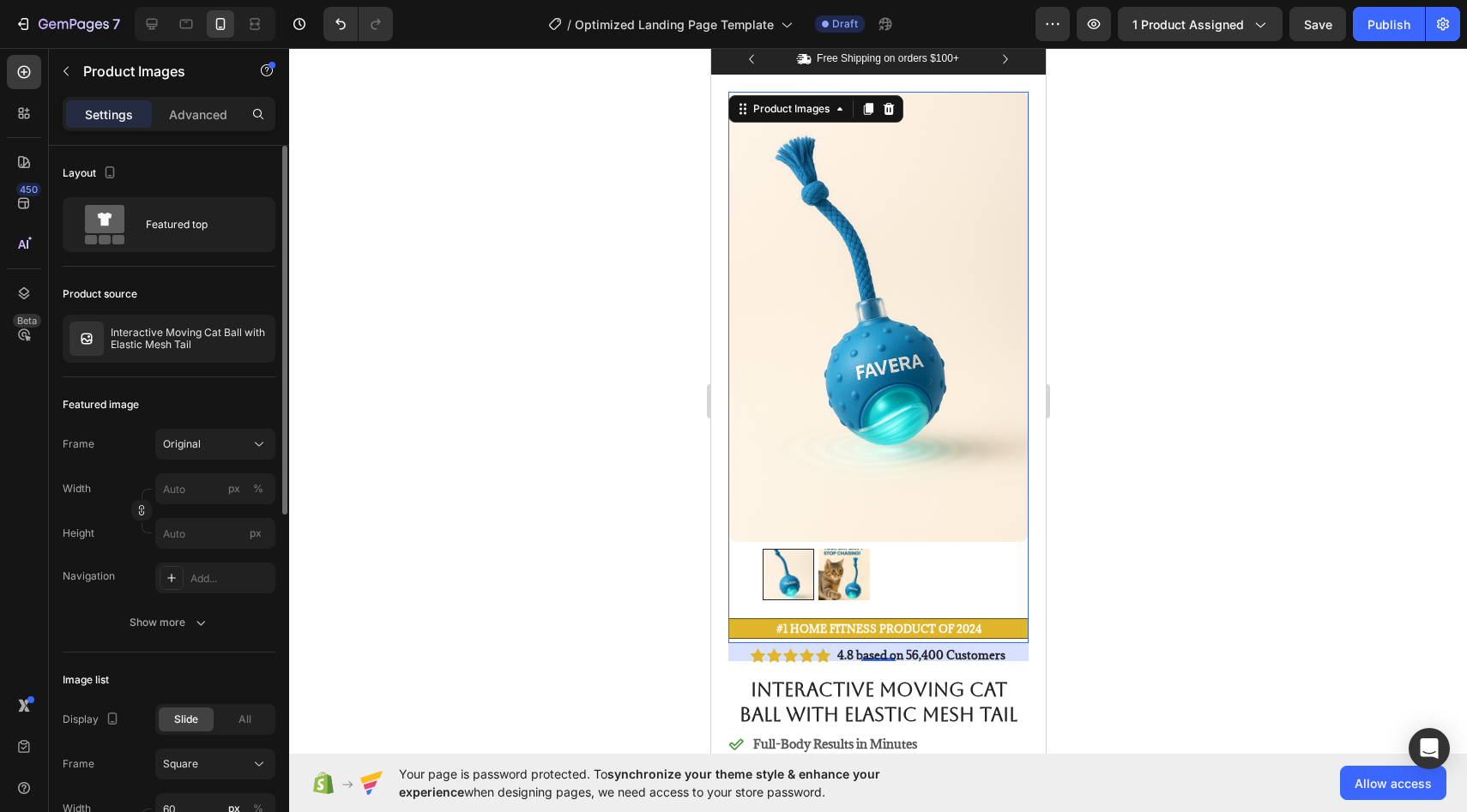 click at bounding box center (843, 574) 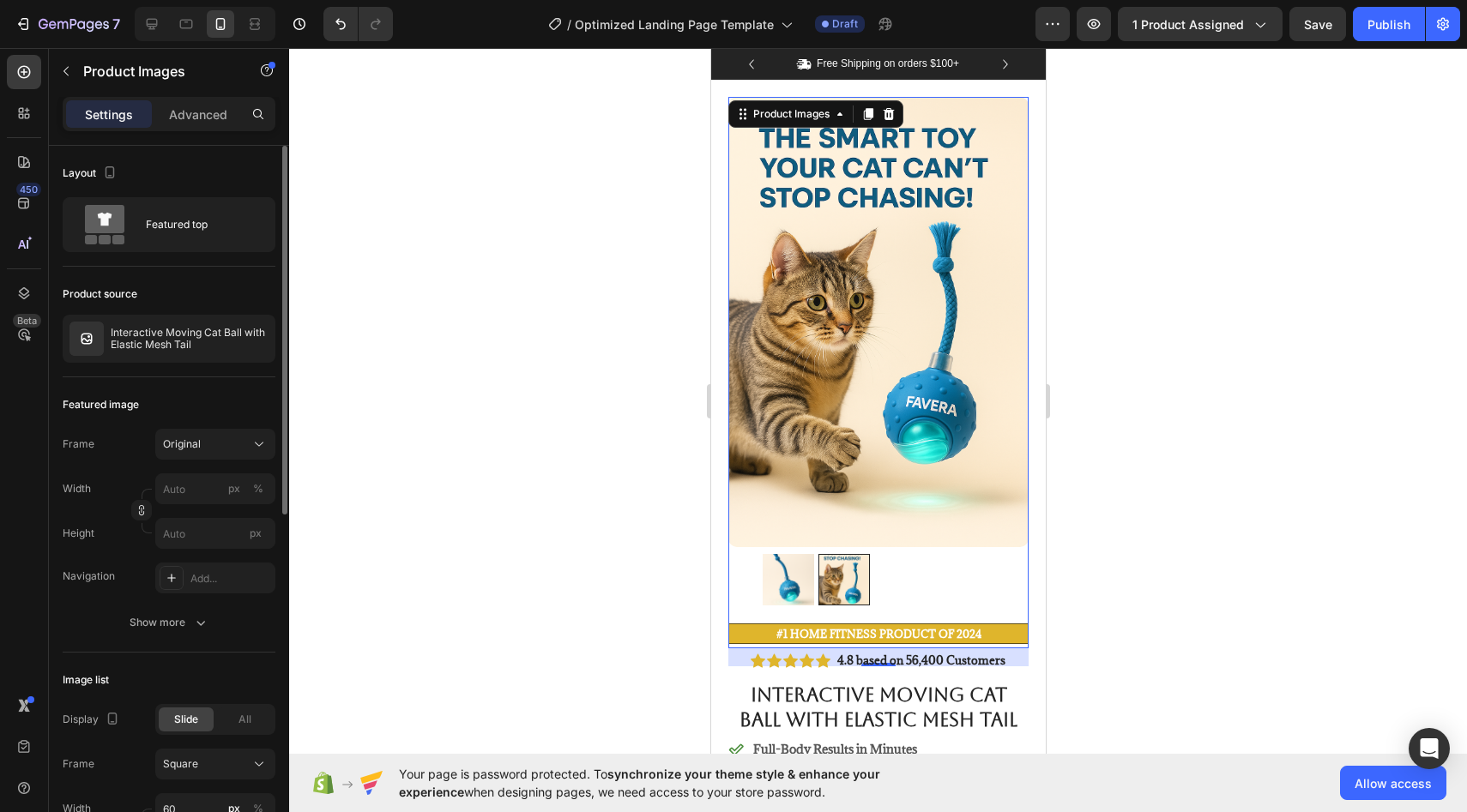 scroll, scrollTop: 0, scrollLeft: 0, axis: both 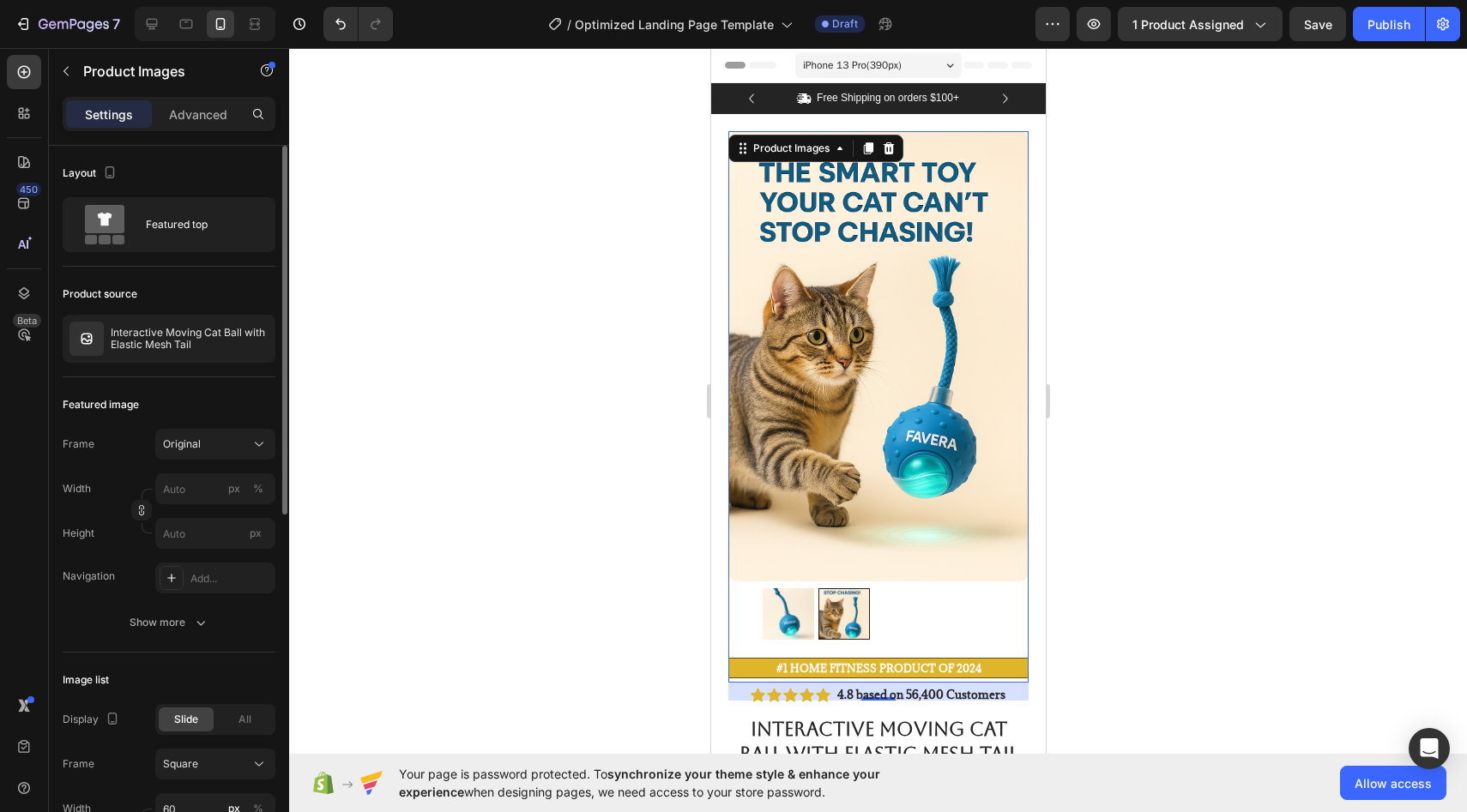 click at bounding box center (788, 614) 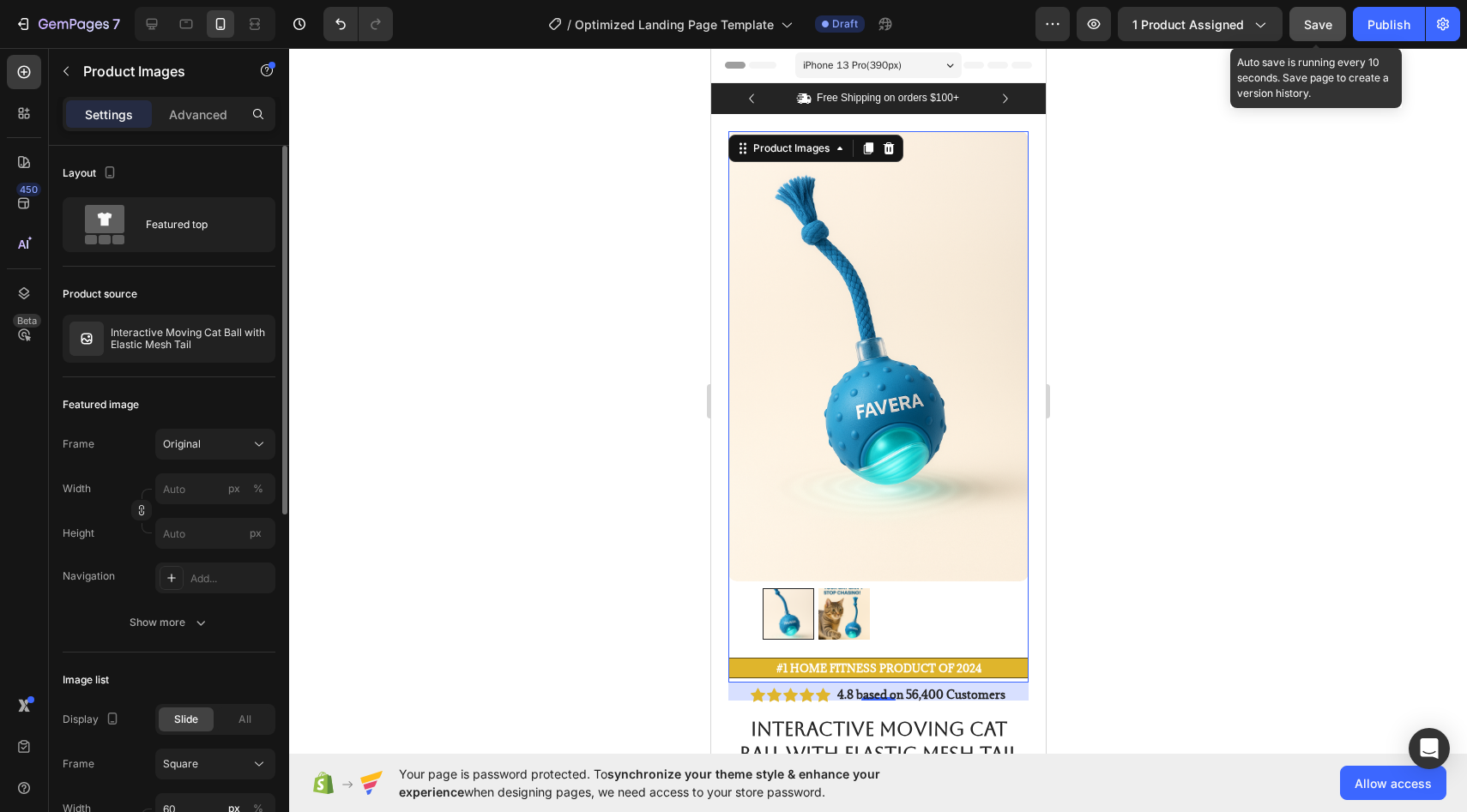click on "Save" at bounding box center (1318, 24) 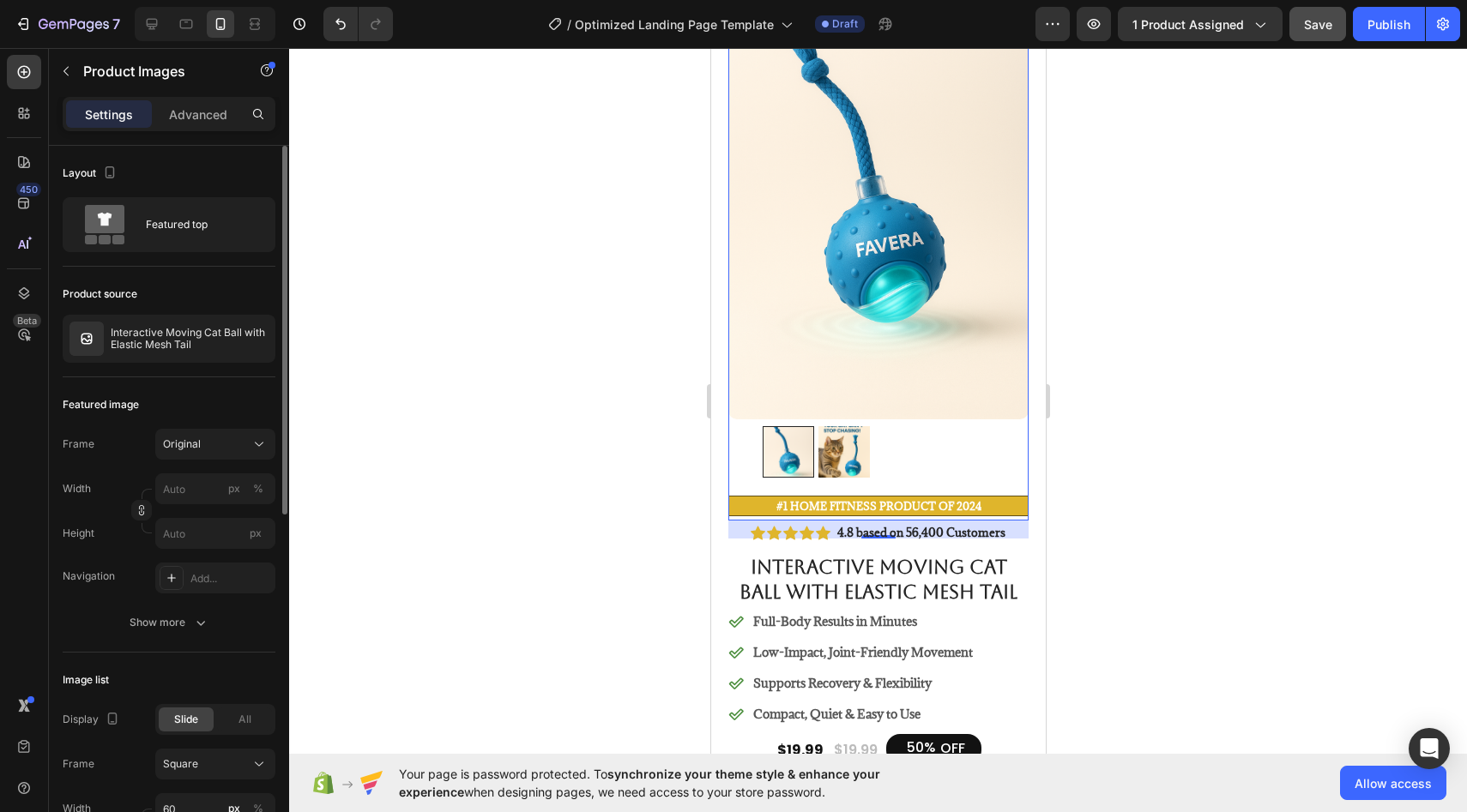 scroll, scrollTop: 0, scrollLeft: 0, axis: both 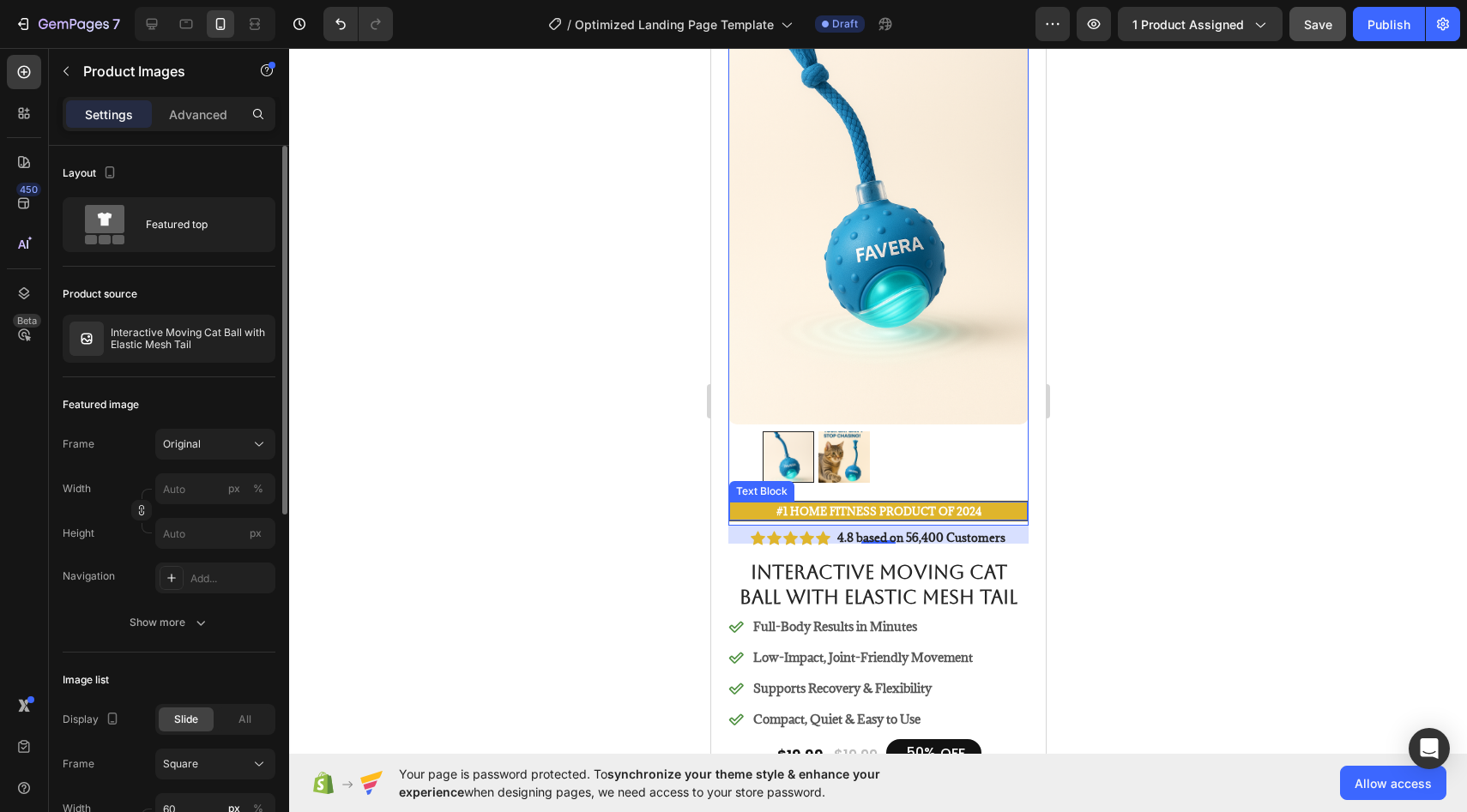 click on "#1 Home fitness Product of 2024" at bounding box center [878, 511] 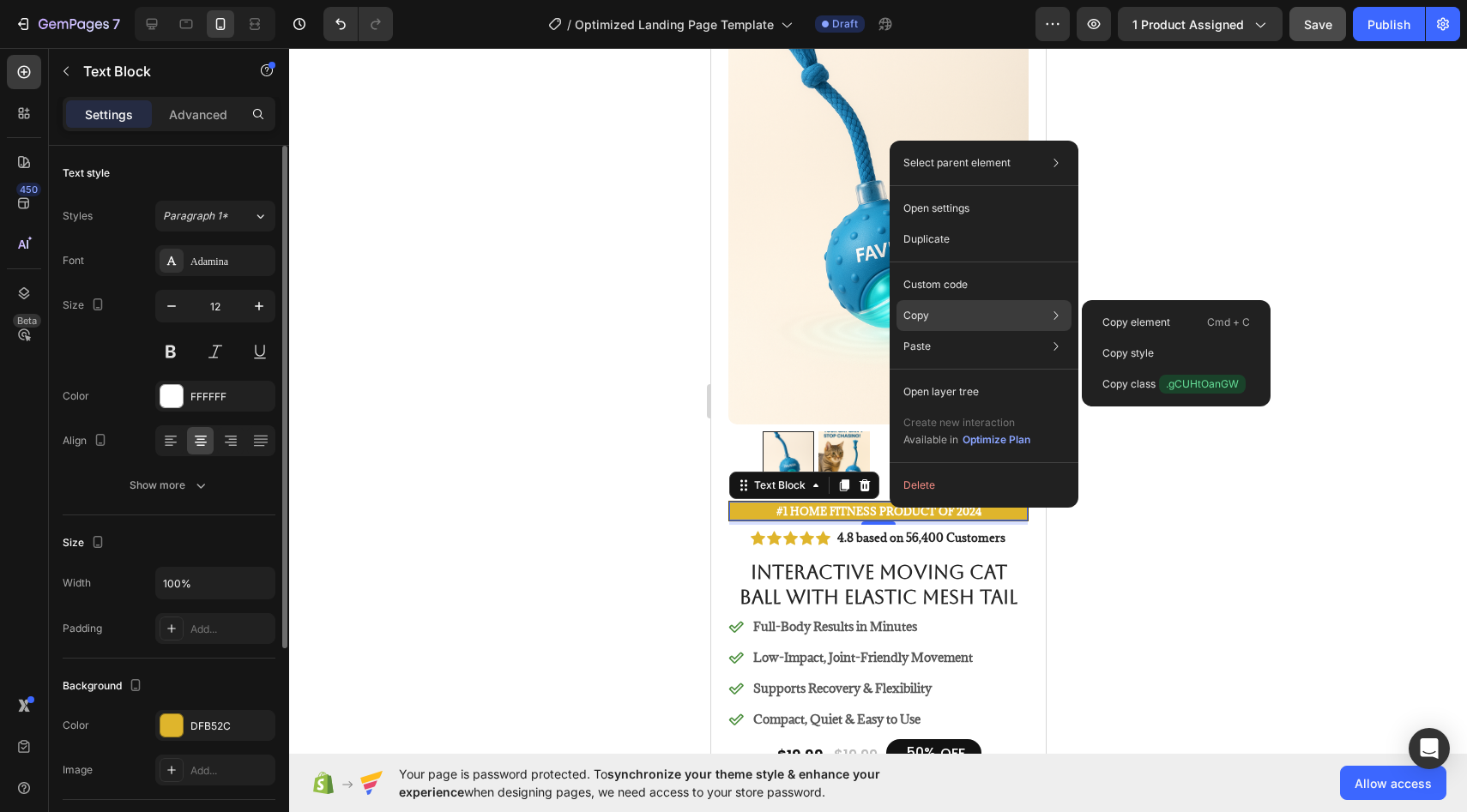 click on "Copy Copy element  Cmd + C Copy style  Copy class  .gCUHtOanGW" 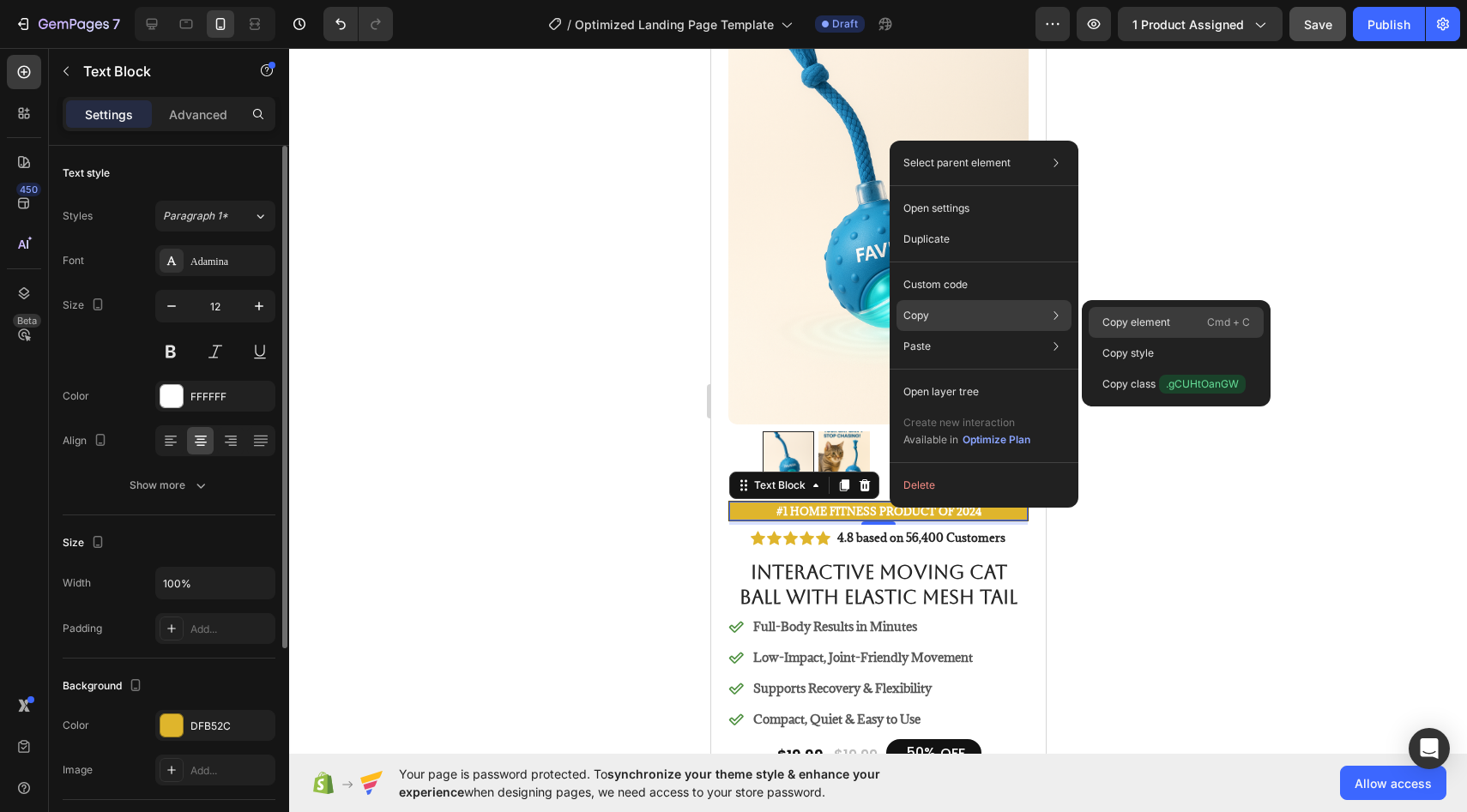 click on "Copy element" at bounding box center (1136, 322) 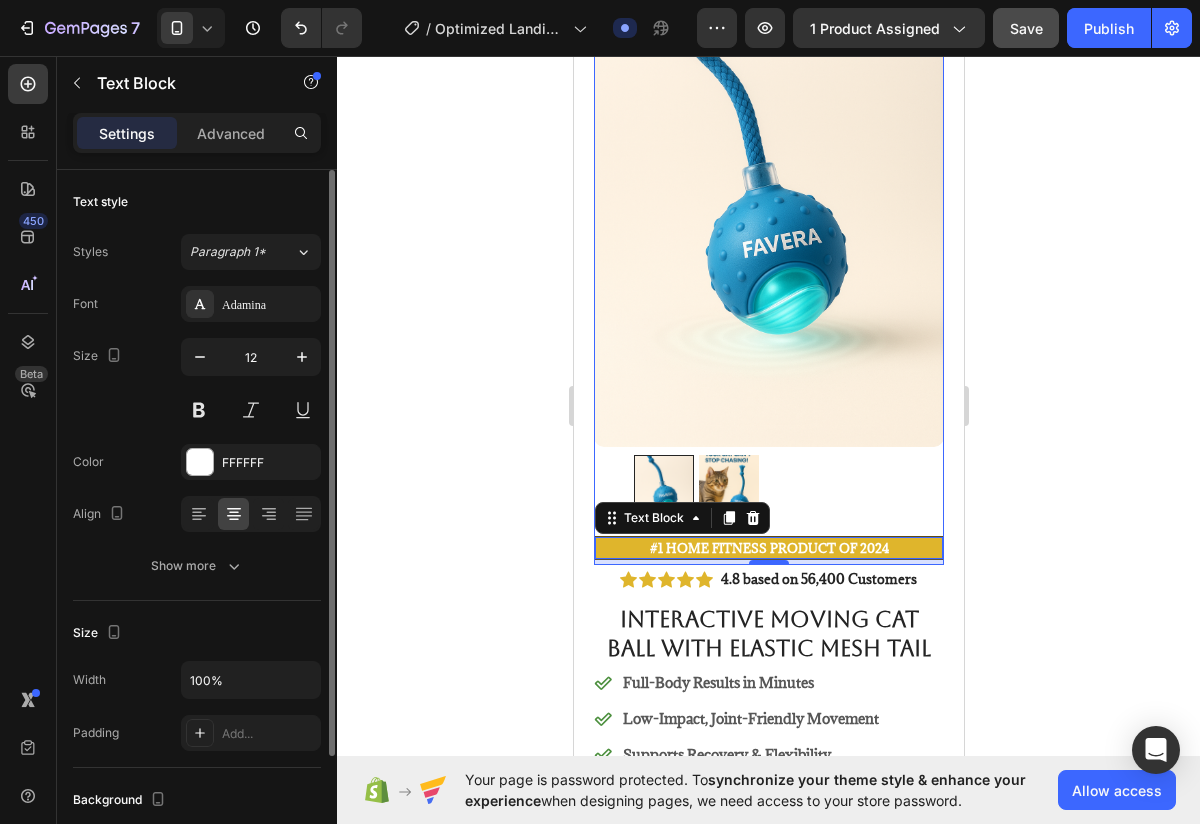 scroll, scrollTop: 305, scrollLeft: 0, axis: vertical 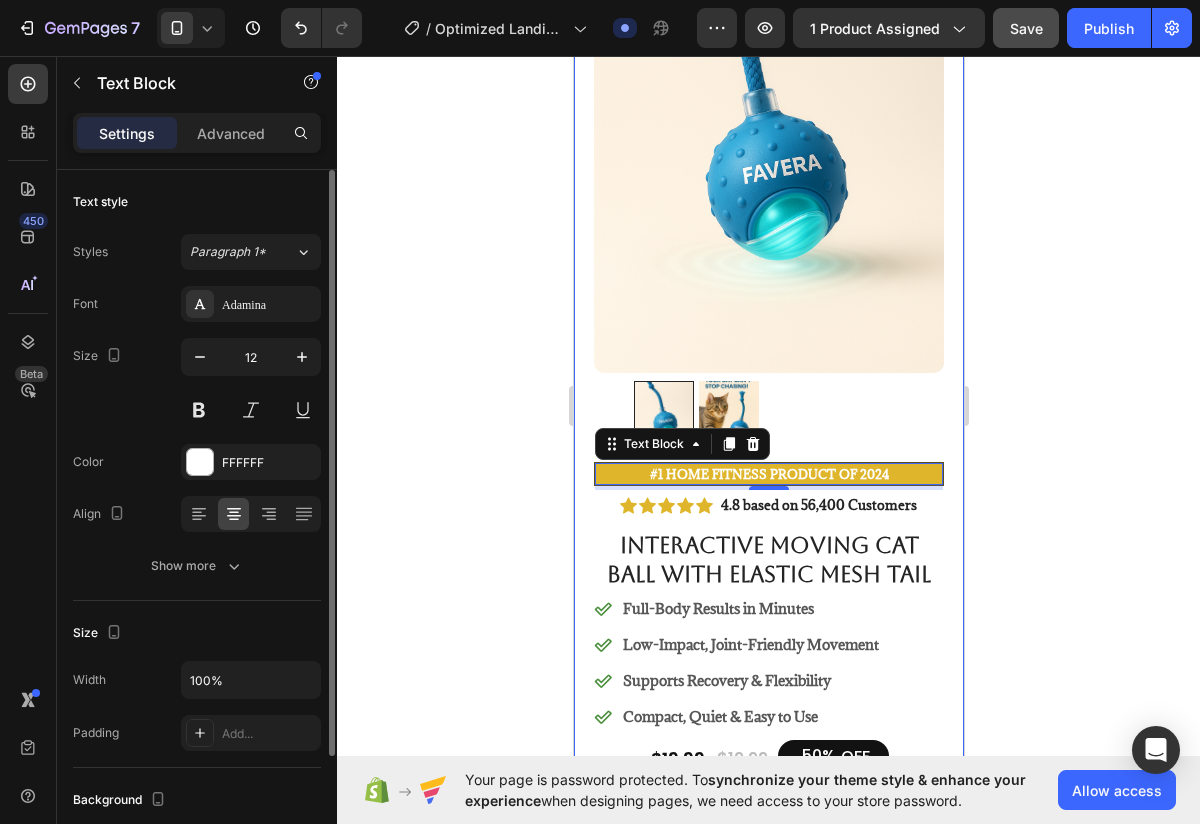 click 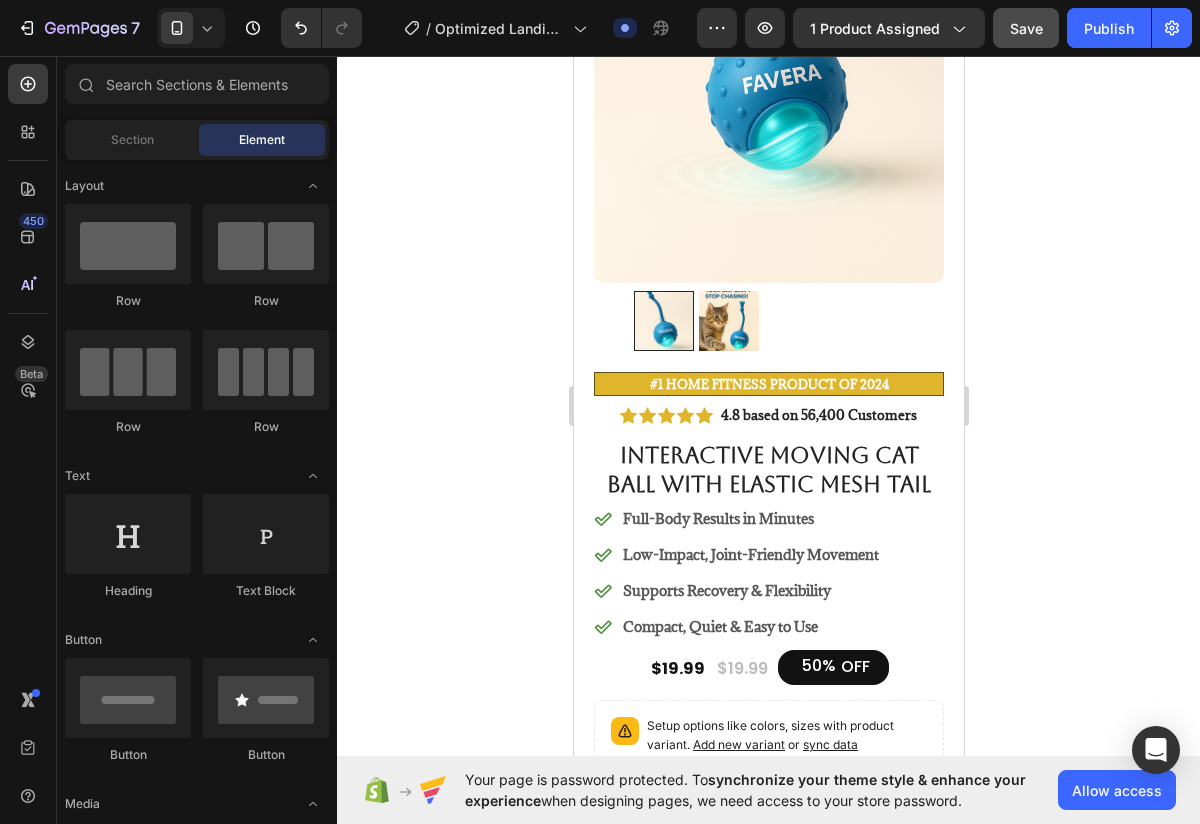 scroll, scrollTop: 396, scrollLeft: 0, axis: vertical 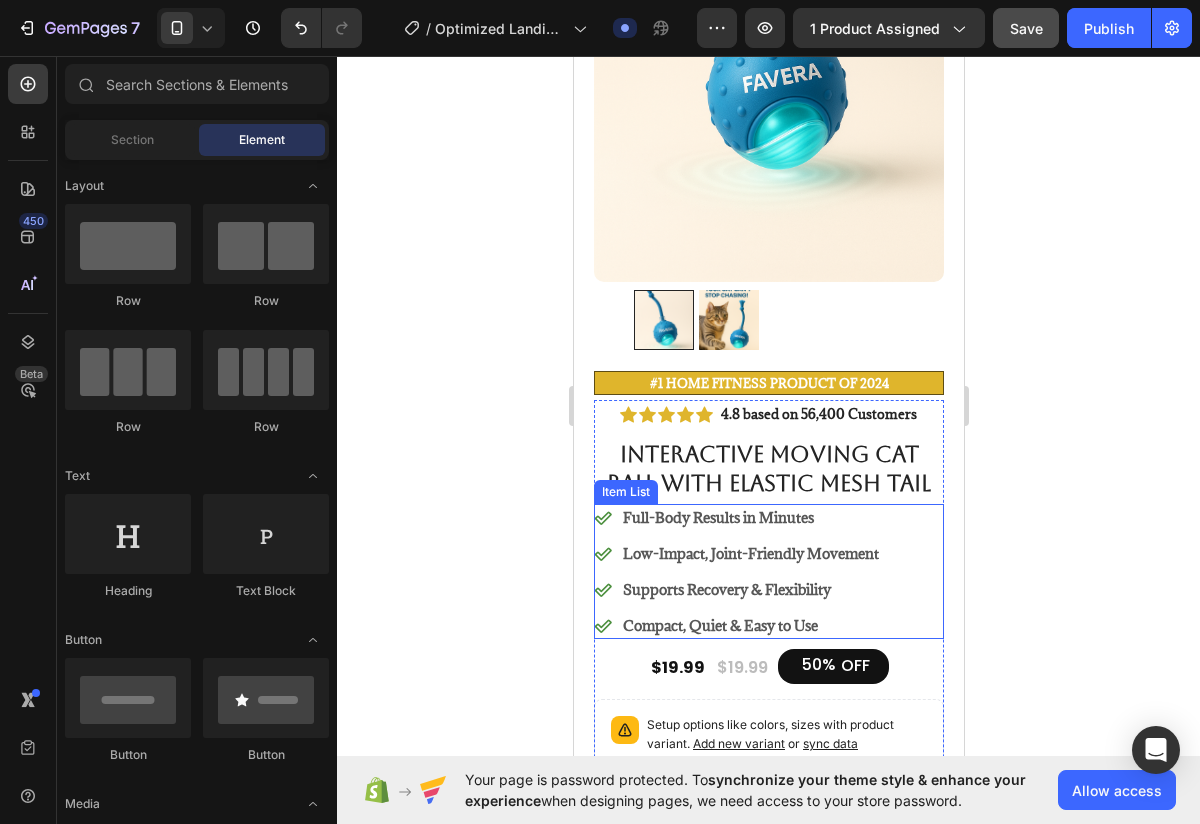 click on "Full-Body Results in Minutes" at bounding box center [750, 517] 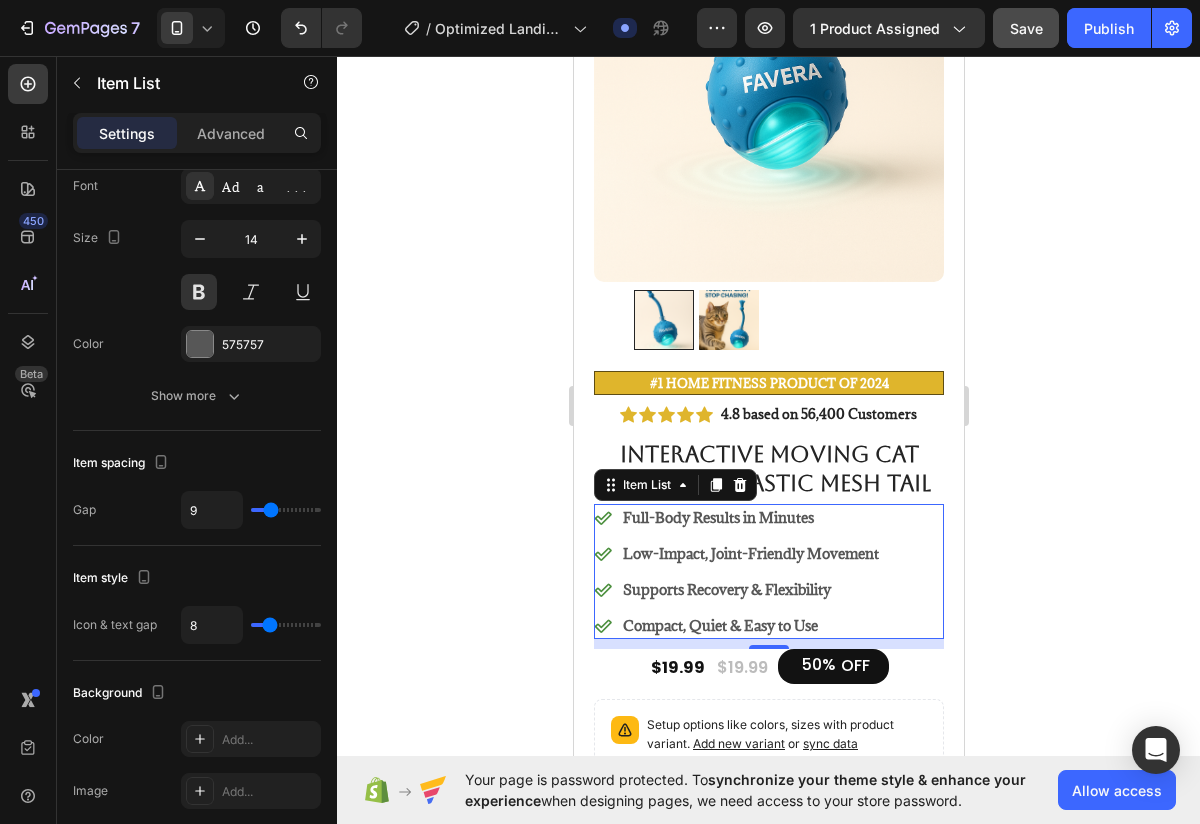 scroll, scrollTop: 0, scrollLeft: 0, axis: both 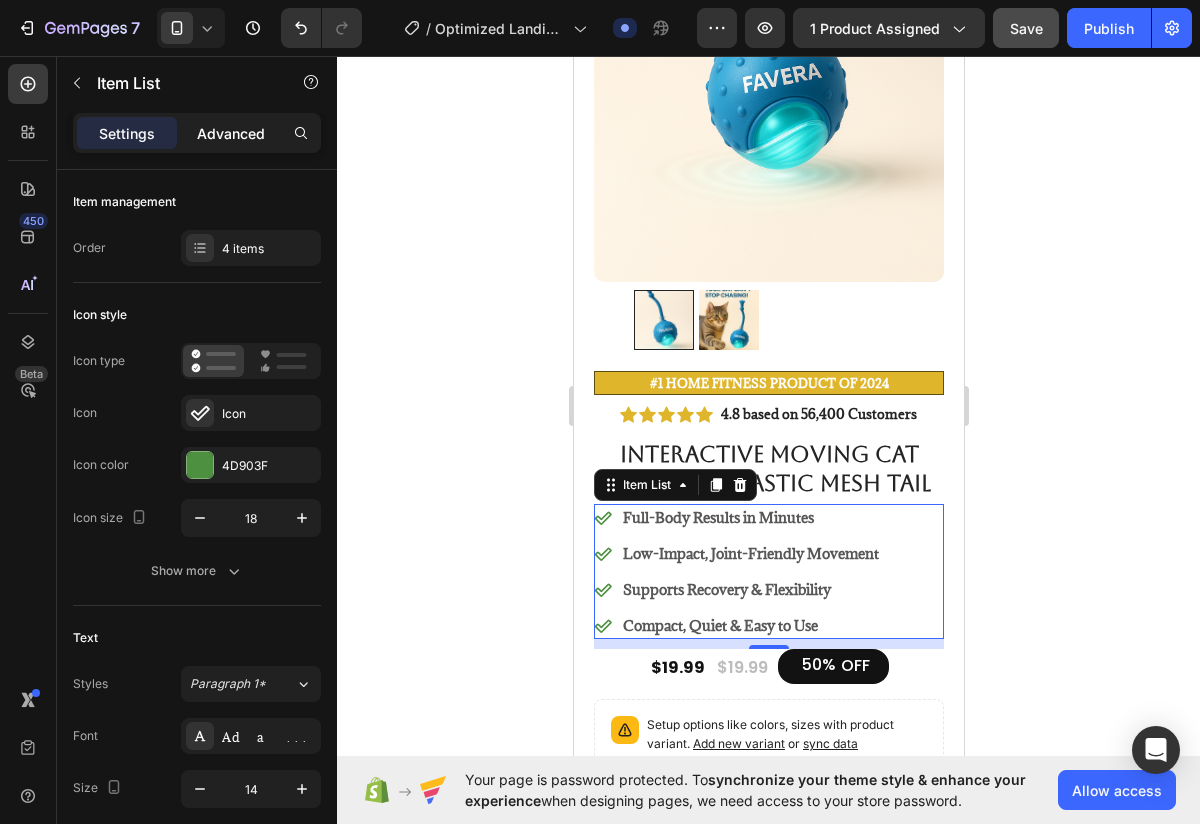 click on "Advanced" at bounding box center (231, 133) 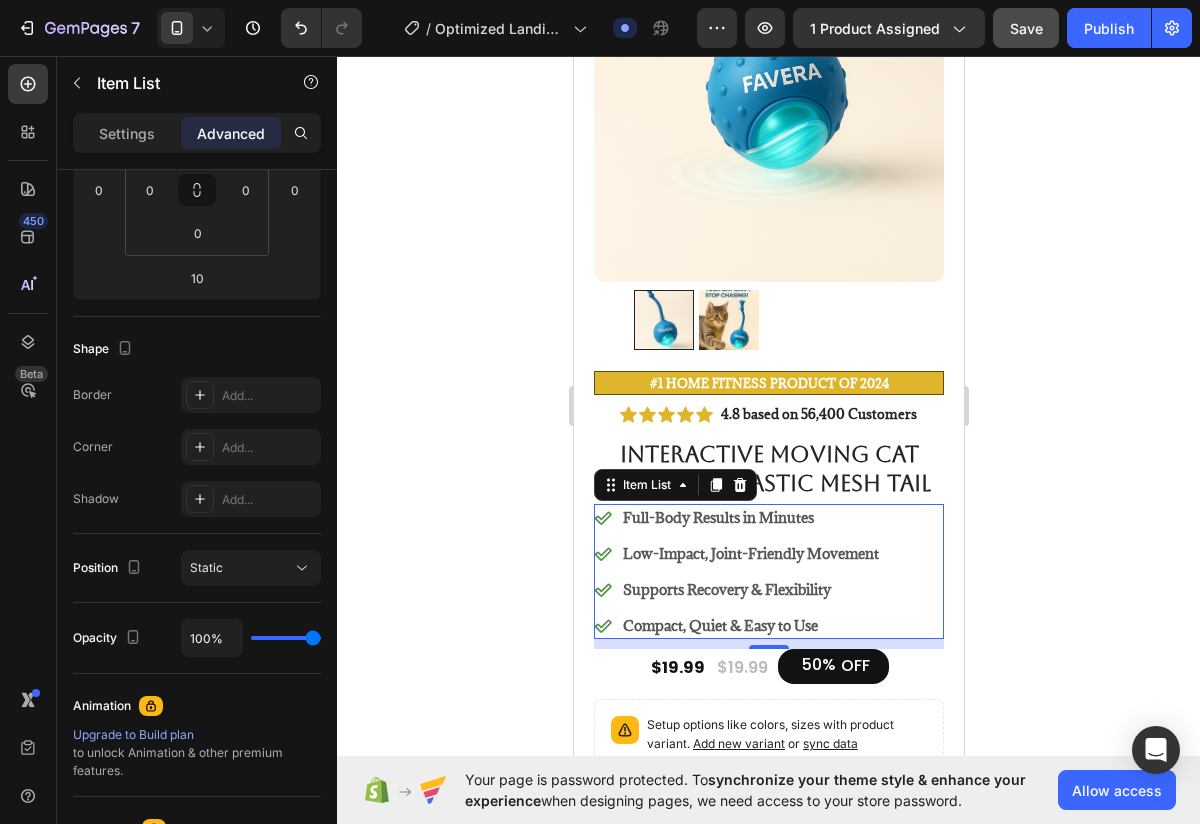 scroll, scrollTop: 0, scrollLeft: 0, axis: both 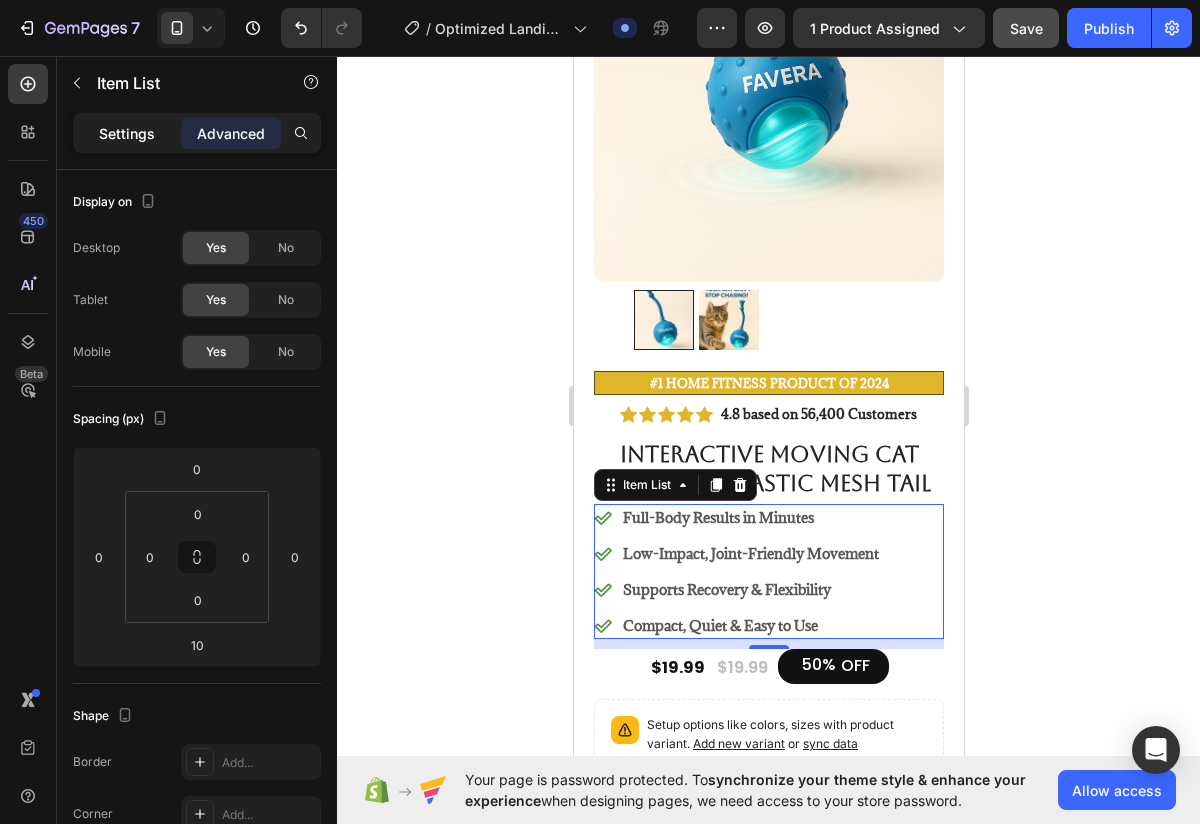 click on "Settings" at bounding box center [127, 133] 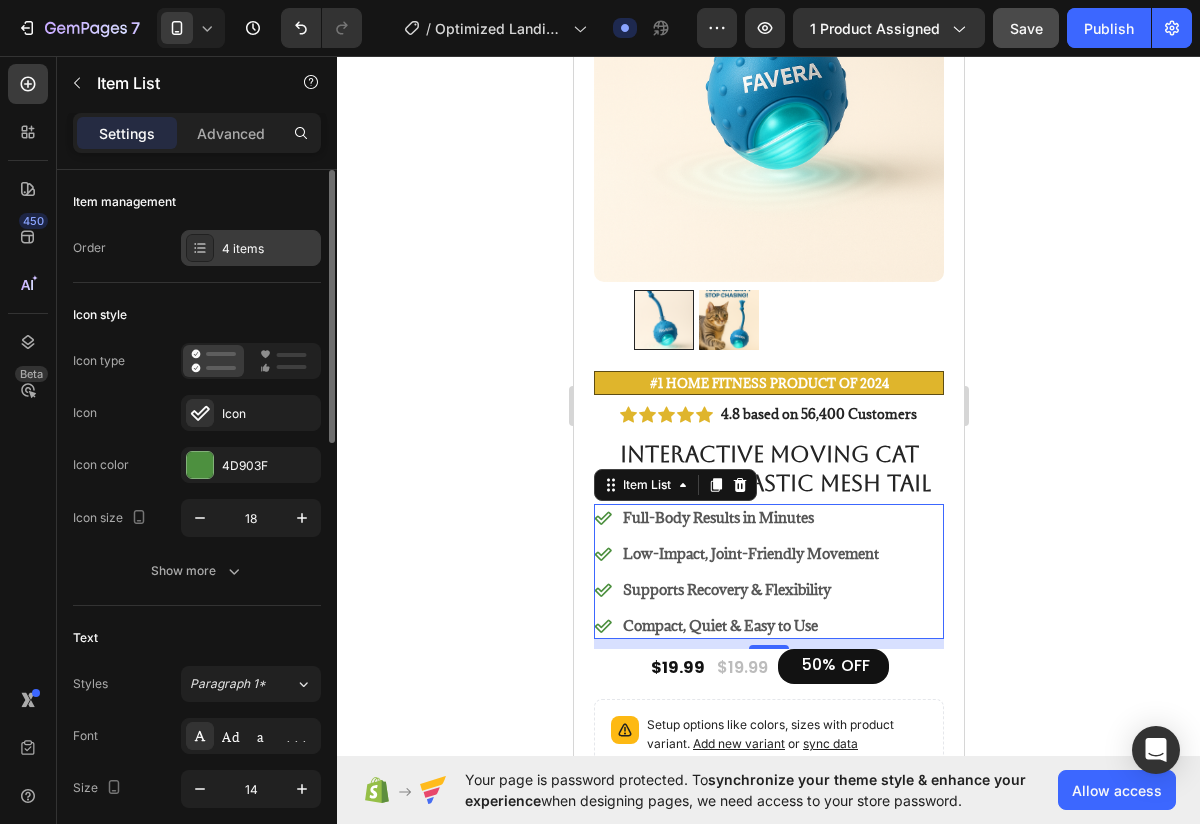 click on "4 items" at bounding box center [269, 249] 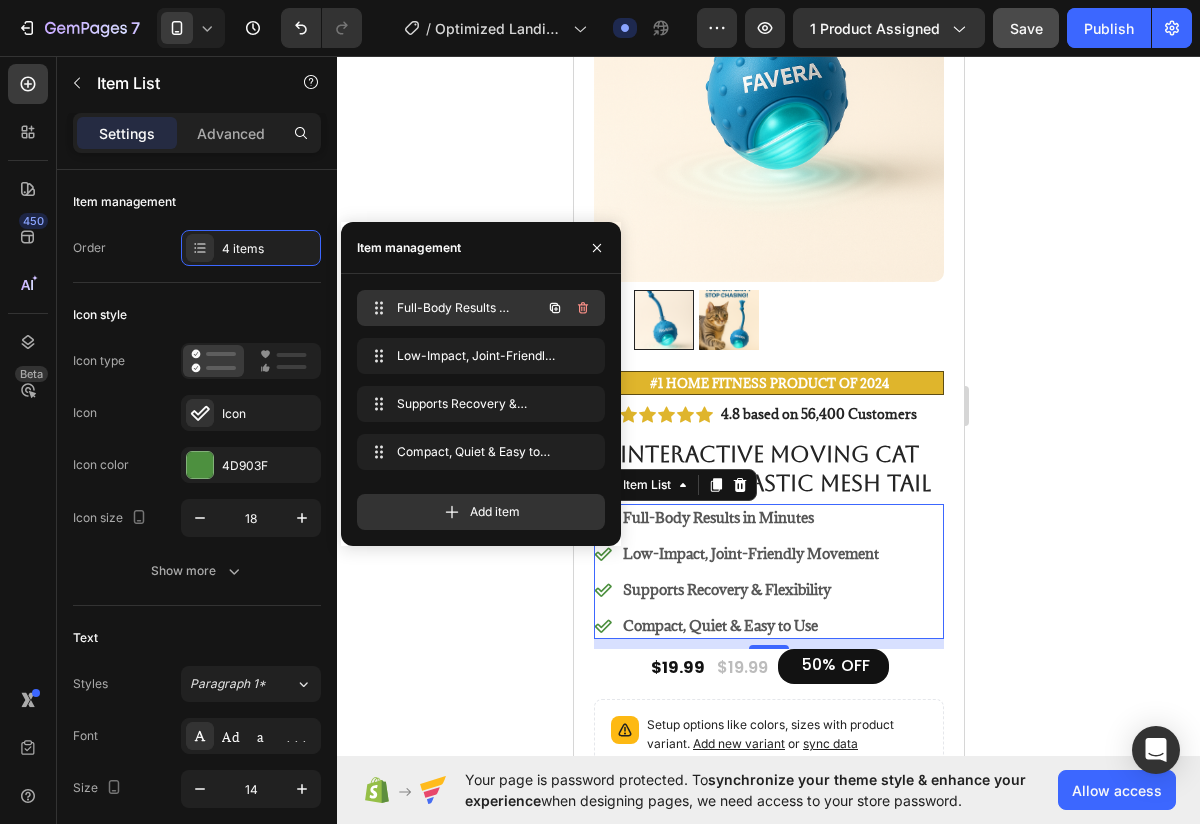 click on "Full-Body Results in Minutes Full-Body Results in Minutes" at bounding box center (453, 308) 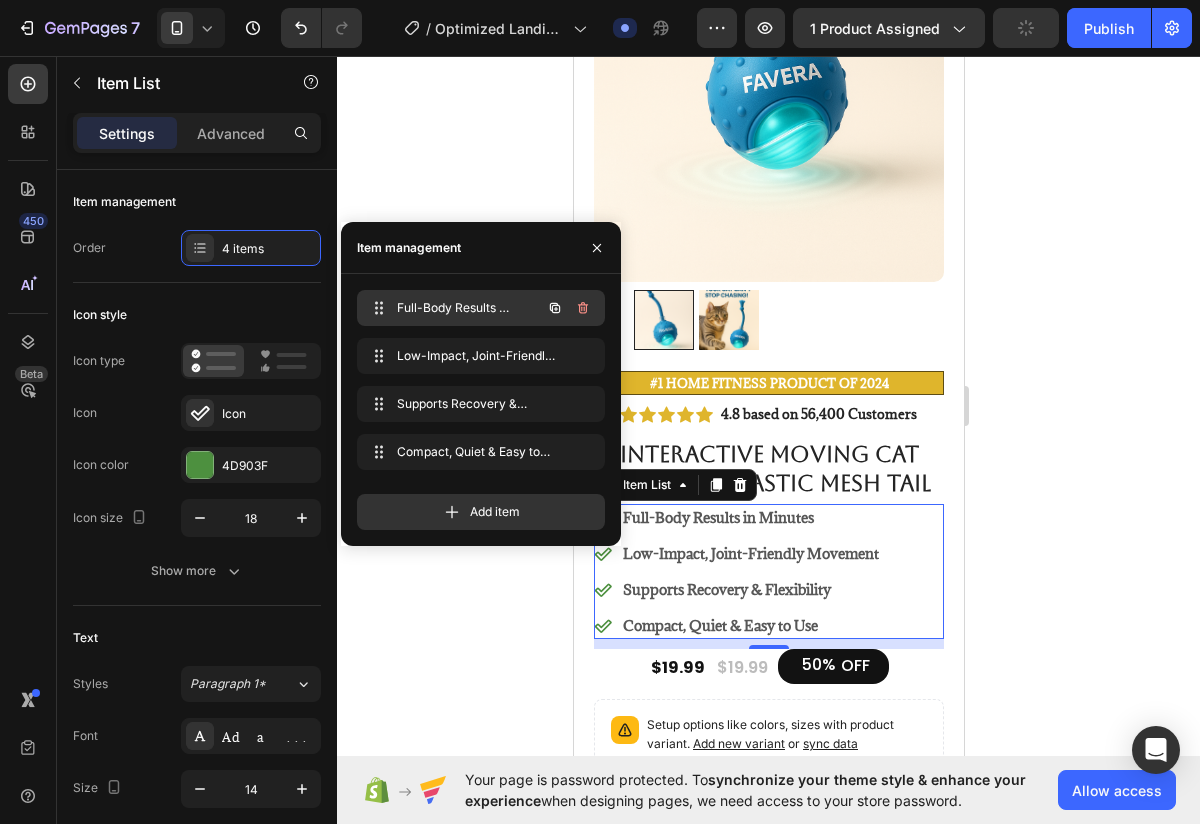 click on "Full-Body Results in Minutes" at bounding box center (453, 308) 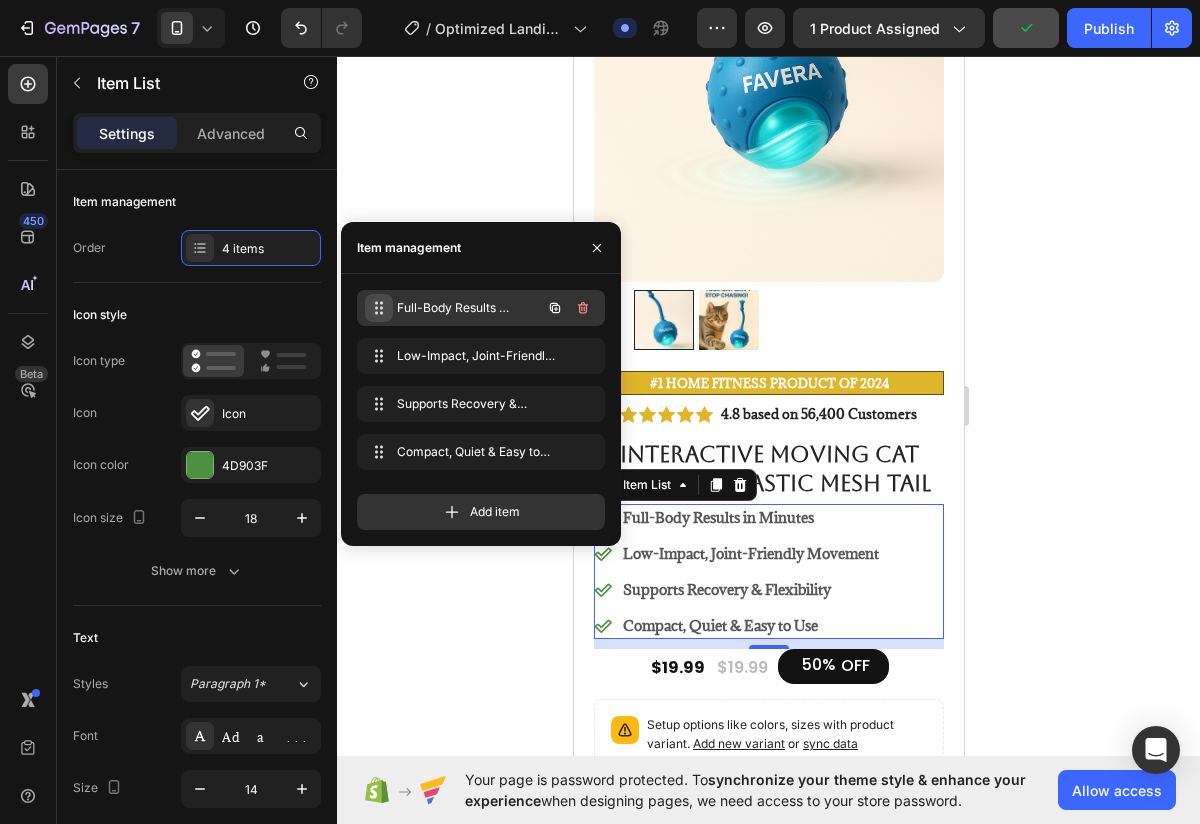 click at bounding box center (379, 308) 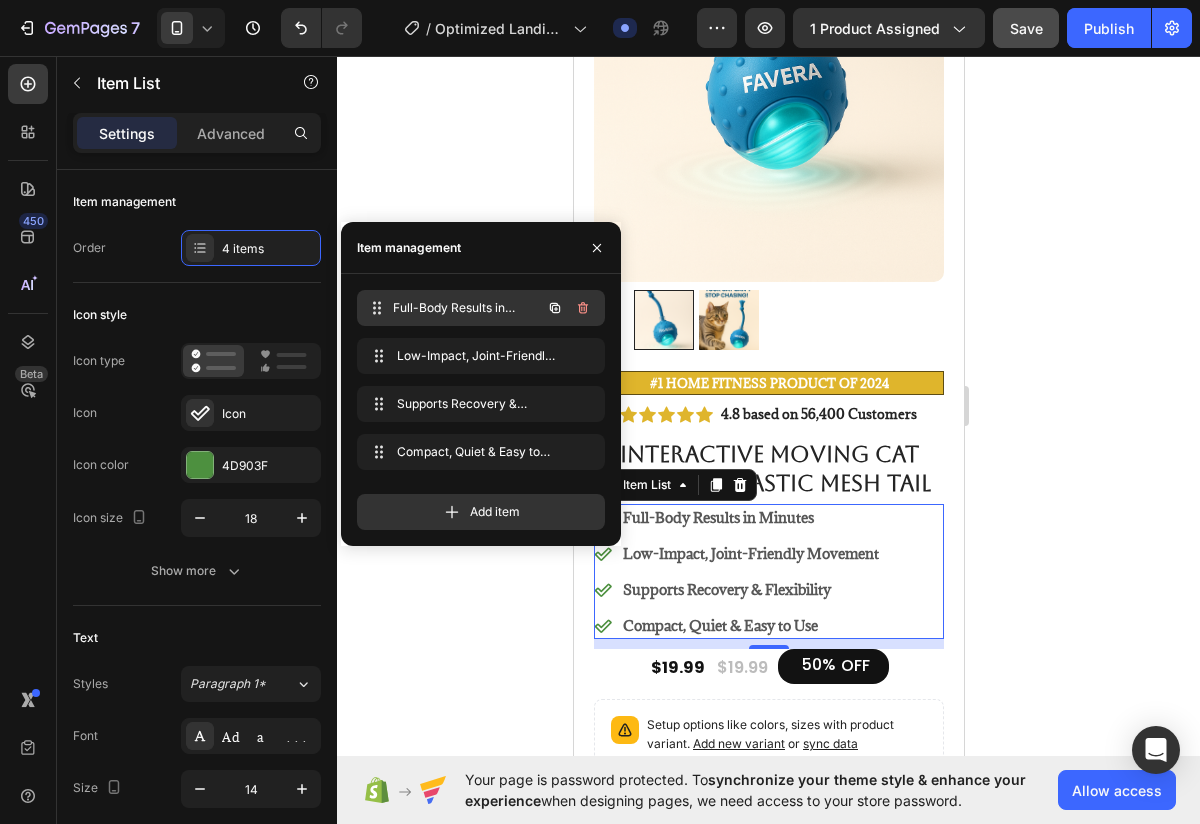 click on "Full-Body Results in Minutes" at bounding box center (467, 308) 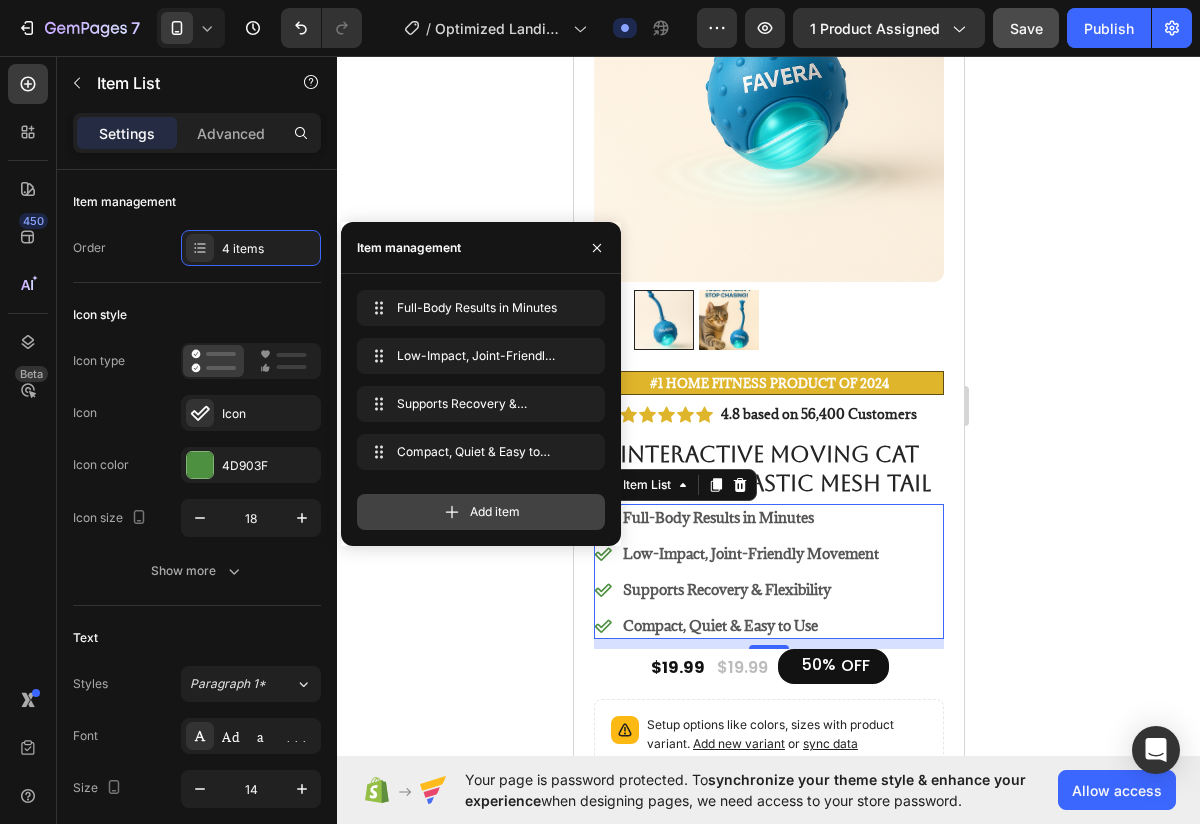 click 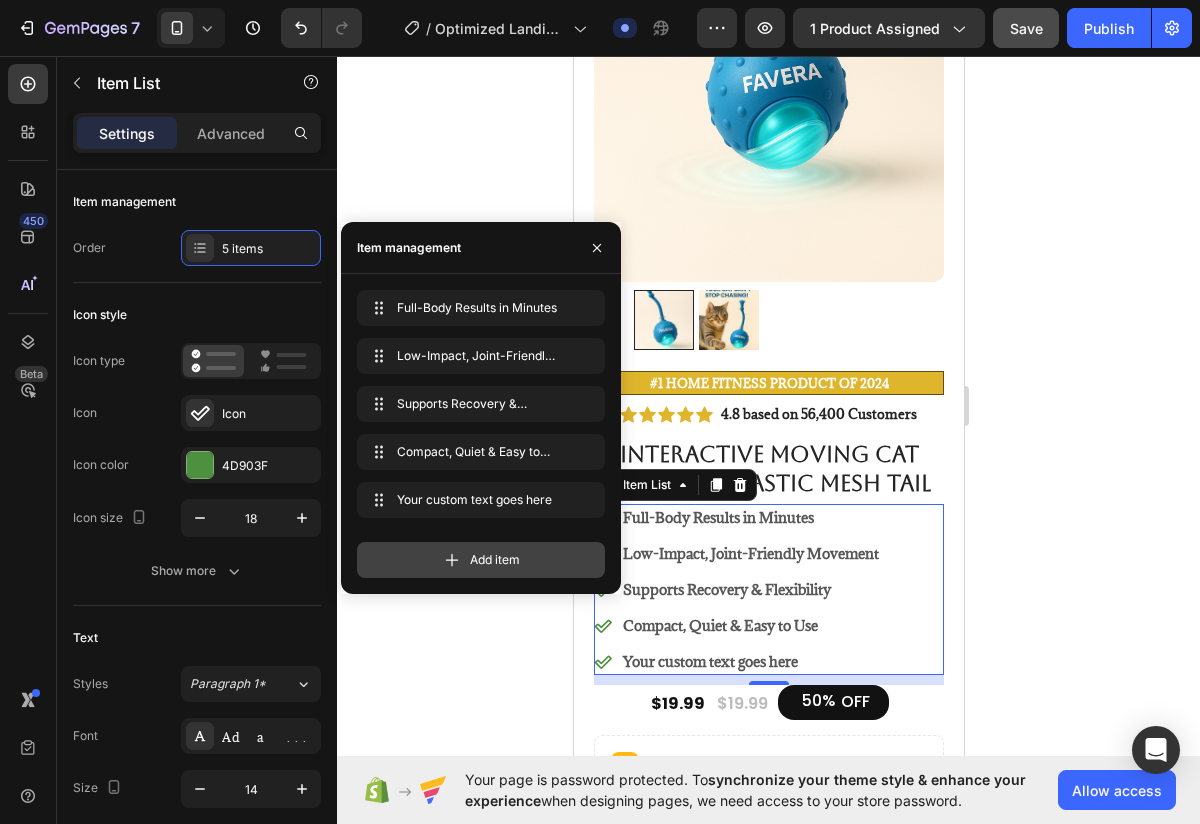 click on "Add item" at bounding box center (495, 560) 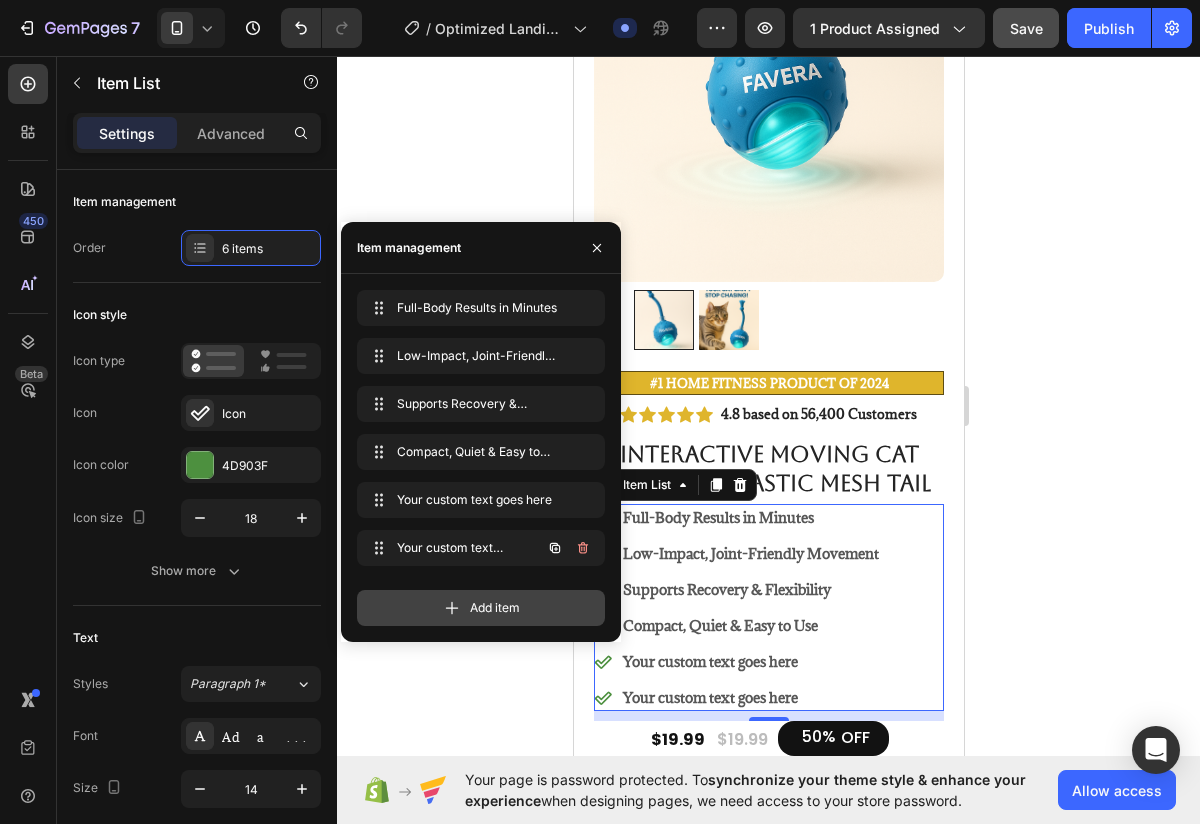 click on "Your custom text goes here Your custom text goes here" at bounding box center [481, 548] 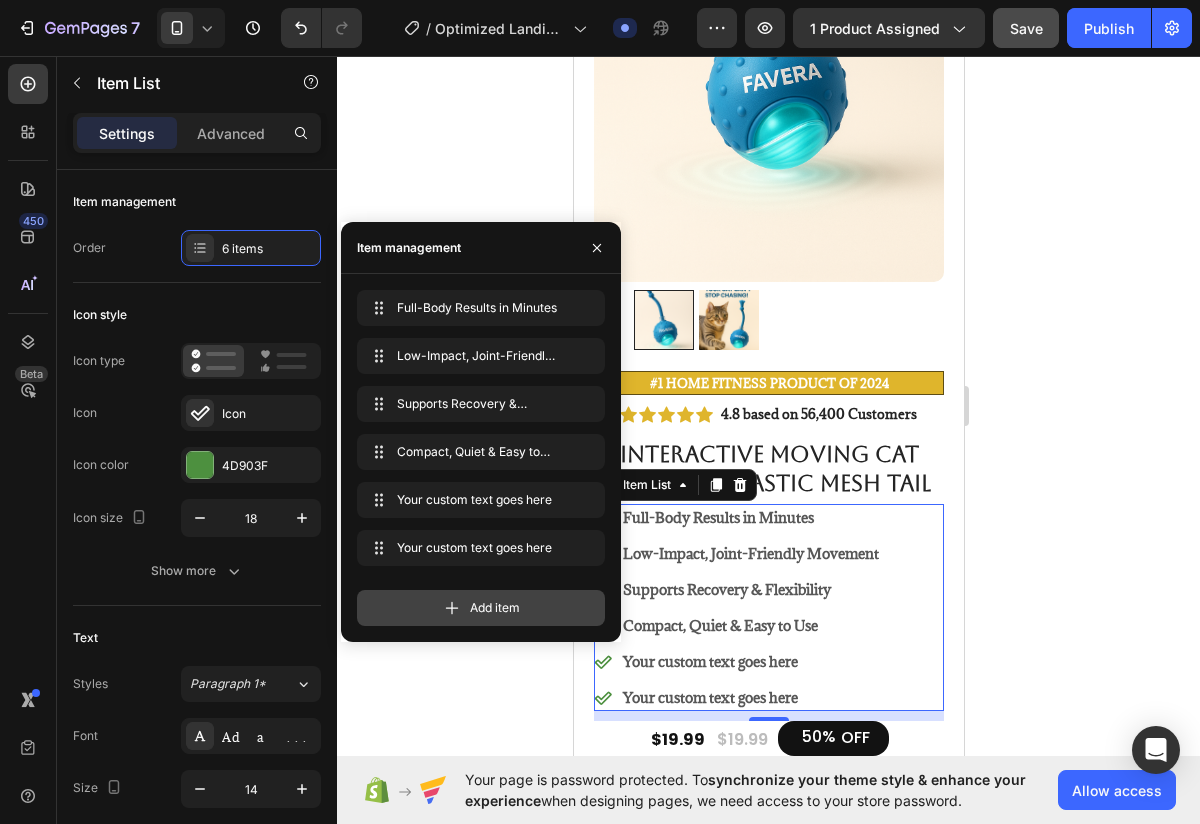 click on "Add item" at bounding box center [481, 608] 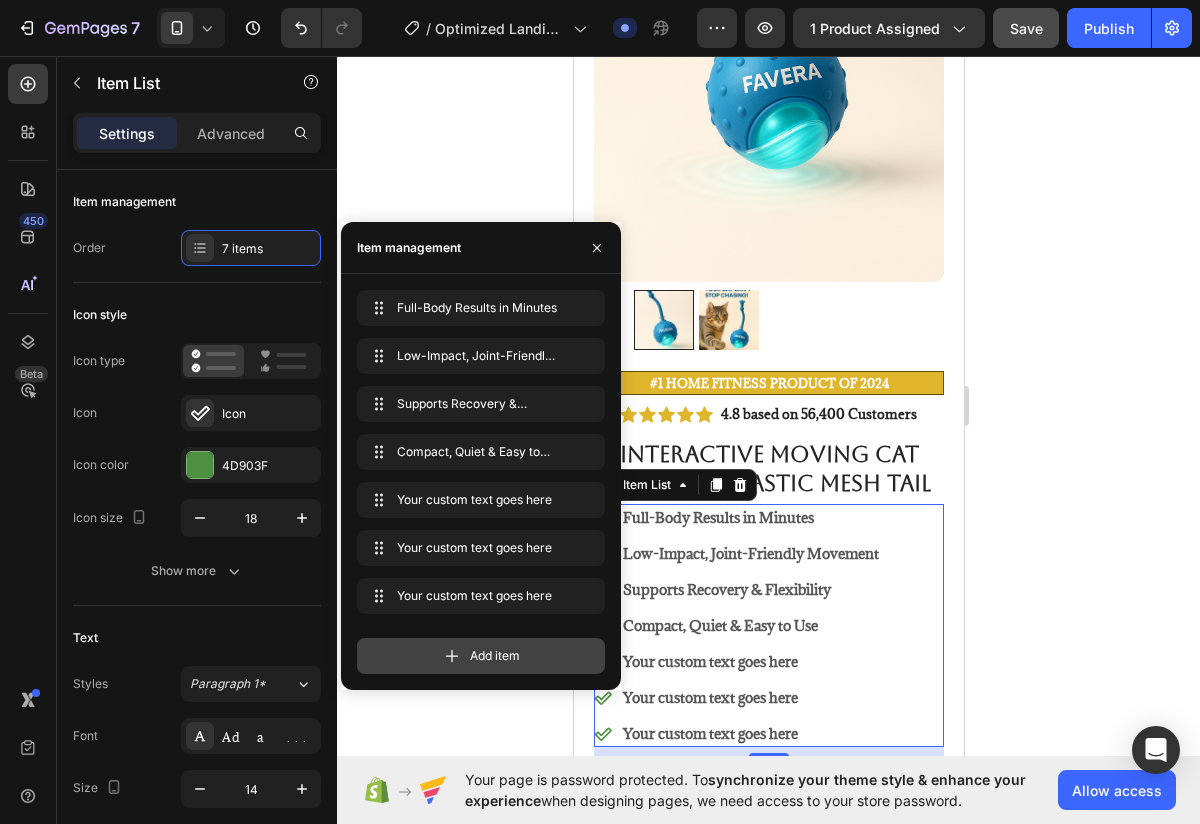 click on "Add item" at bounding box center [495, 656] 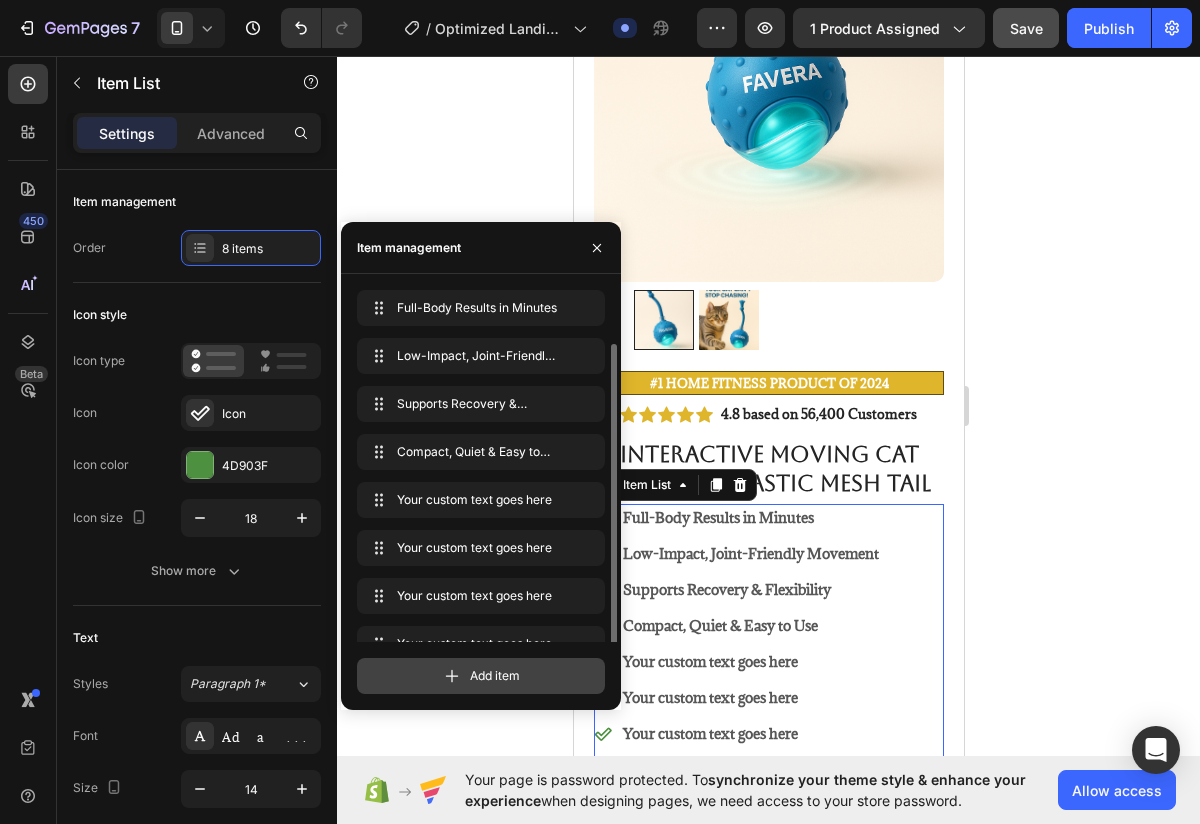 scroll, scrollTop: 28, scrollLeft: 0, axis: vertical 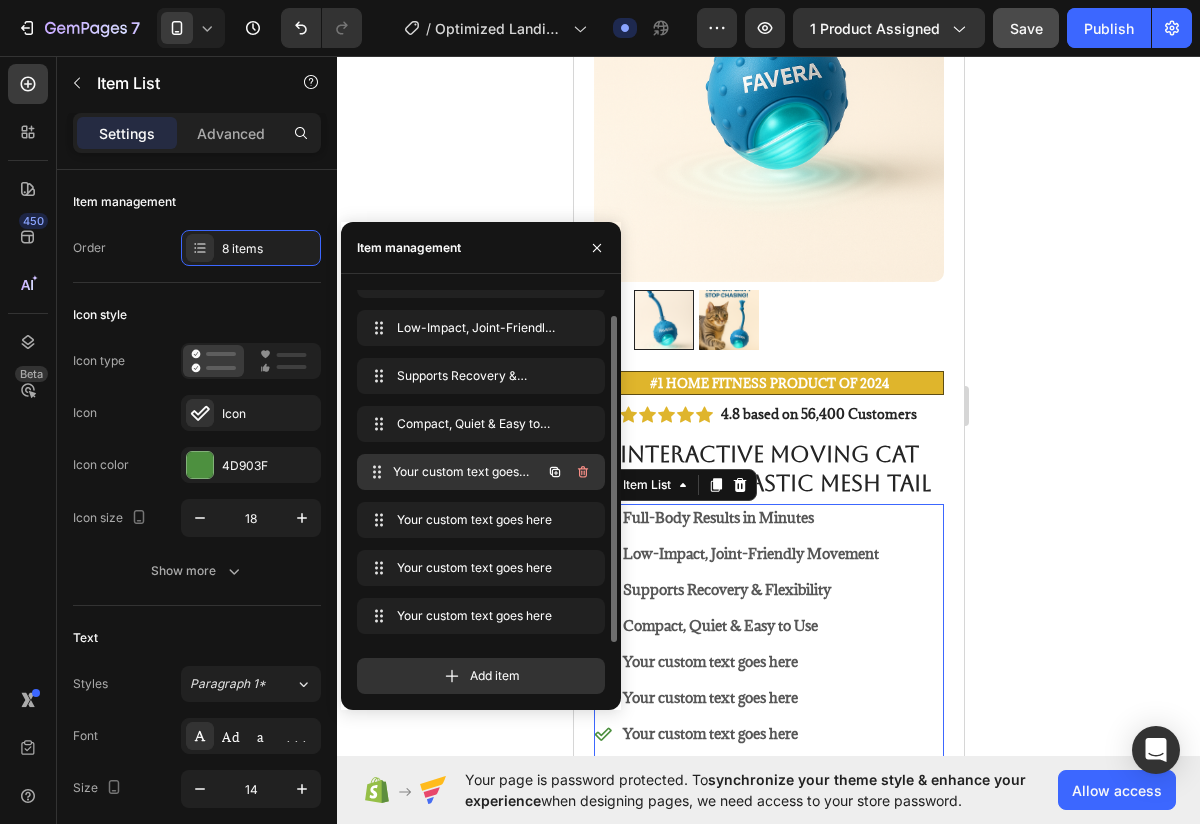 click on "Your custom text goes here" at bounding box center [467, 472] 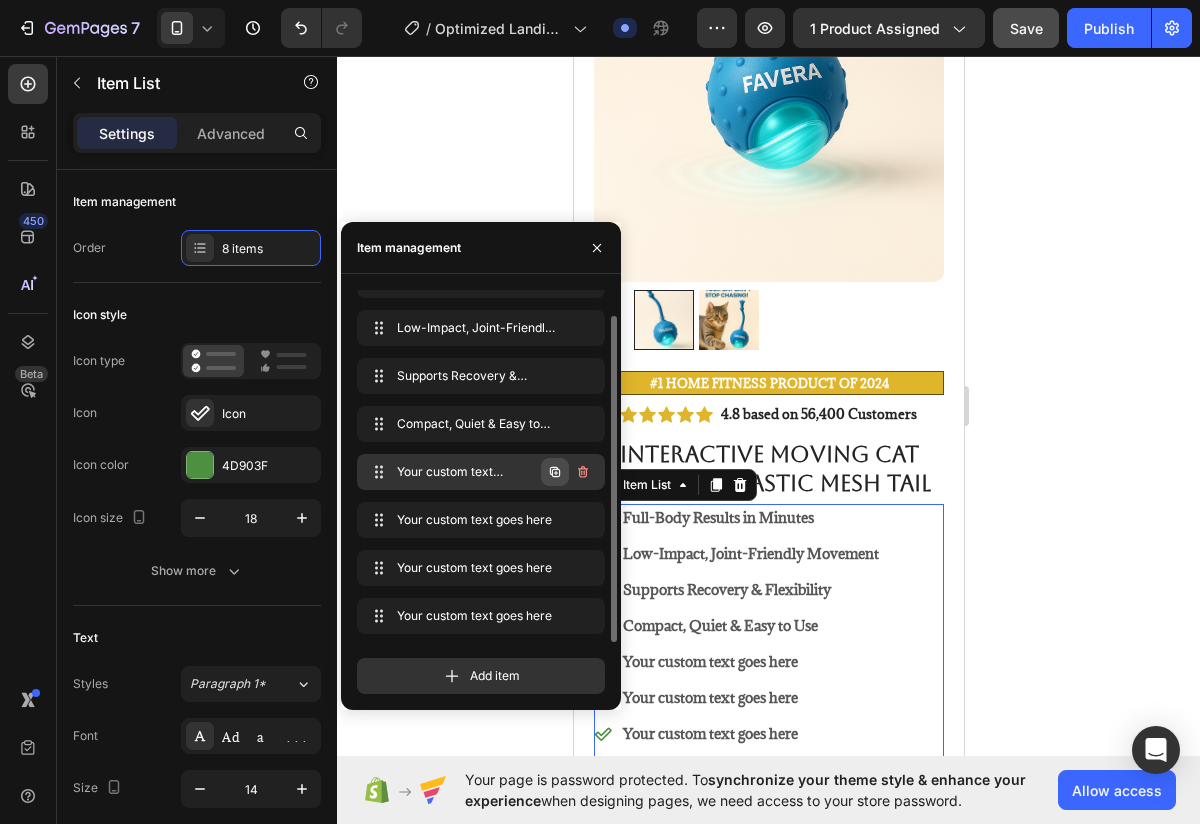 click 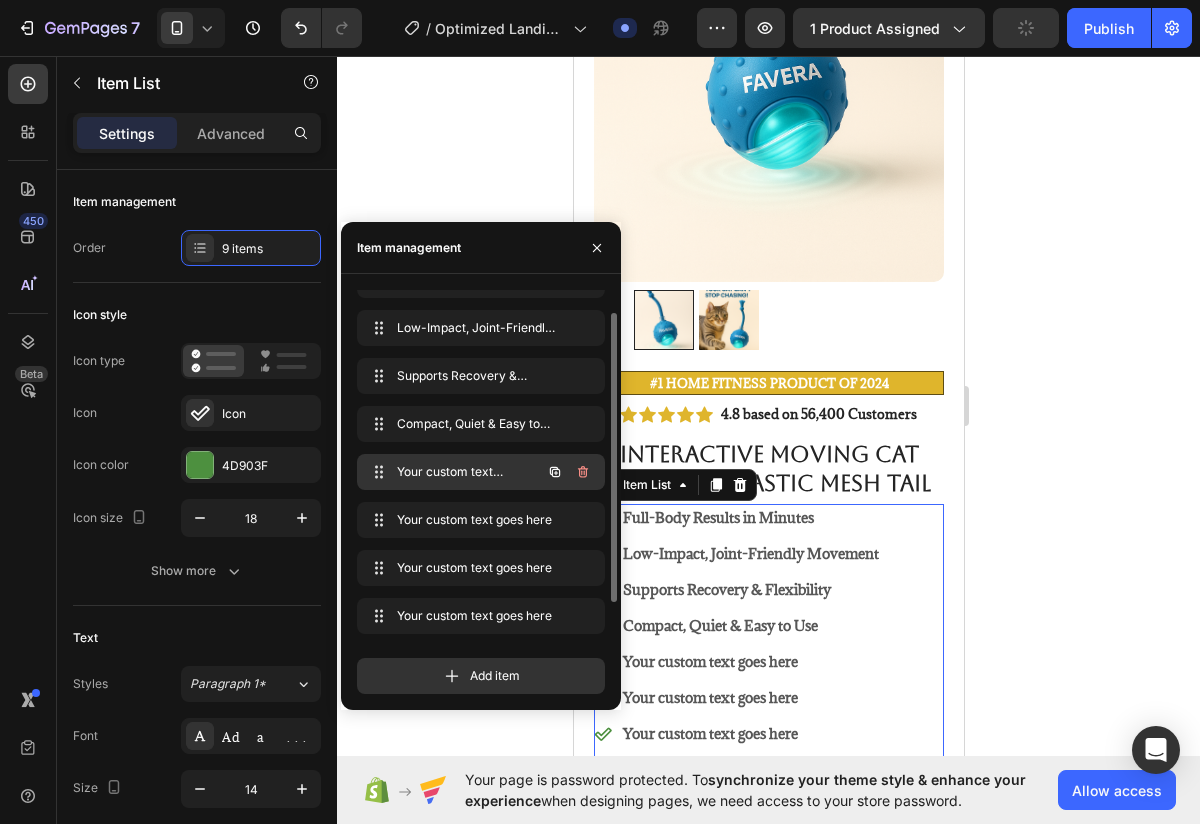 click on "Your custom text goes here" at bounding box center (453, 472) 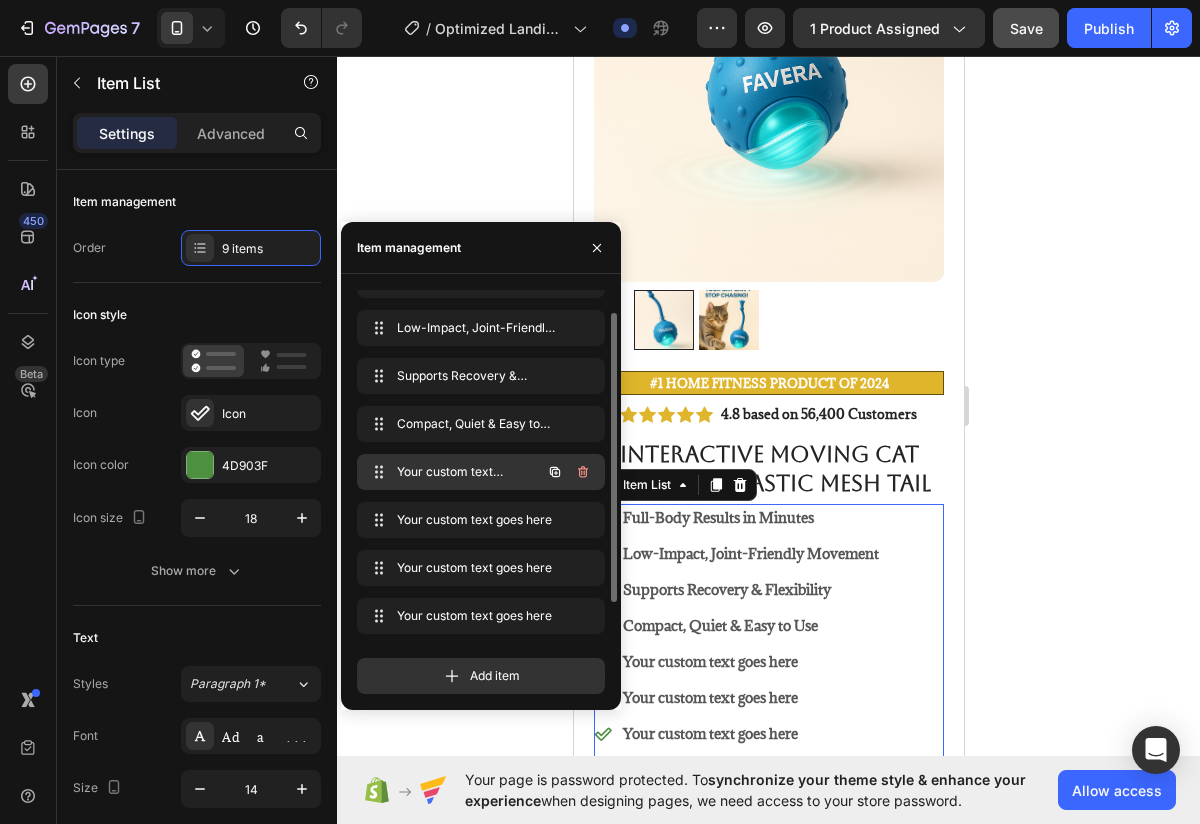 click on "Your custom text goes here" at bounding box center (453, 472) 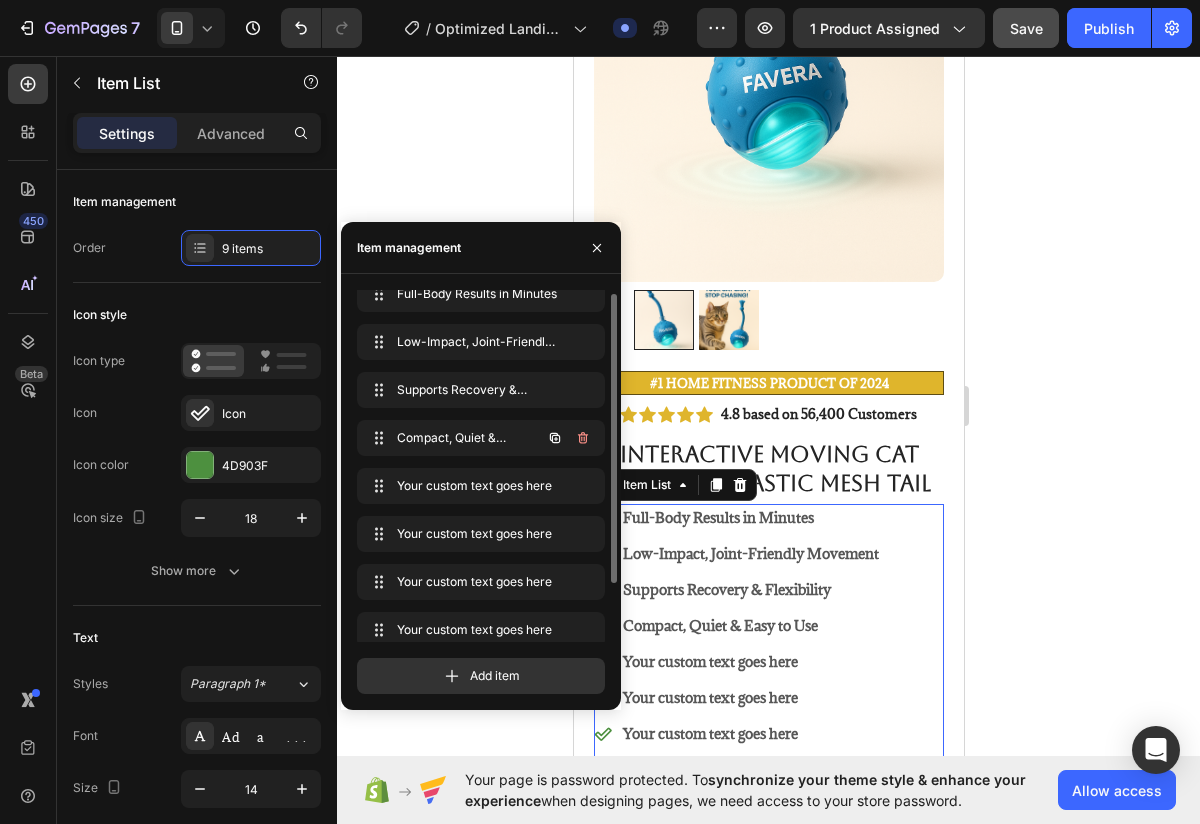 scroll, scrollTop: 0, scrollLeft: 0, axis: both 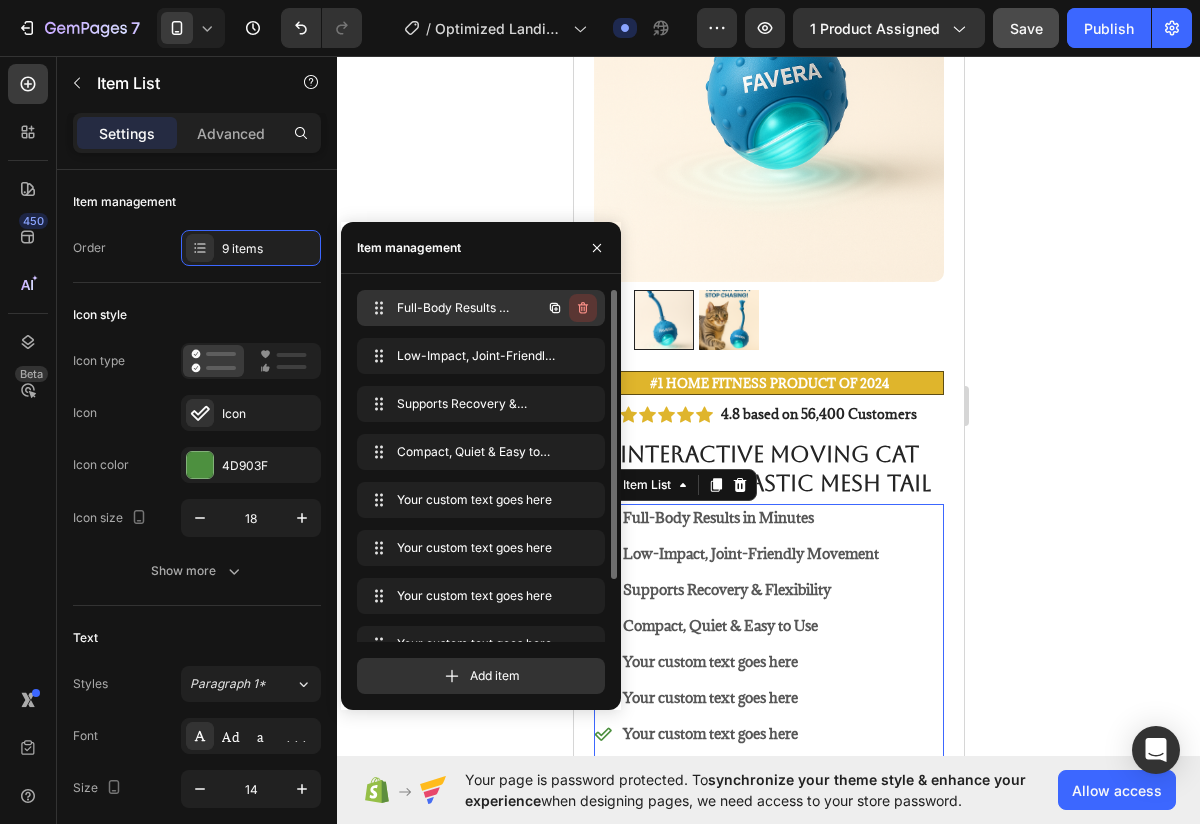 click 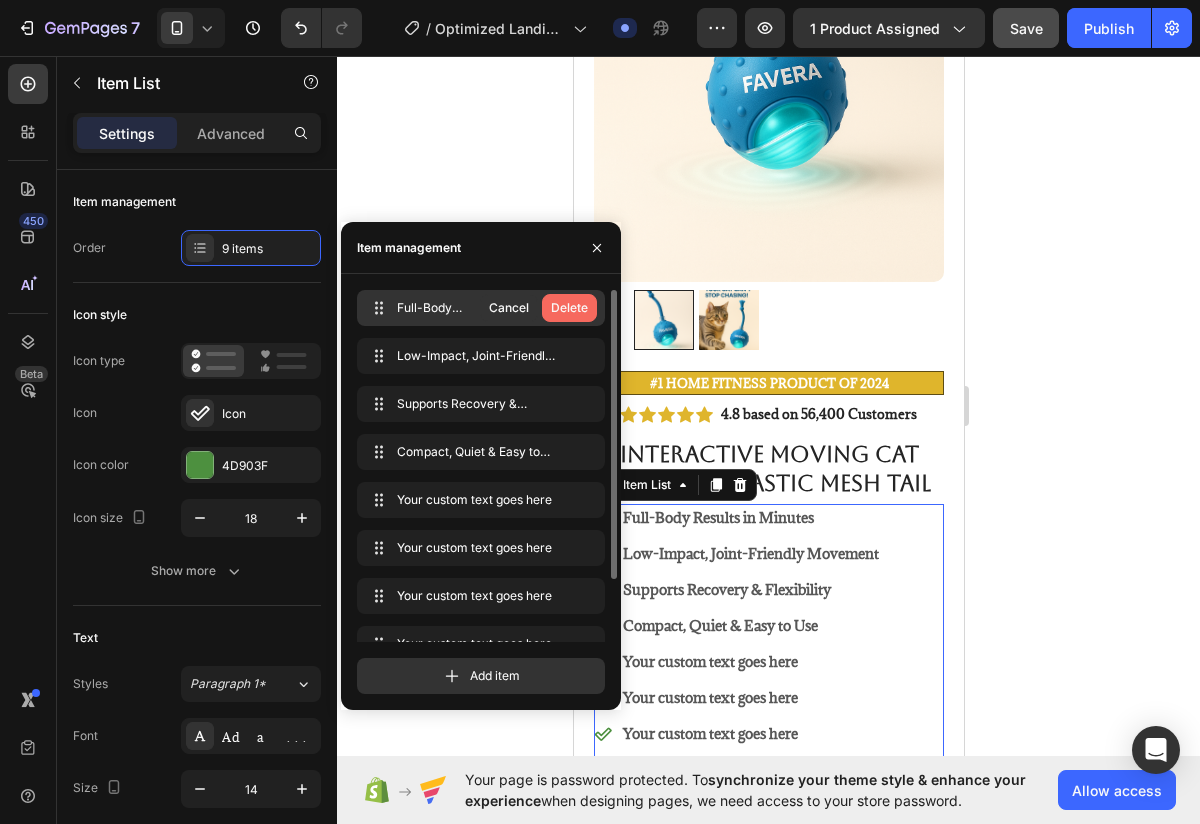 click on "Delete" at bounding box center (569, 308) 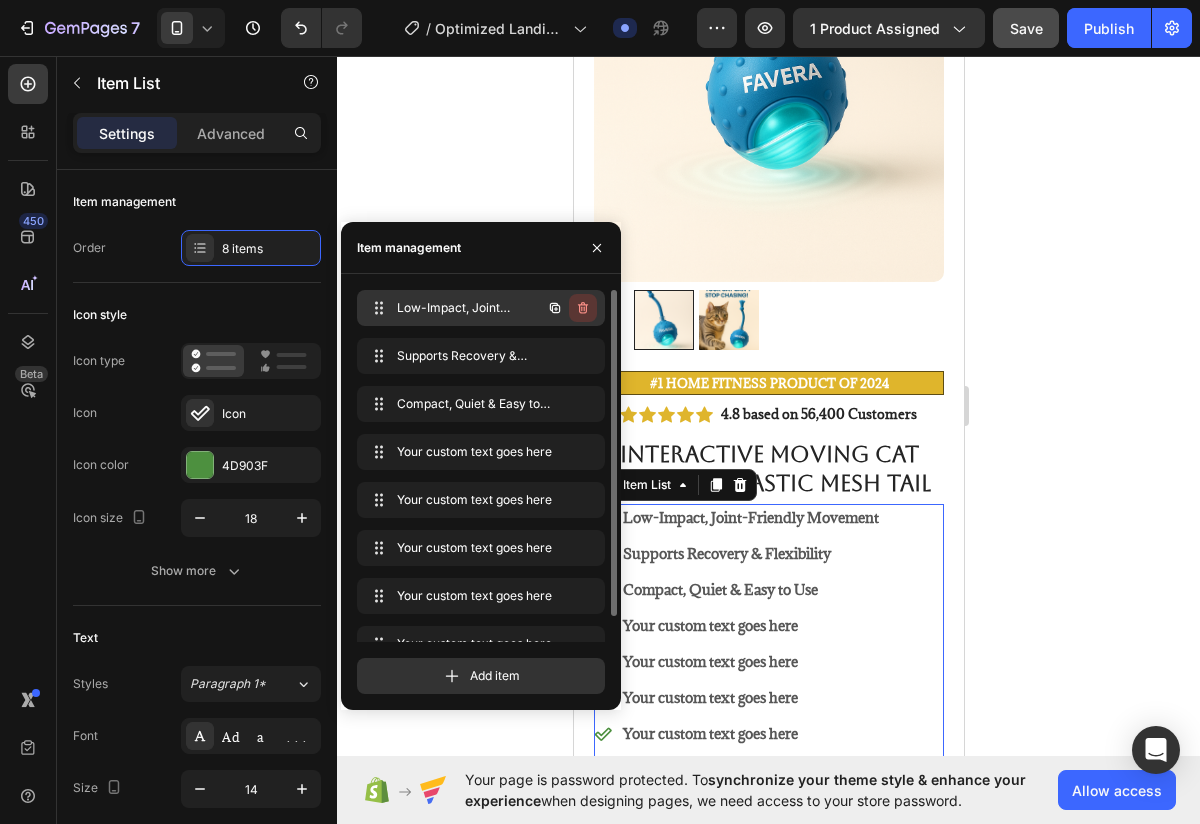 click 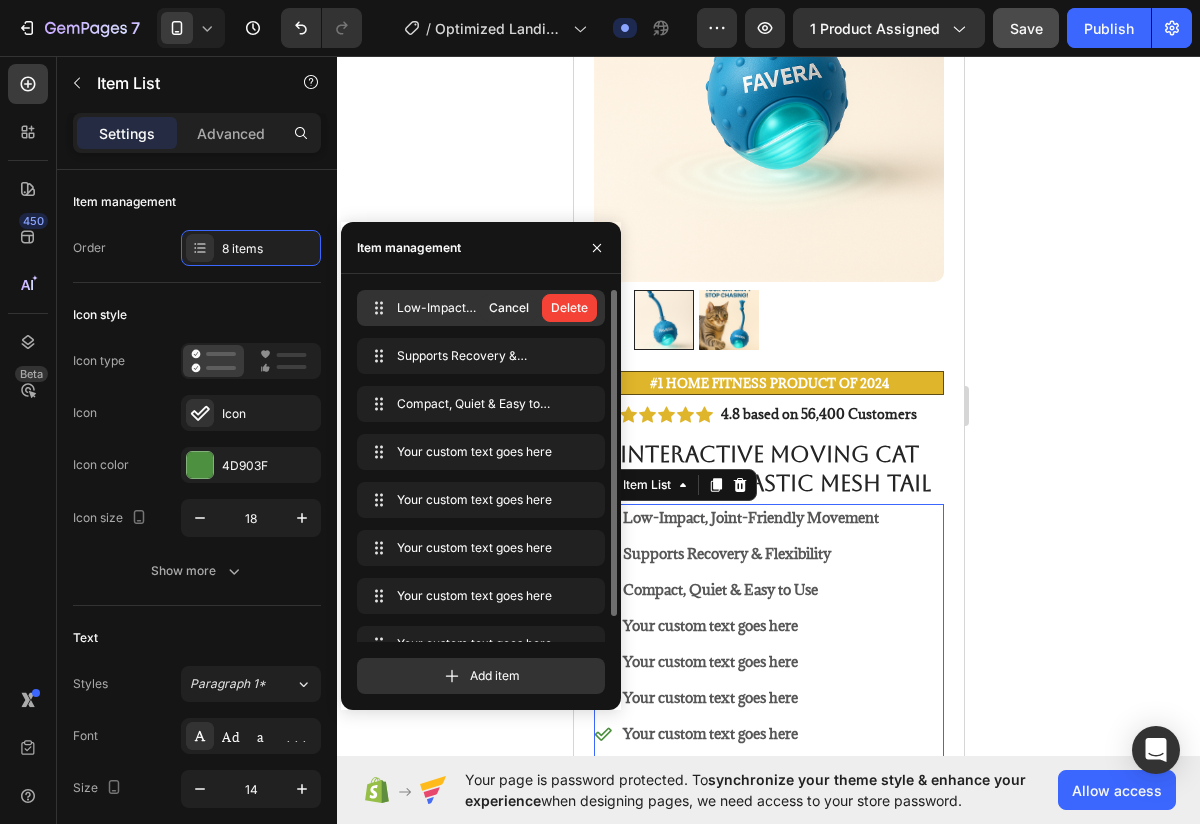 click on "Delete" at bounding box center [569, 308] 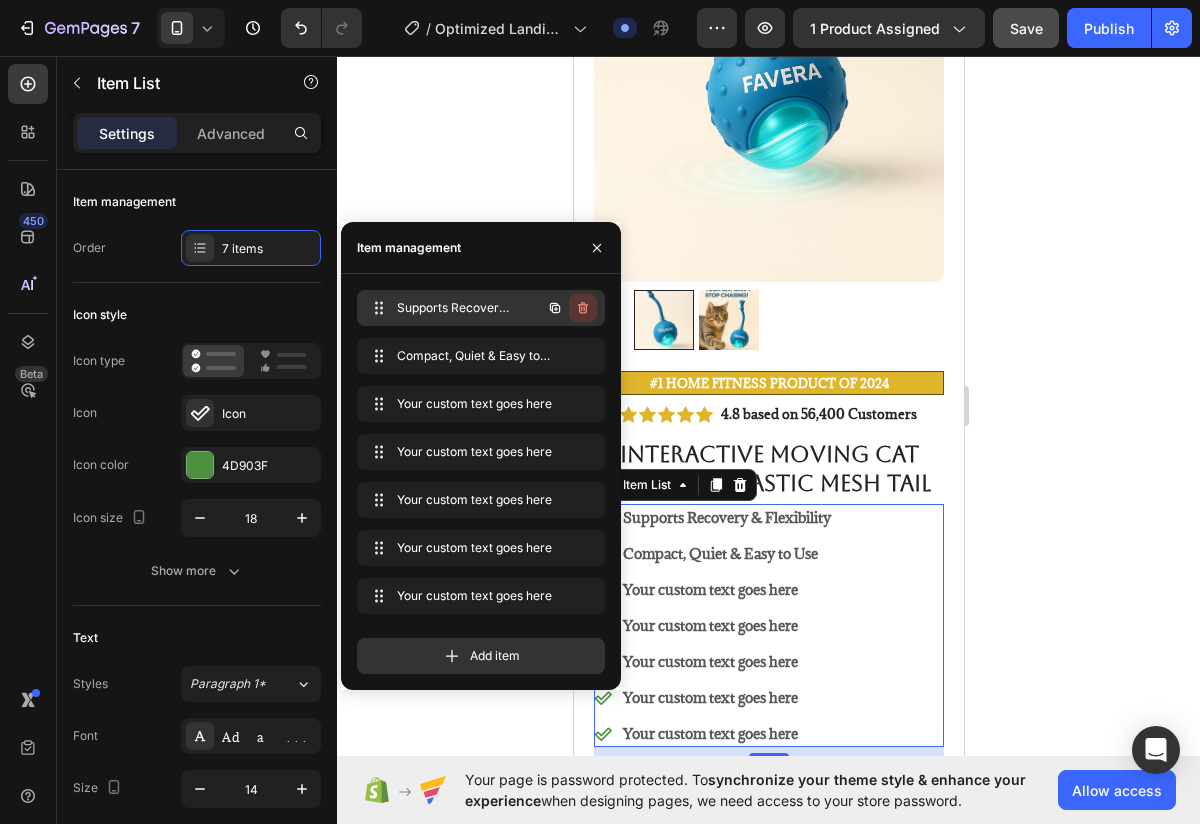 click 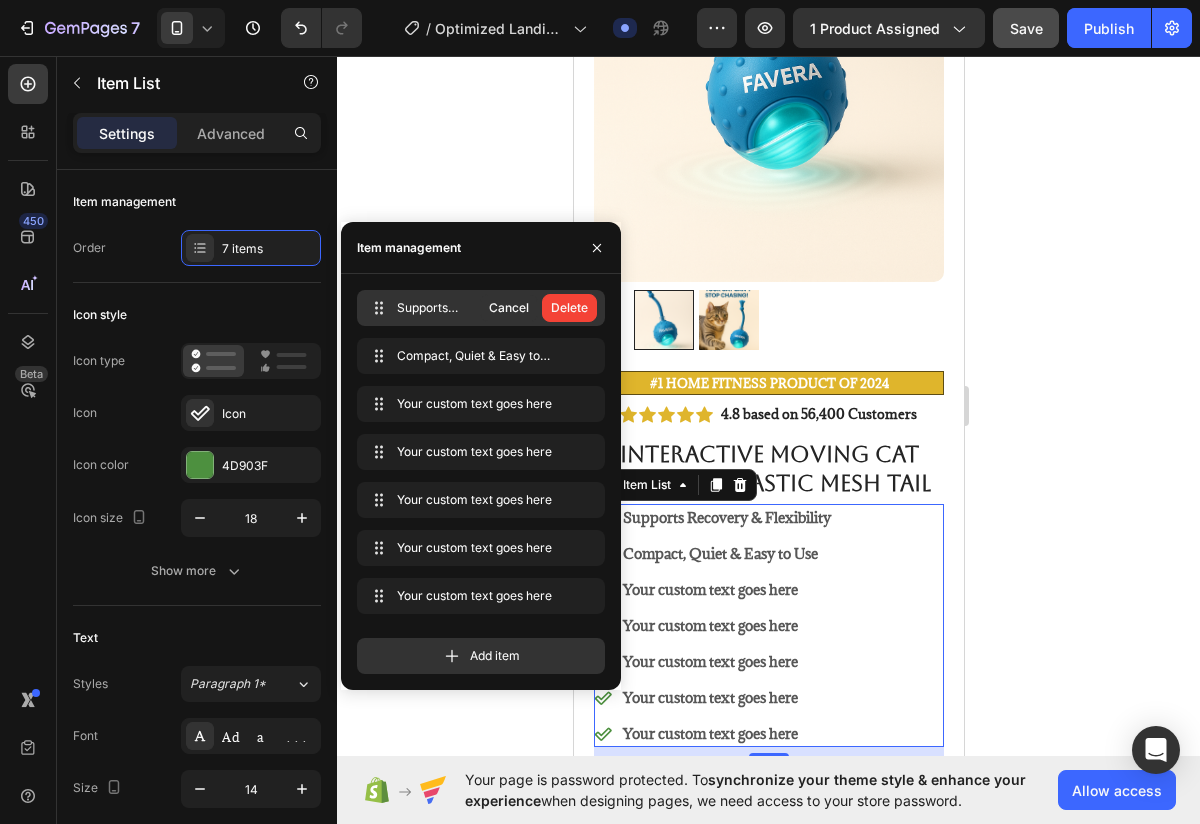 click on "Delete" at bounding box center [569, 308] 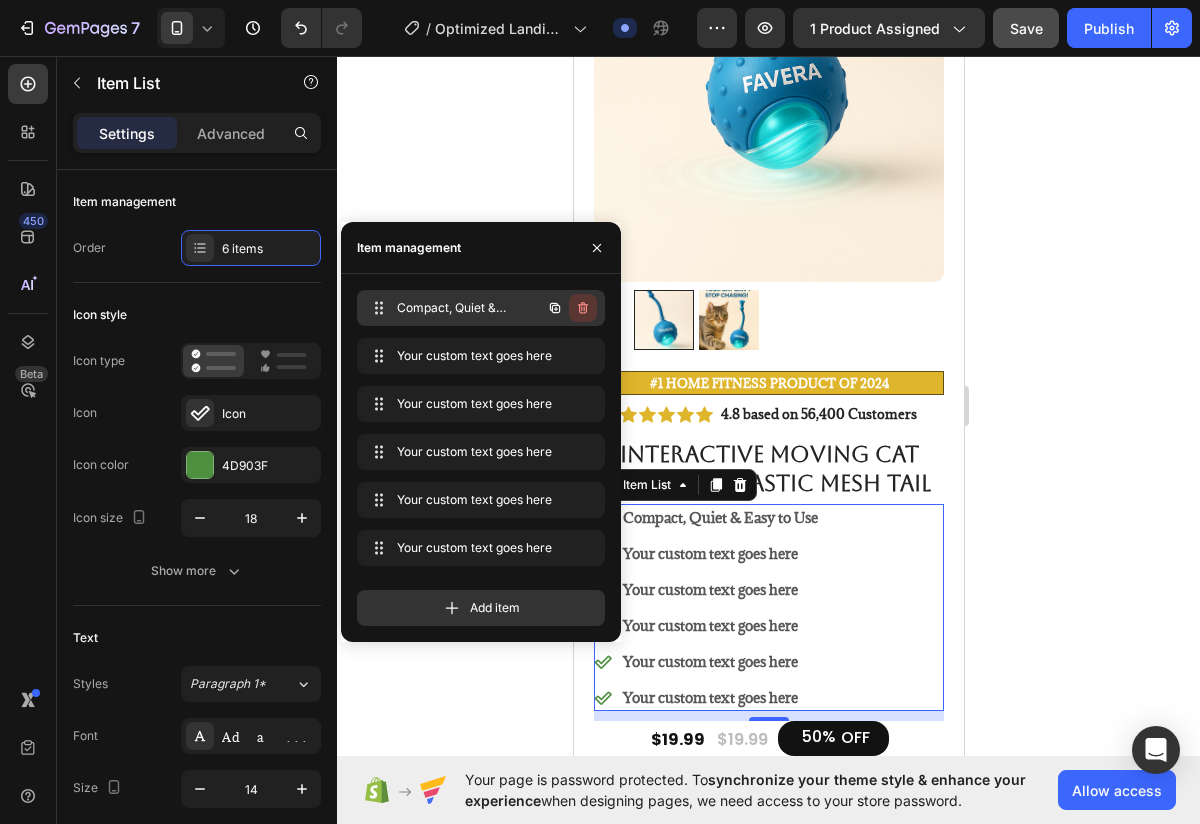 click 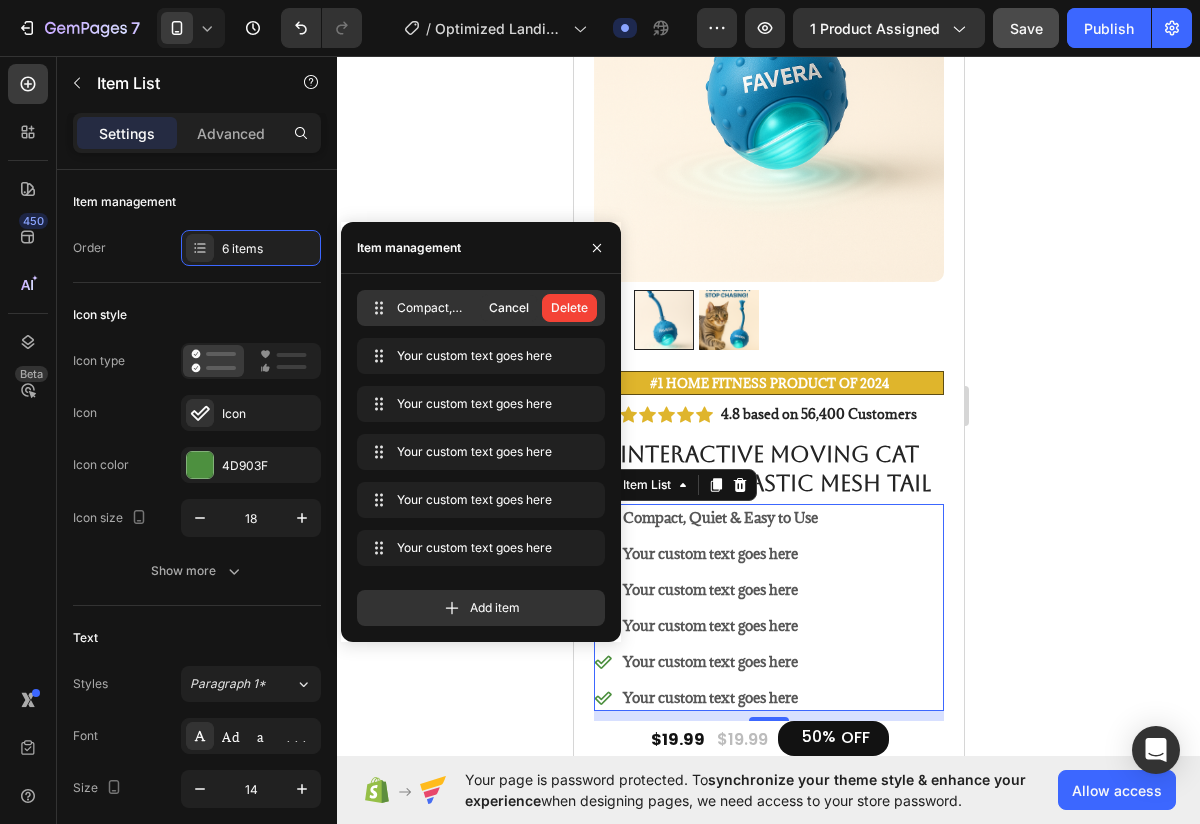 click on "Delete" at bounding box center [569, 308] 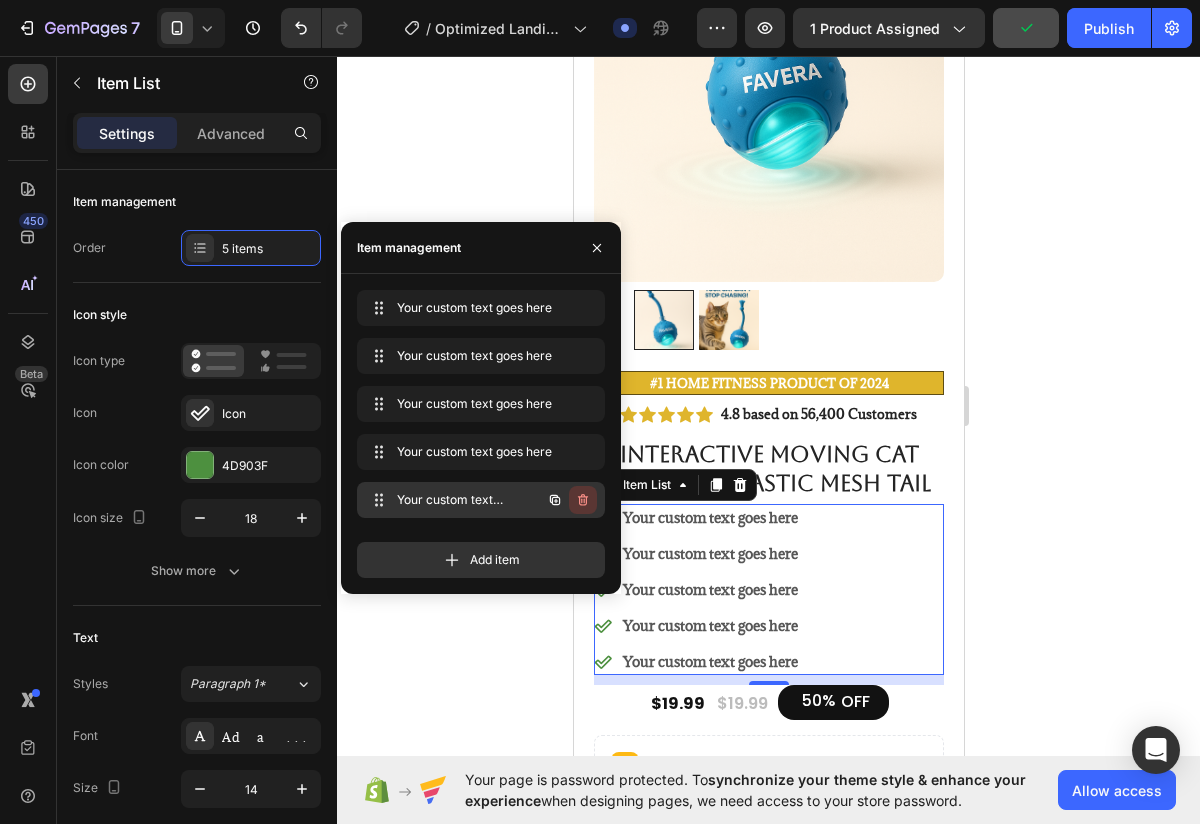 click 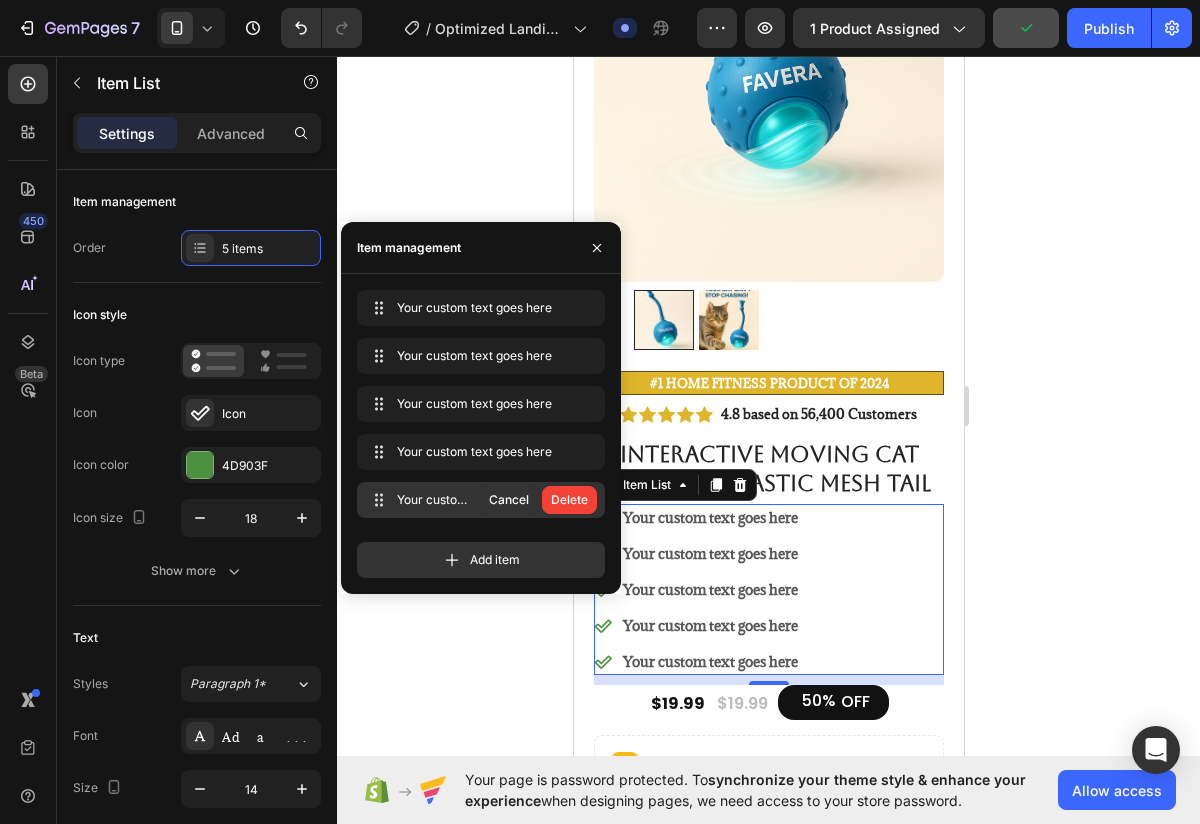 click on "Delete" at bounding box center (569, 500) 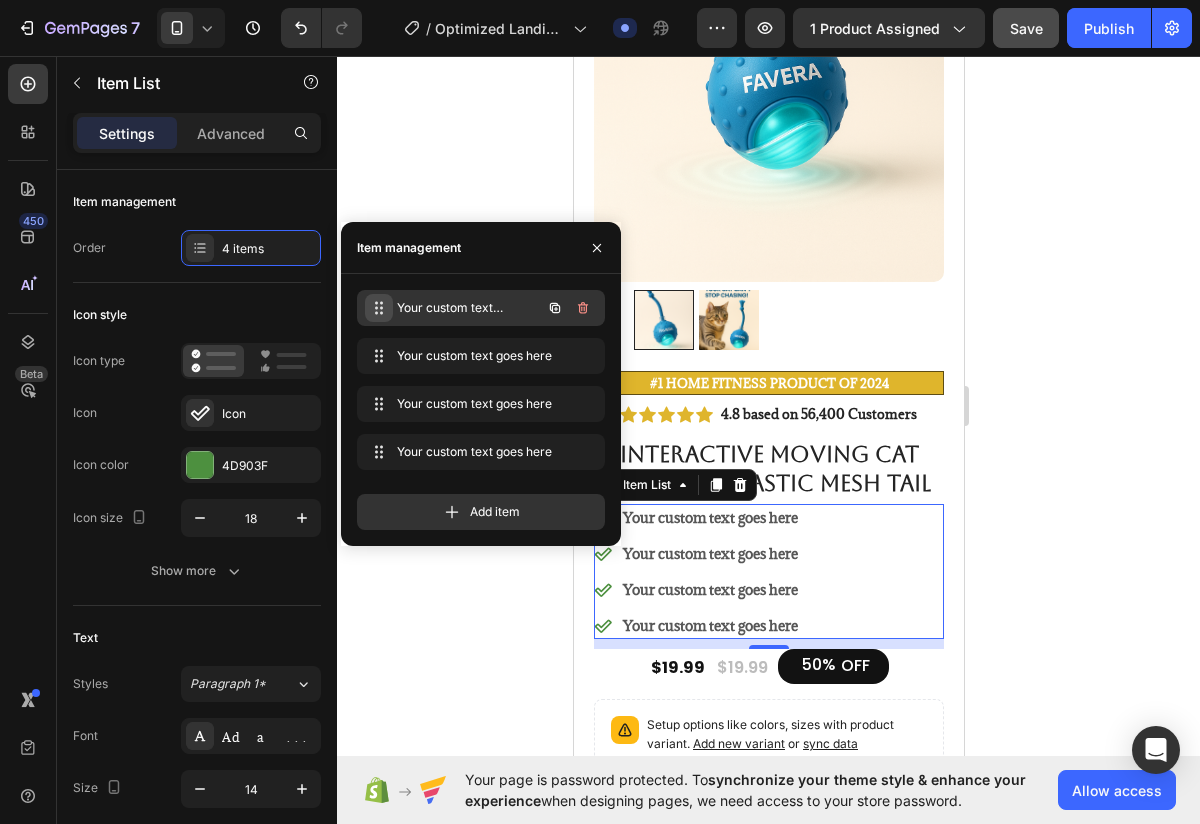click 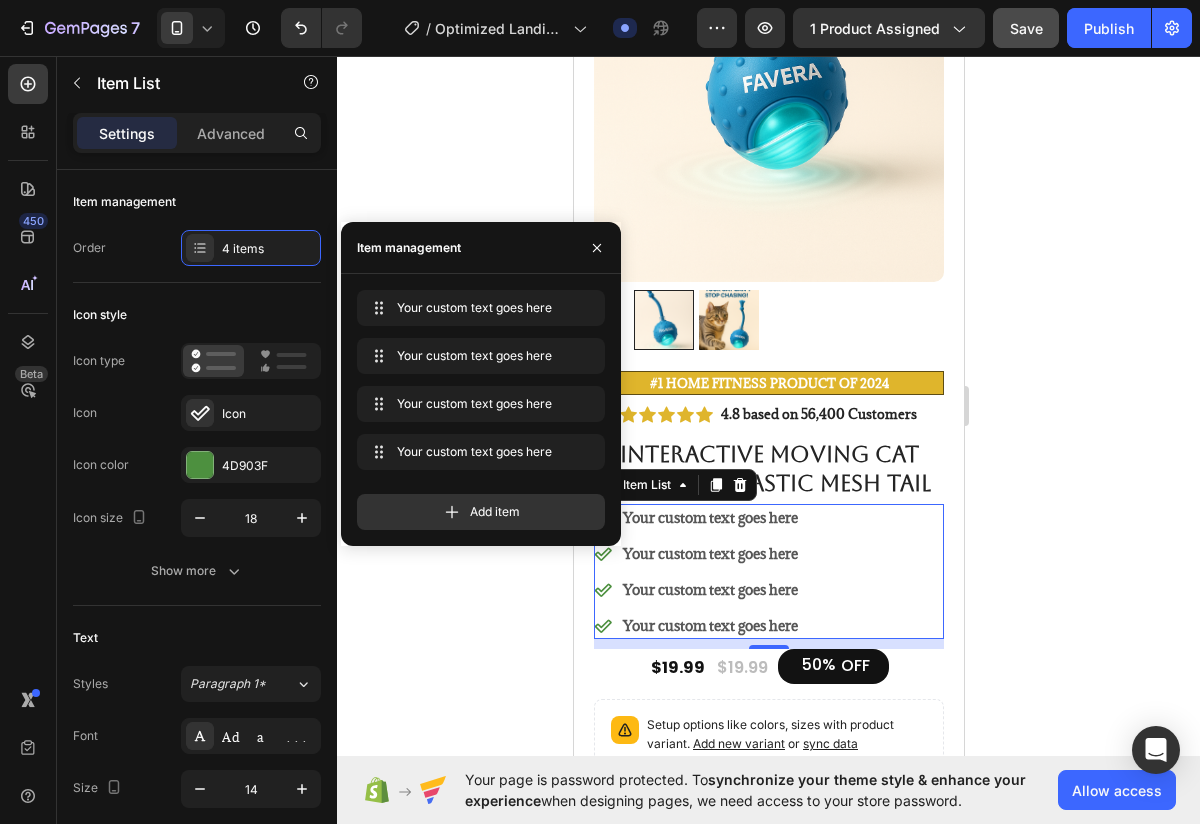 click on "Your custom text goes here" at bounding box center (709, 517) 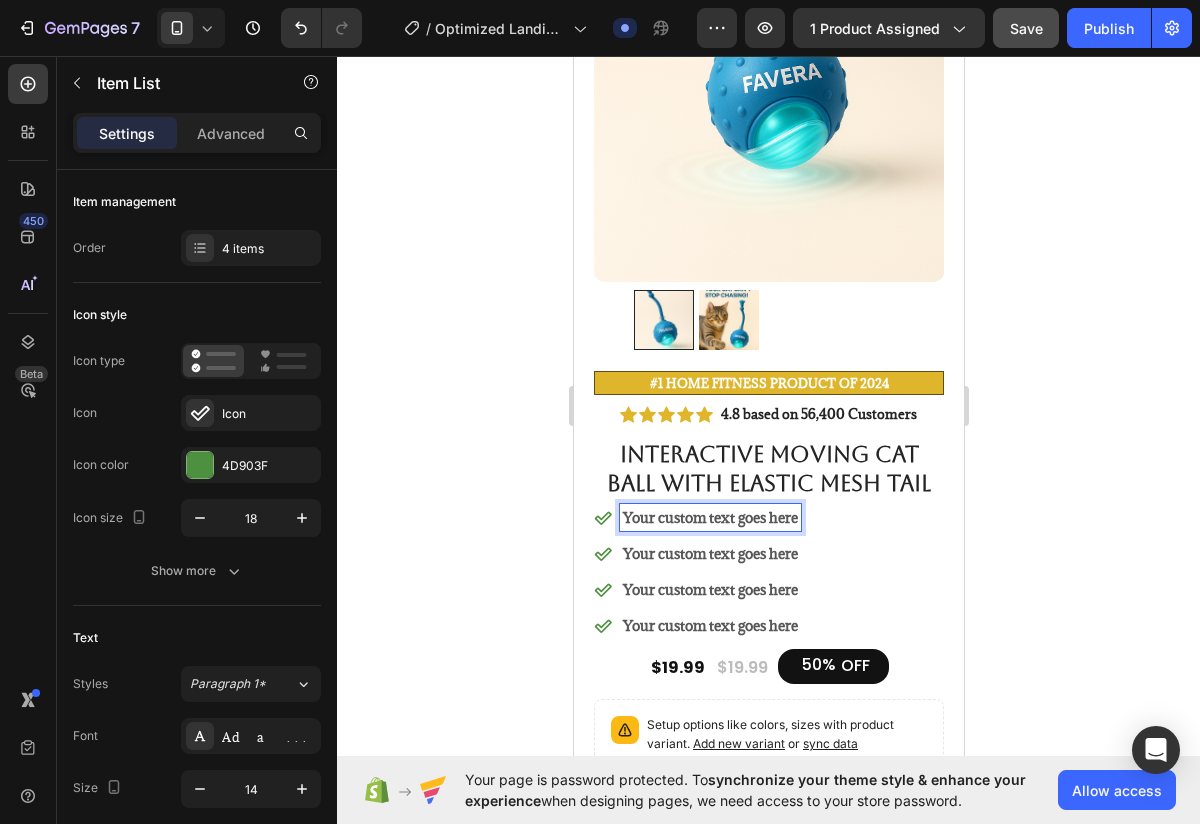 click on "Your custom text goes here" at bounding box center (709, 517) 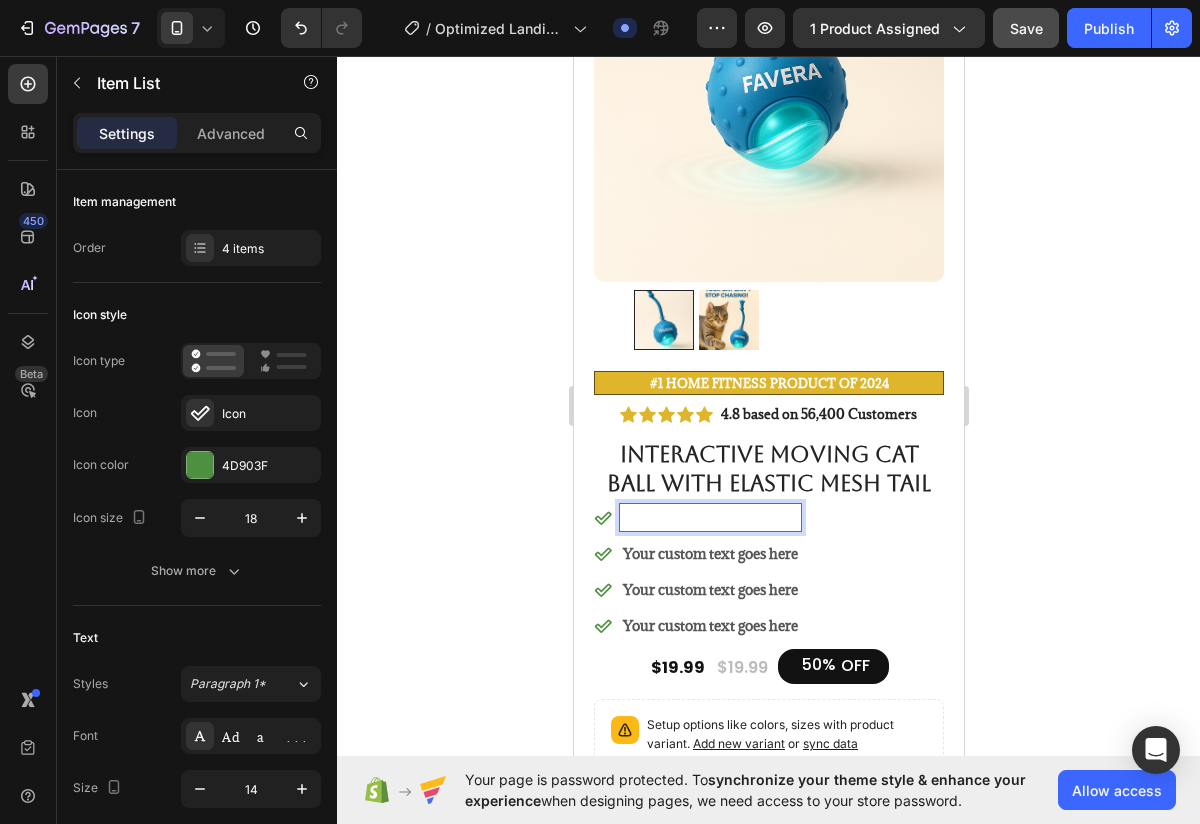 scroll, scrollTop: 390, scrollLeft: 0, axis: vertical 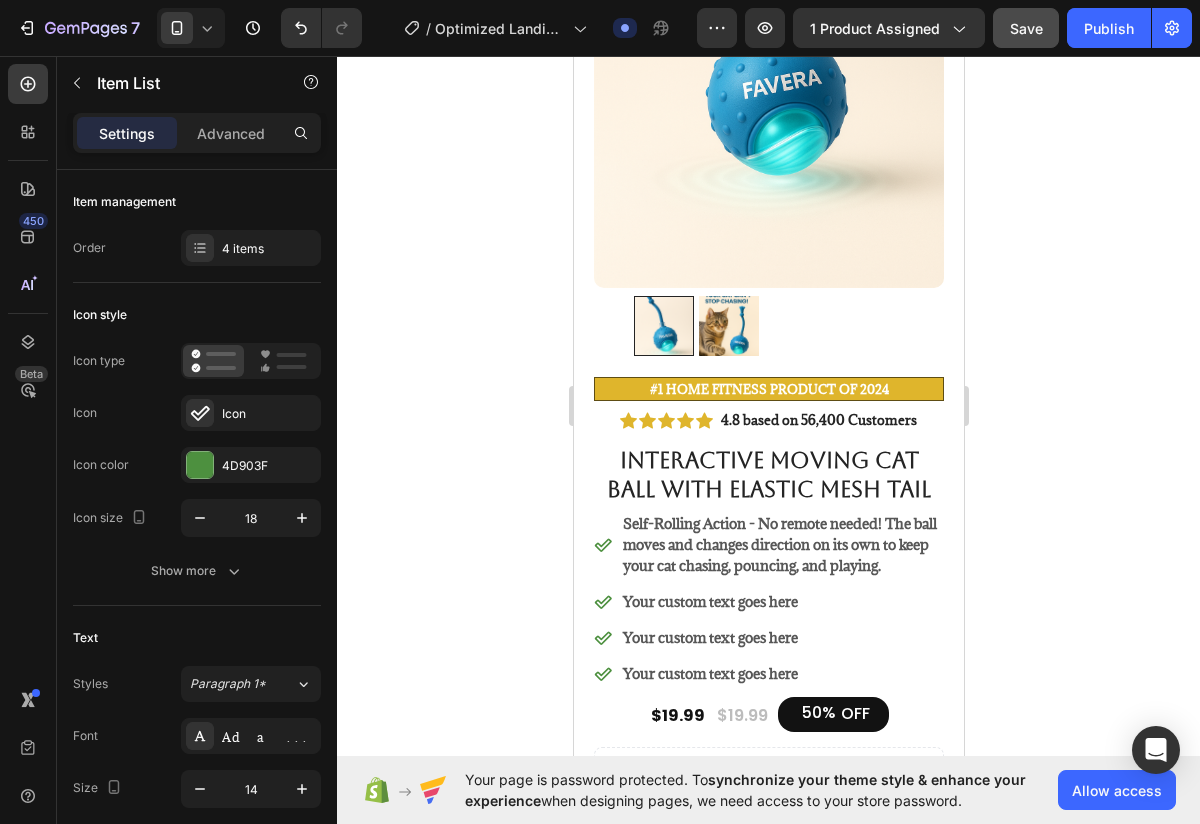 click on "Your custom text goes here" at bounding box center (781, 601) 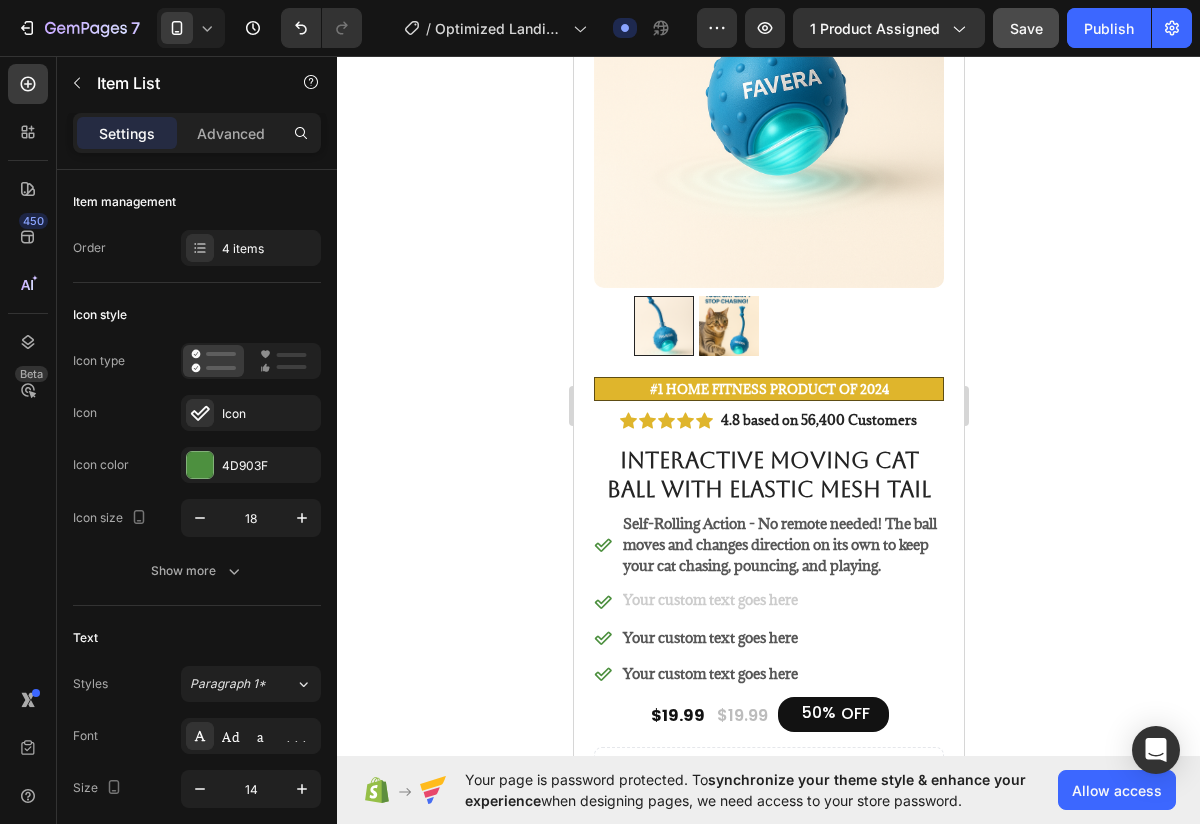 scroll, scrollTop: 384, scrollLeft: 0, axis: vertical 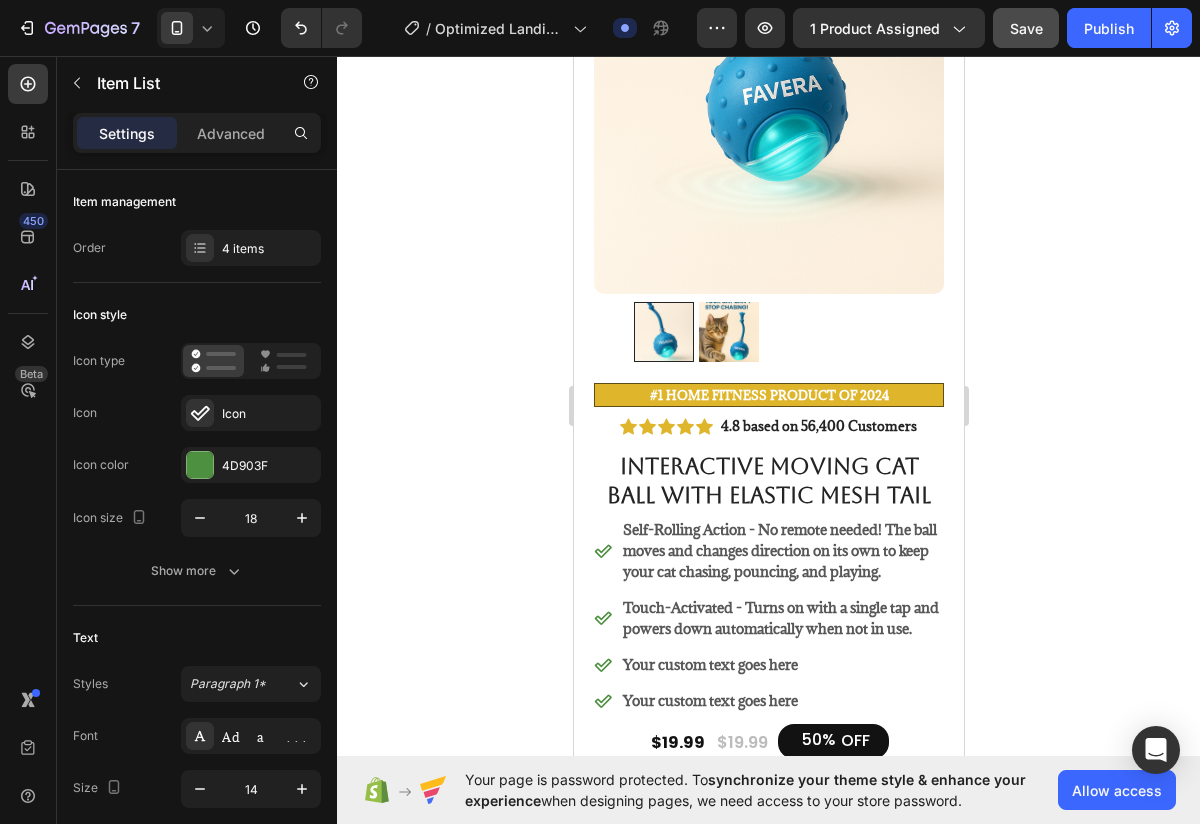 click on "Your custom text goes here" at bounding box center (781, 664) 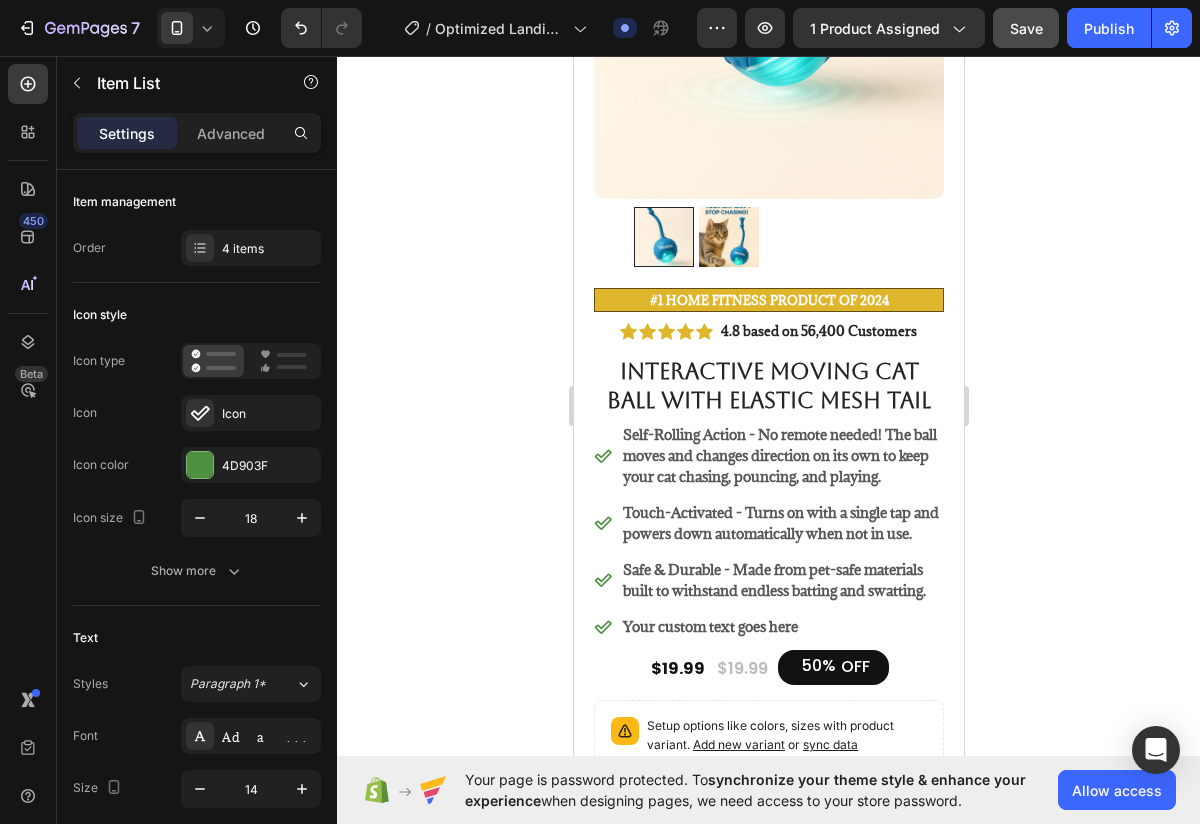 scroll, scrollTop: 480, scrollLeft: 0, axis: vertical 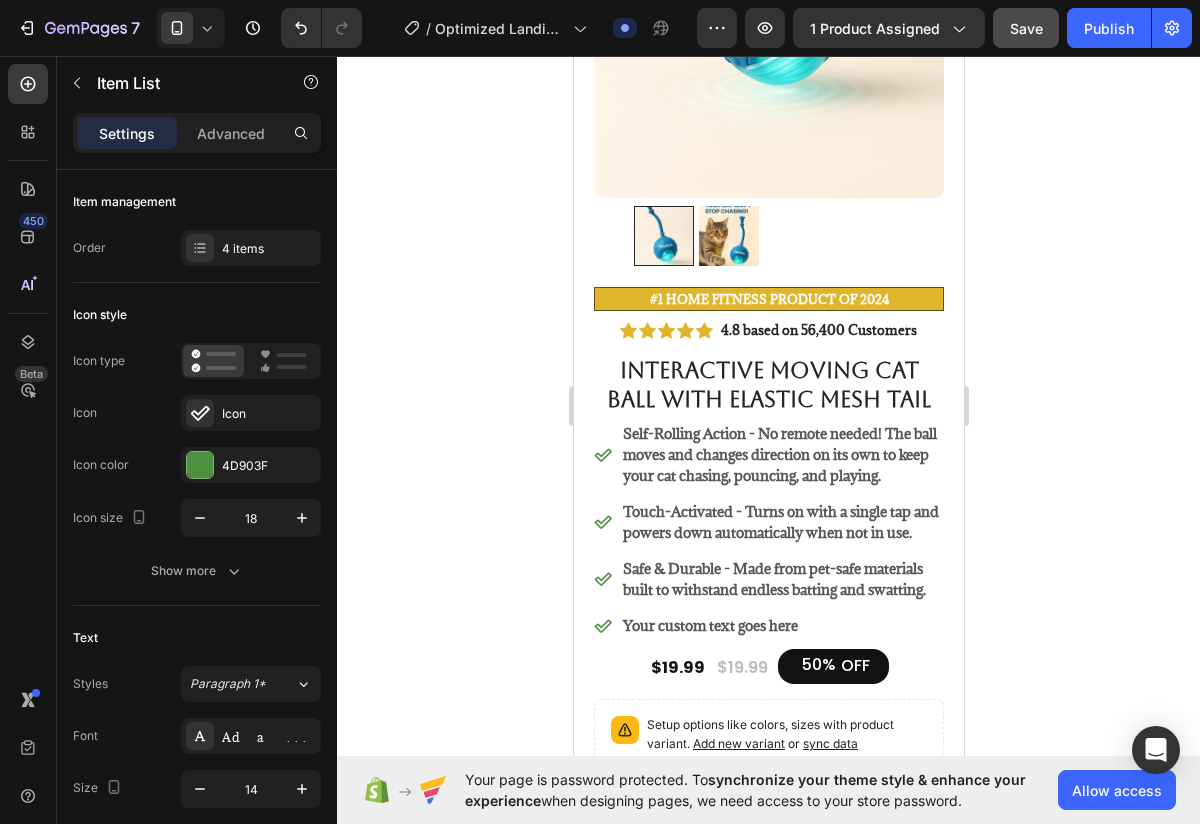 click on "Your custom text goes here" at bounding box center [781, 625] 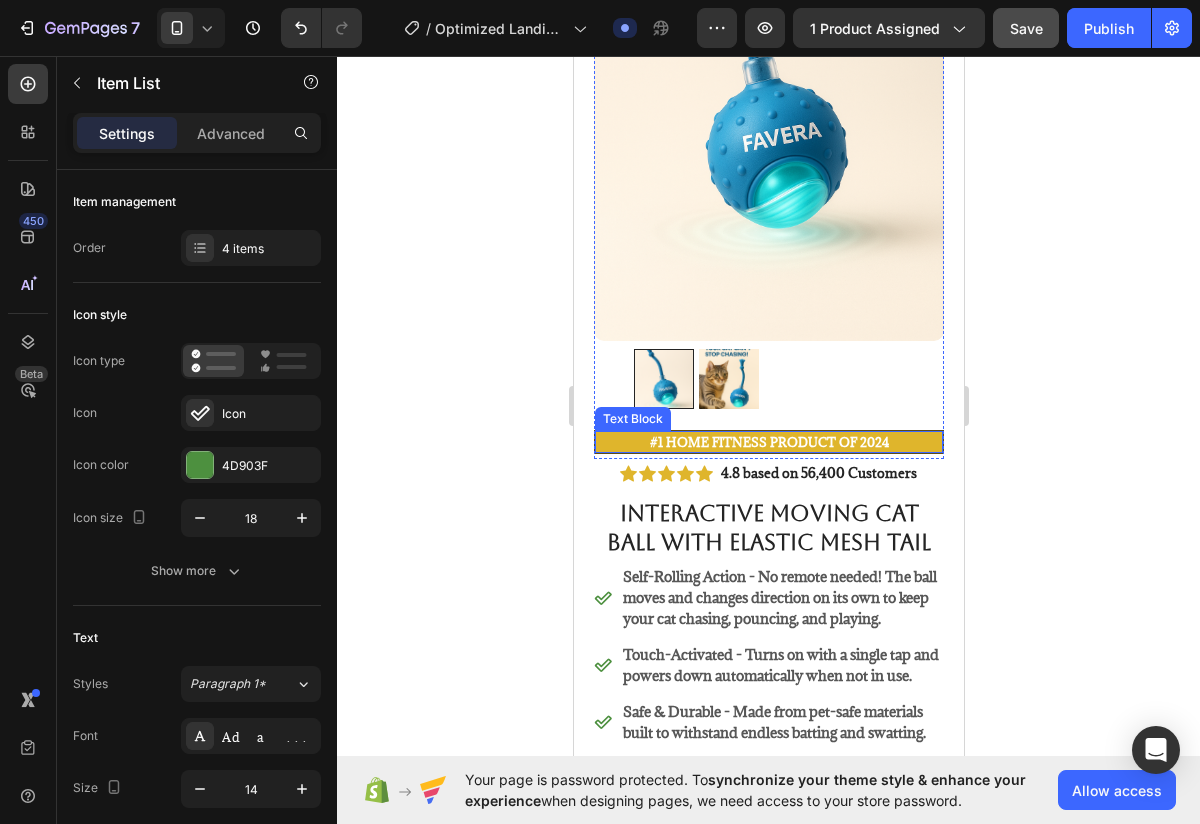 scroll, scrollTop: 333, scrollLeft: 0, axis: vertical 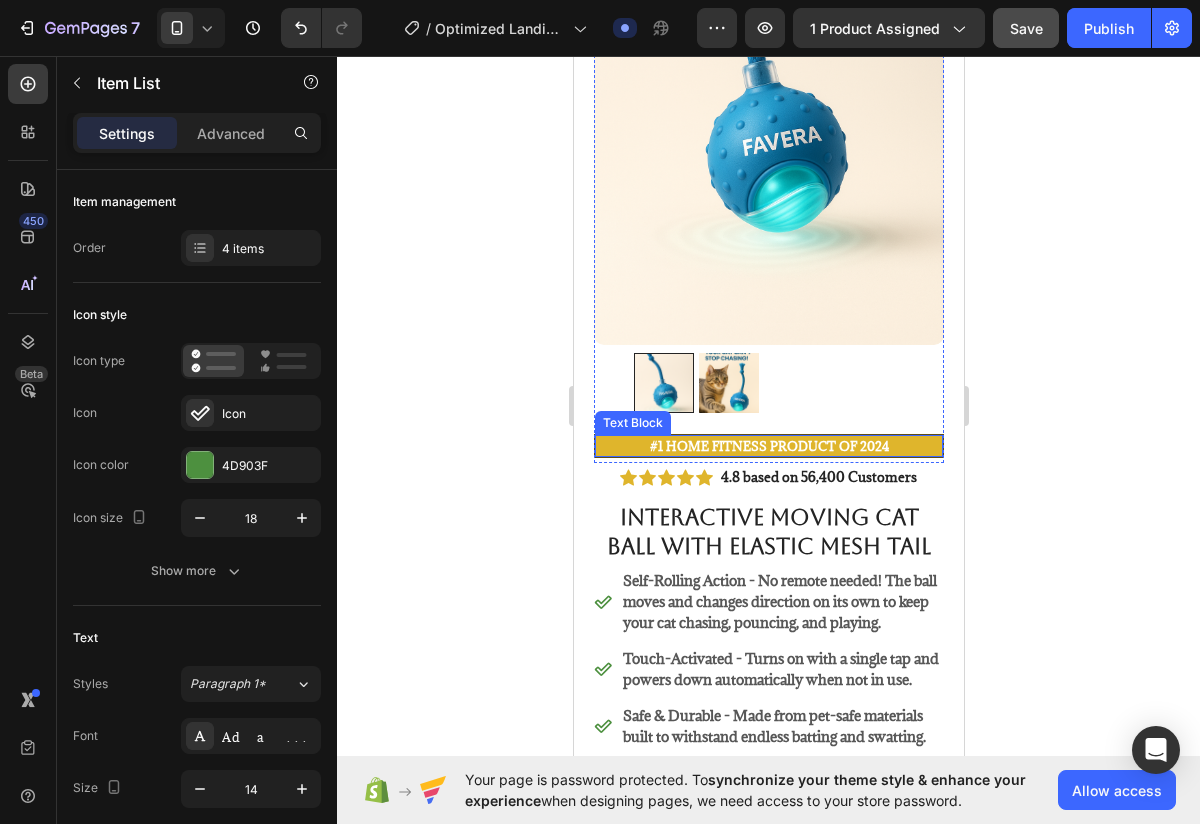 click on "#1 Home fitness Product of 2024" at bounding box center (768, 446) 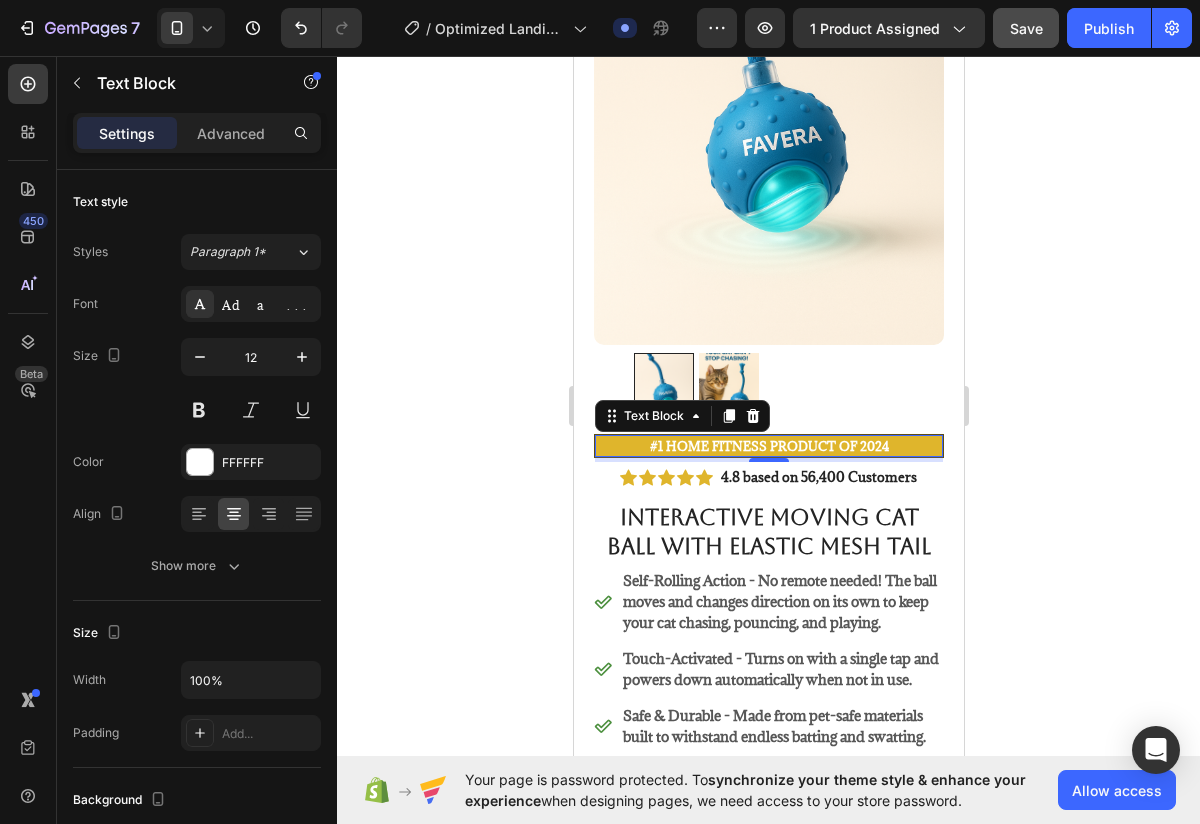 click 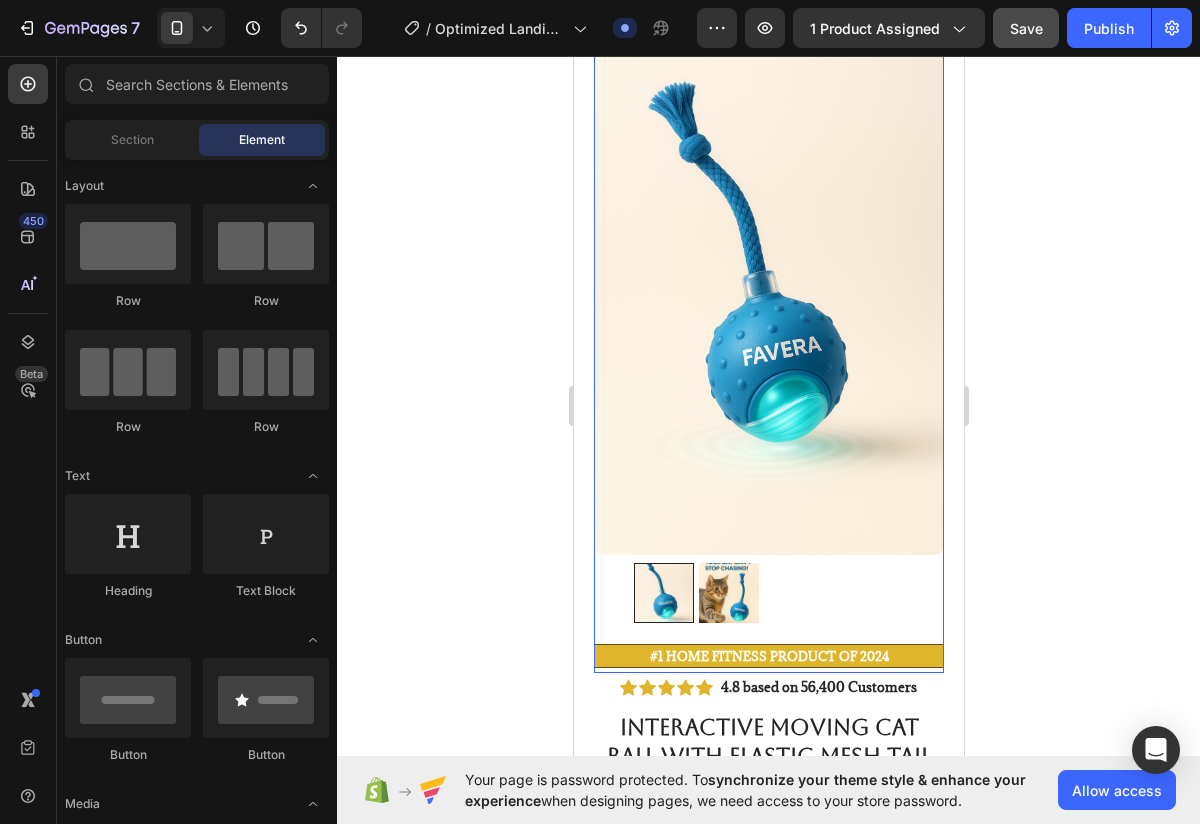 scroll, scrollTop: 0, scrollLeft: 0, axis: both 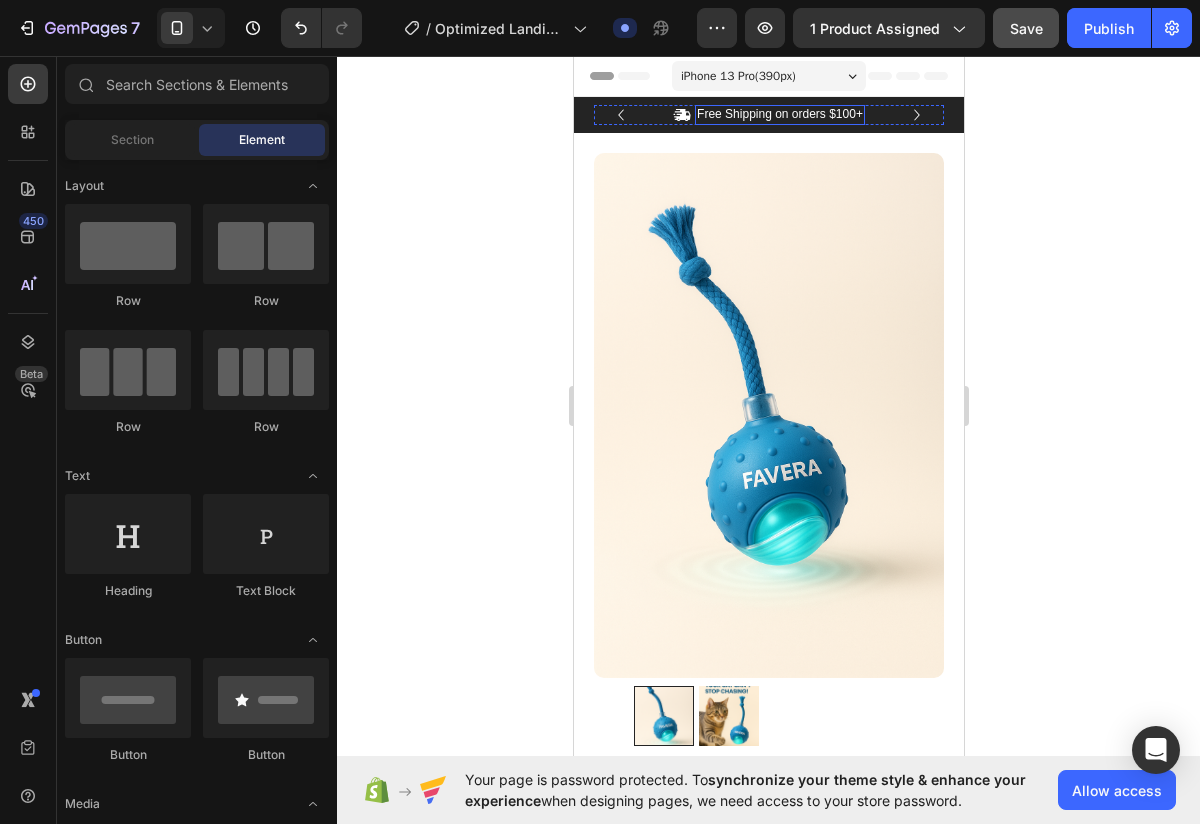 click on "Free Shipping on orders $100+" at bounding box center (779, 115) 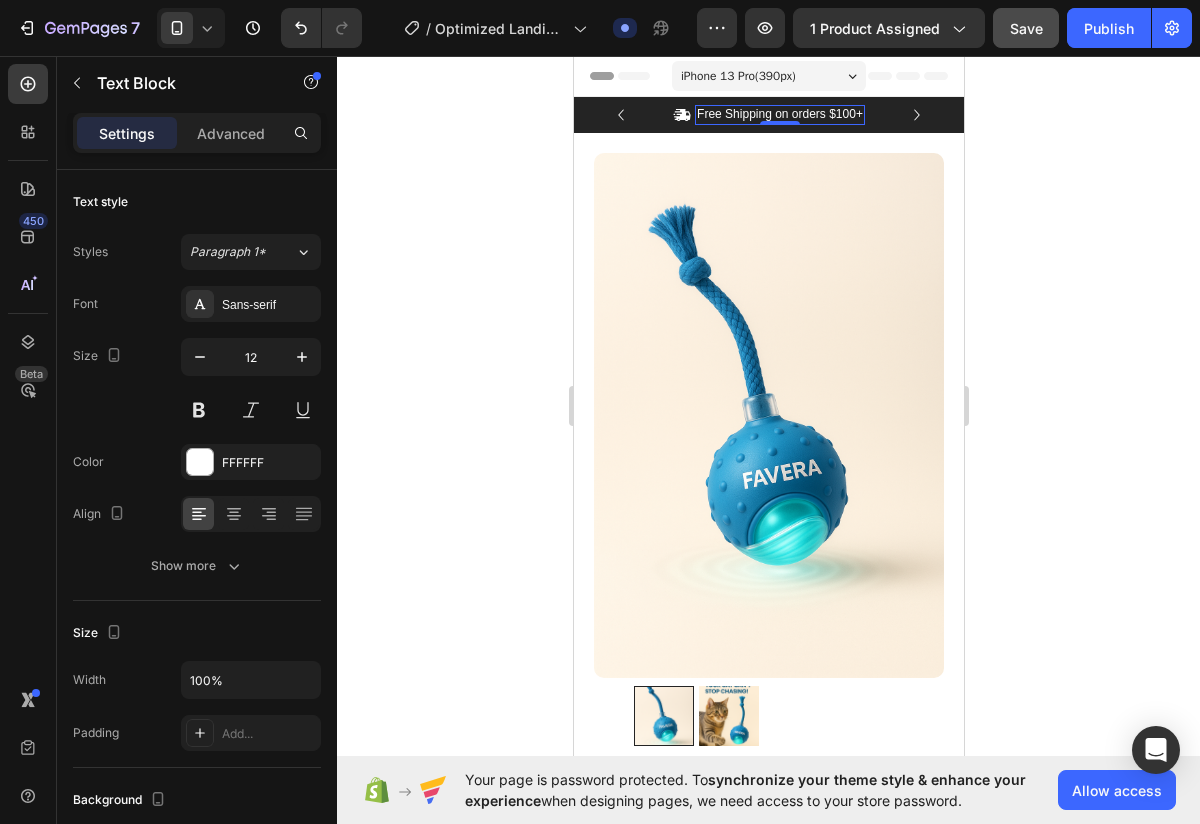 click on "Free Shipping on orders $100+" at bounding box center [779, 115] 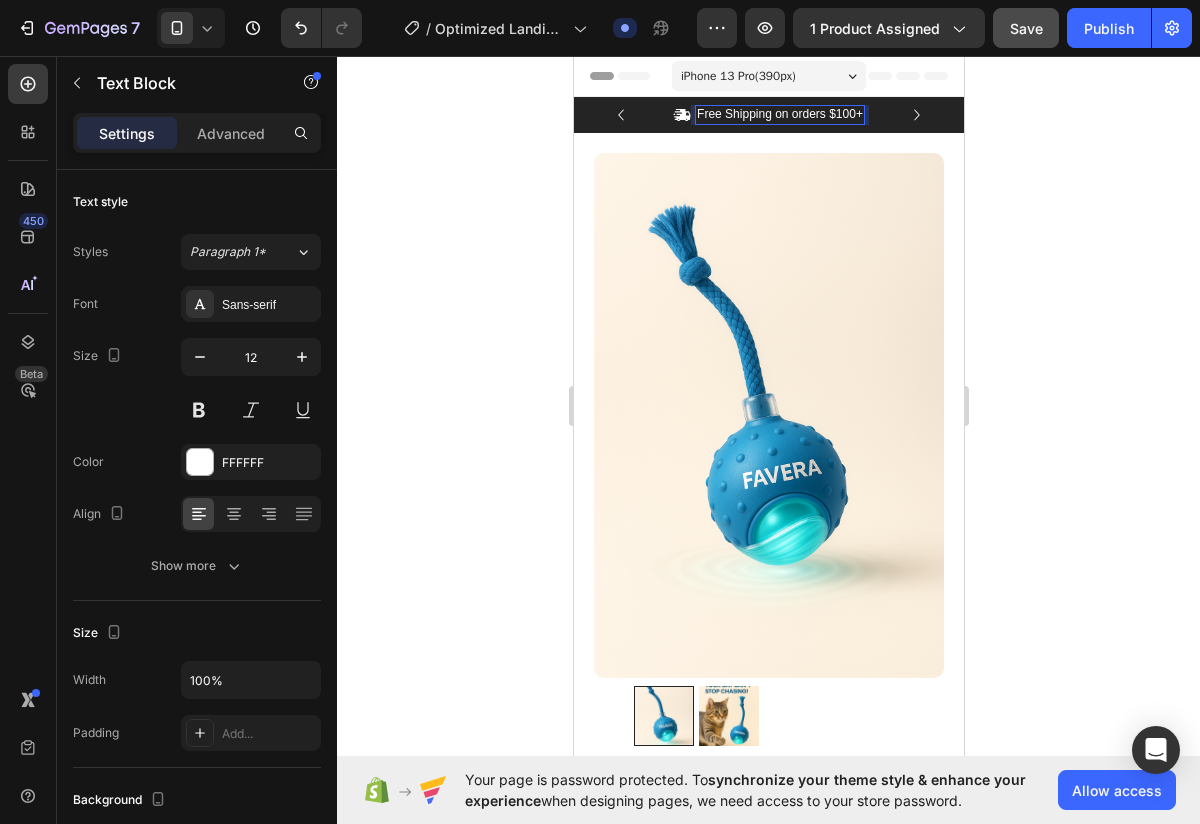 click 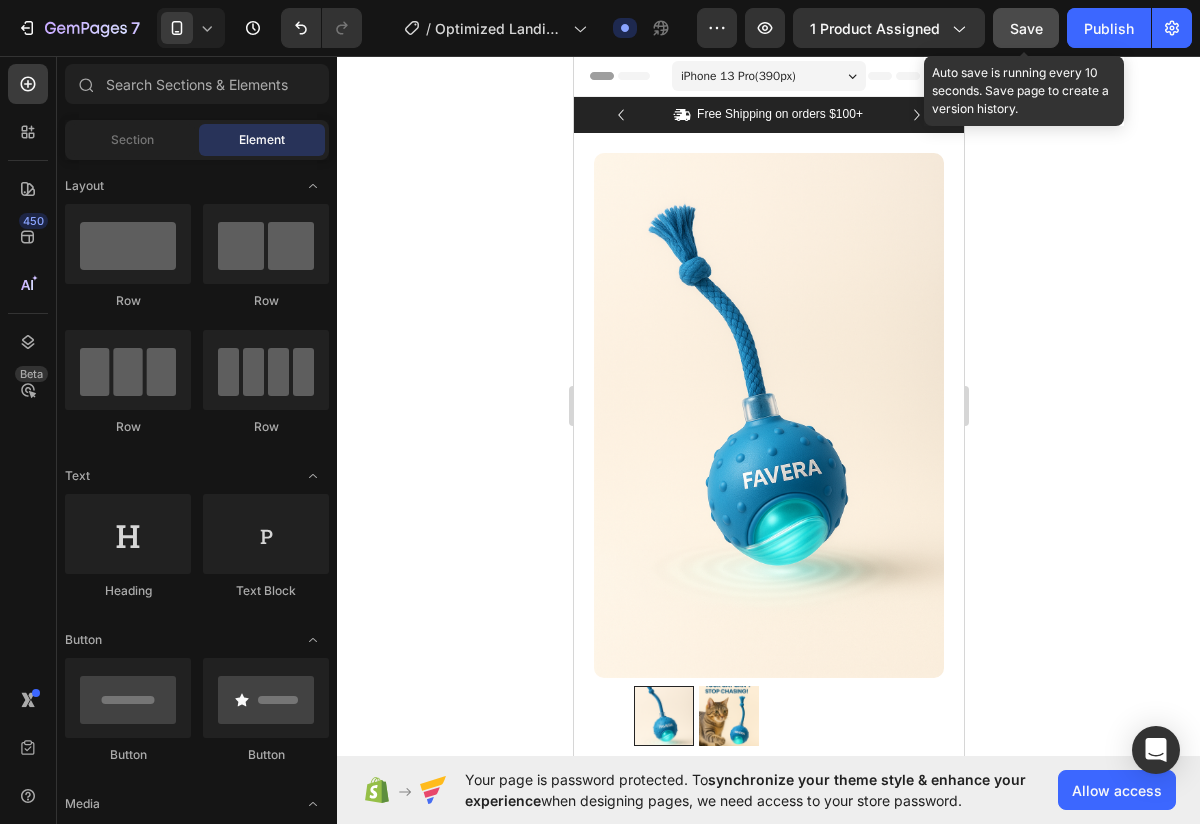 click on "Save" 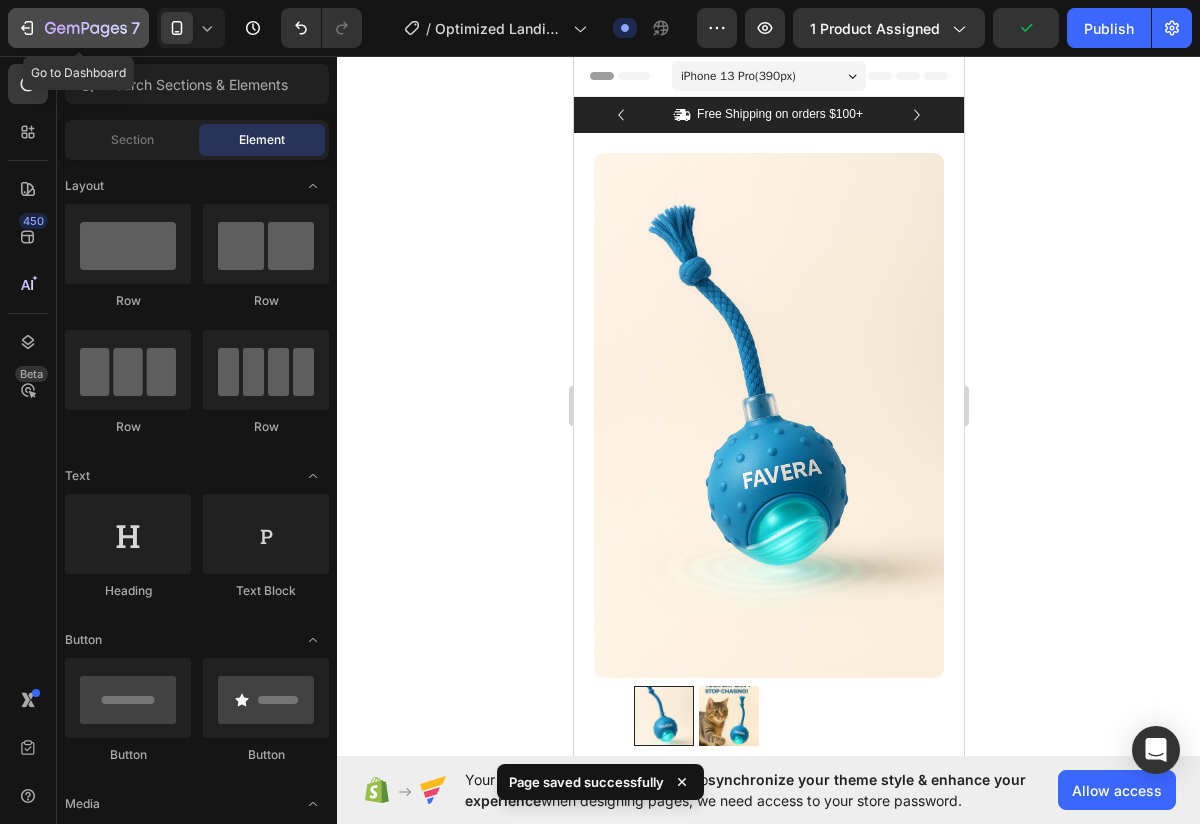 click 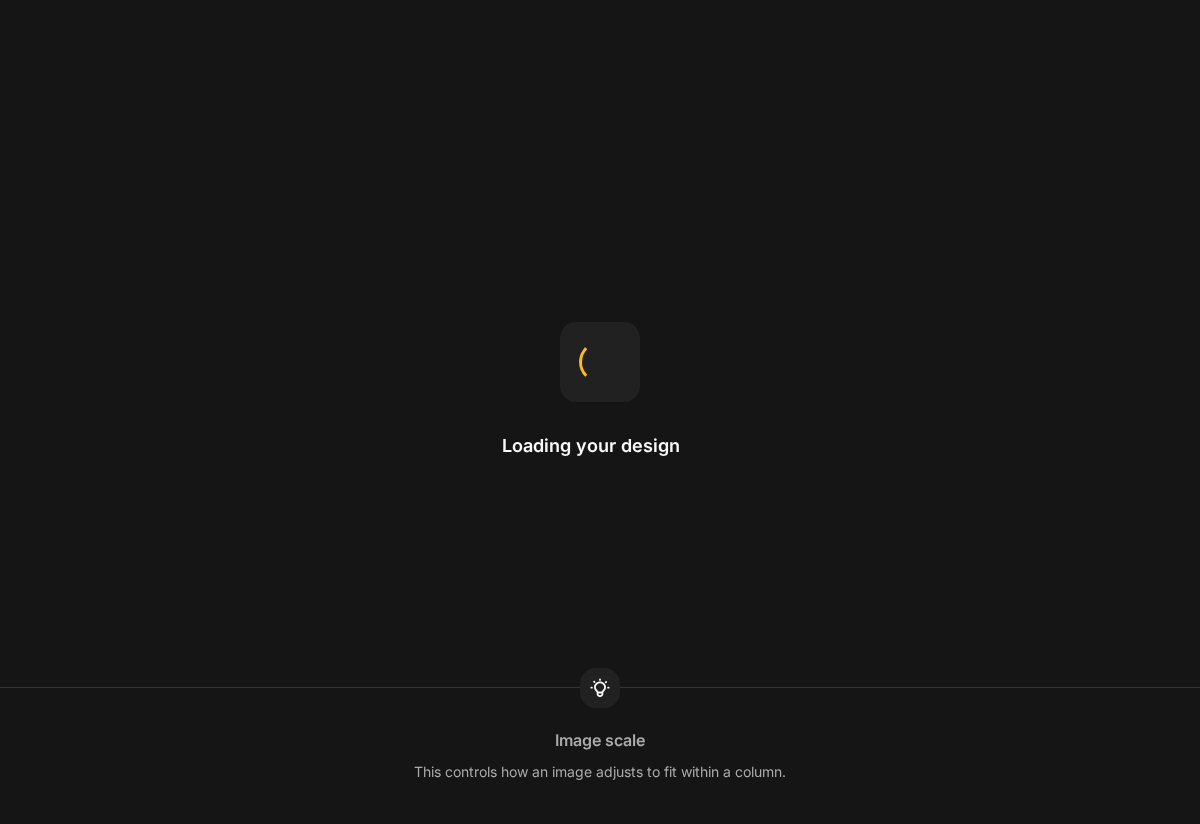 scroll, scrollTop: 0, scrollLeft: 0, axis: both 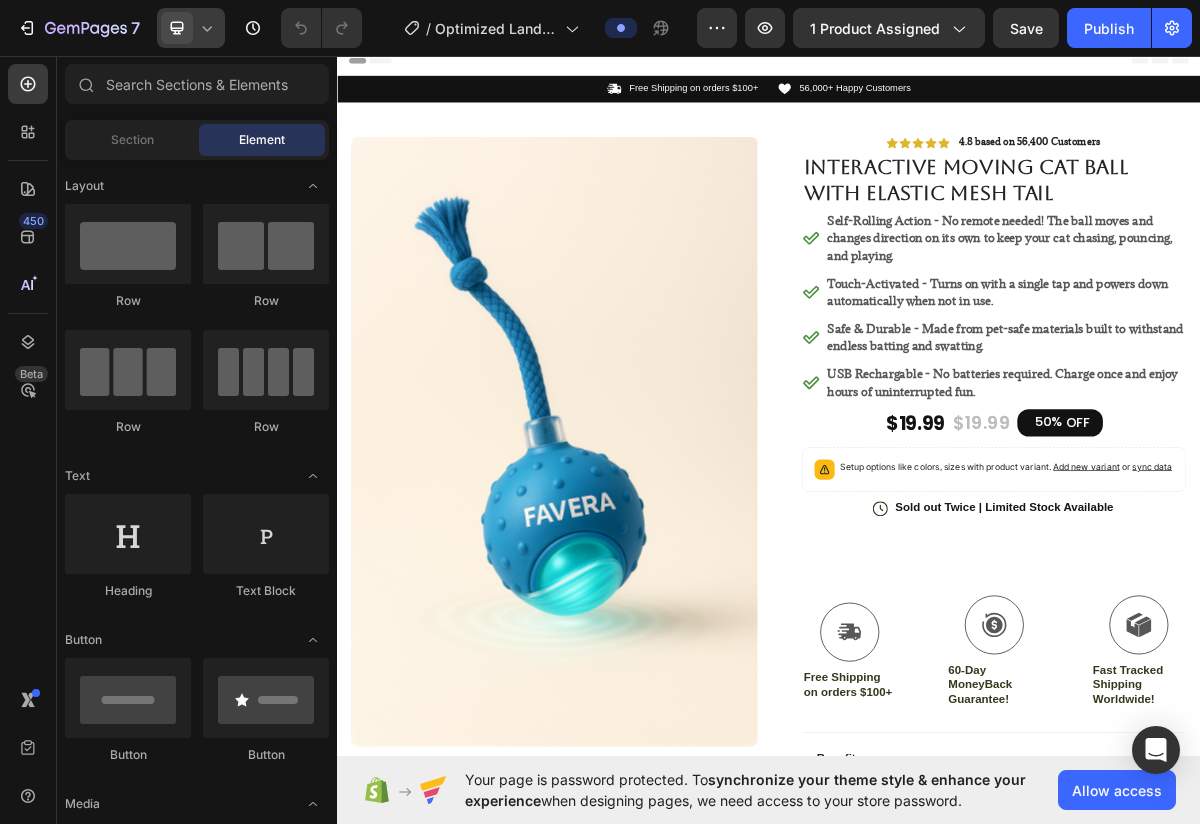 click 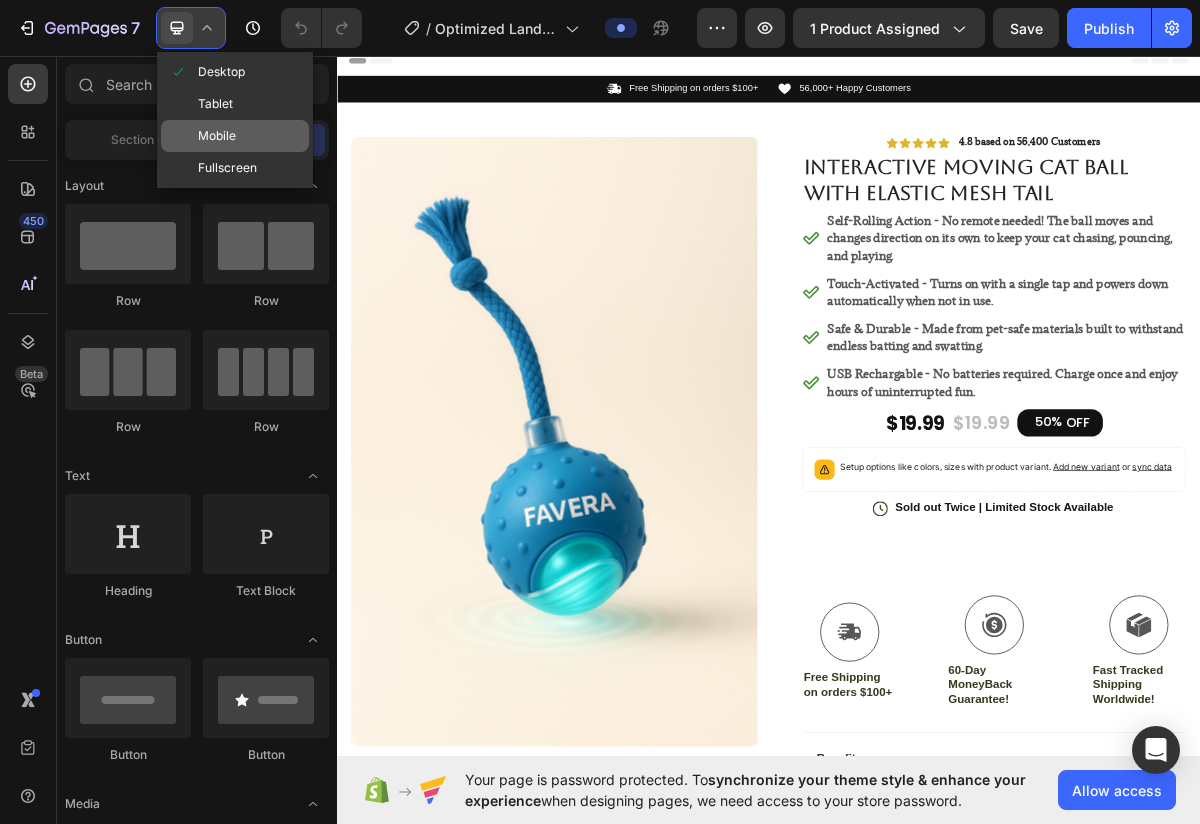 click on "Mobile" at bounding box center (217, 136) 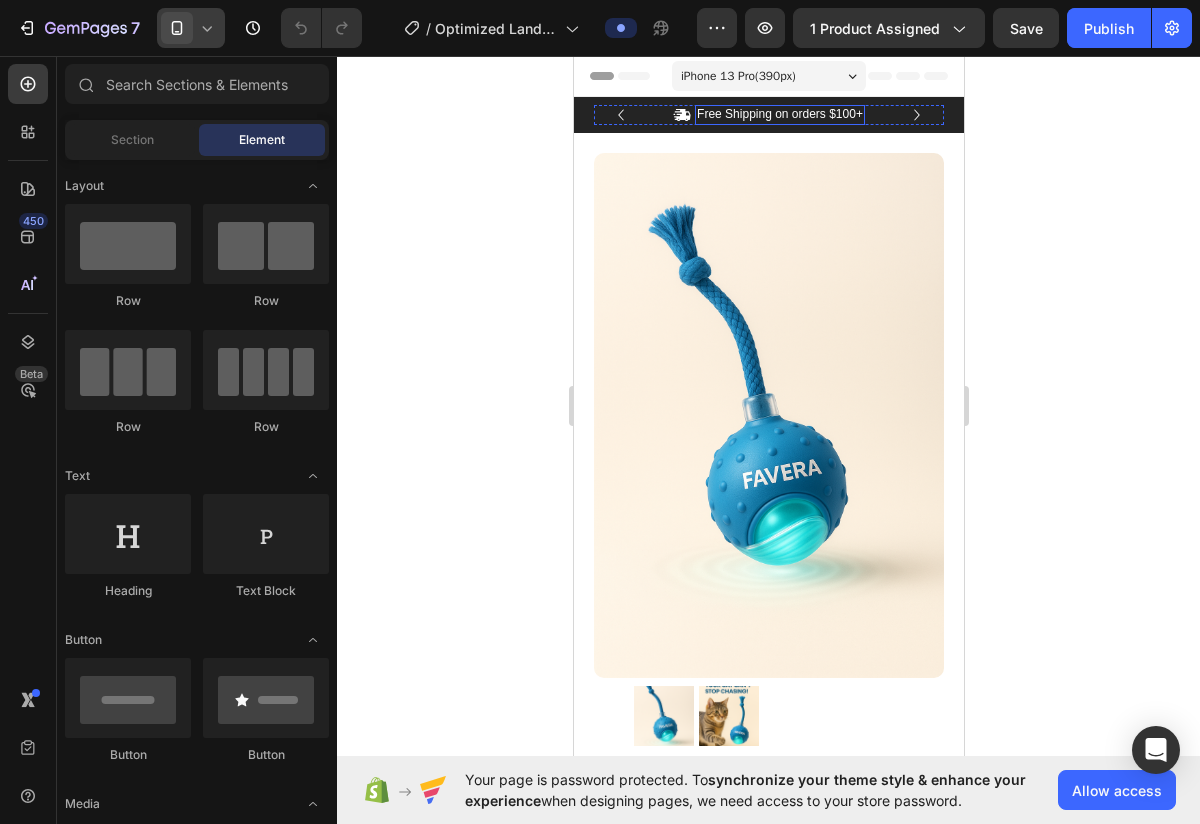 click on "Free Shipping on orders $100+" at bounding box center [779, 115] 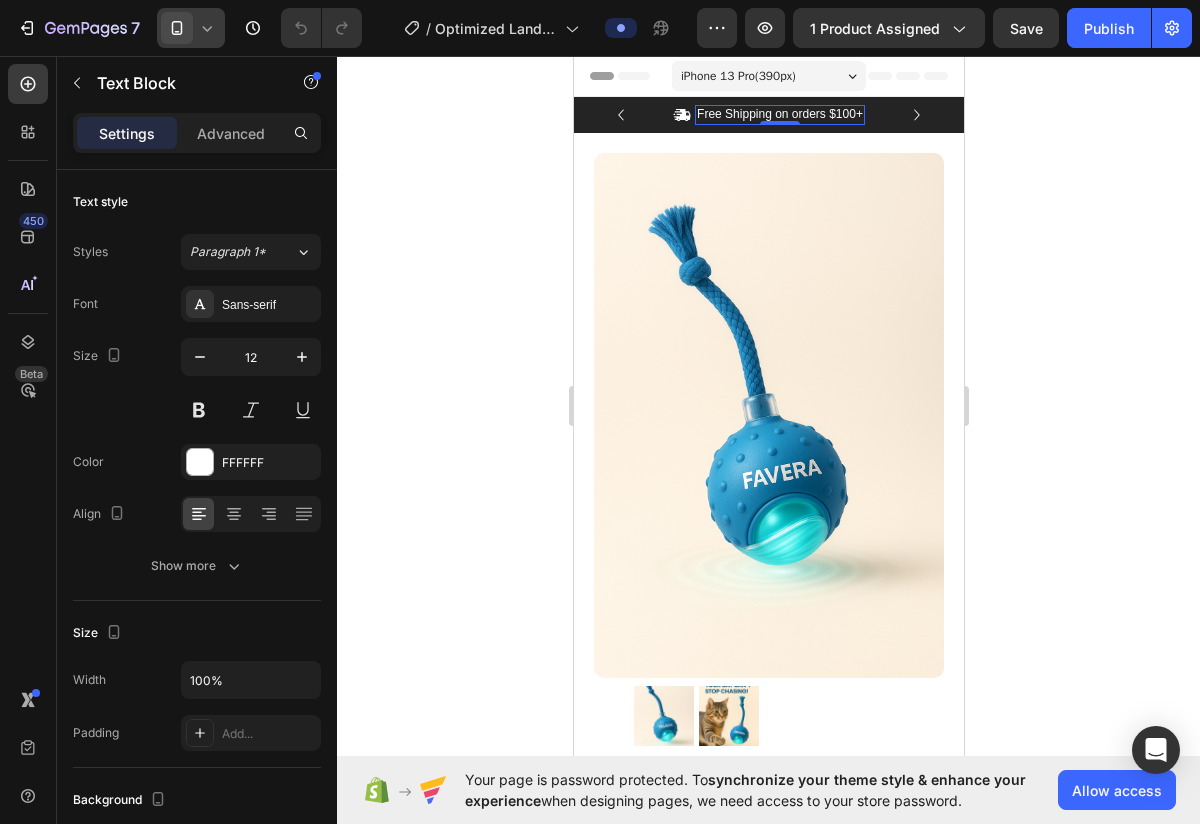 click on "Free Shipping on orders $100+" at bounding box center [779, 115] 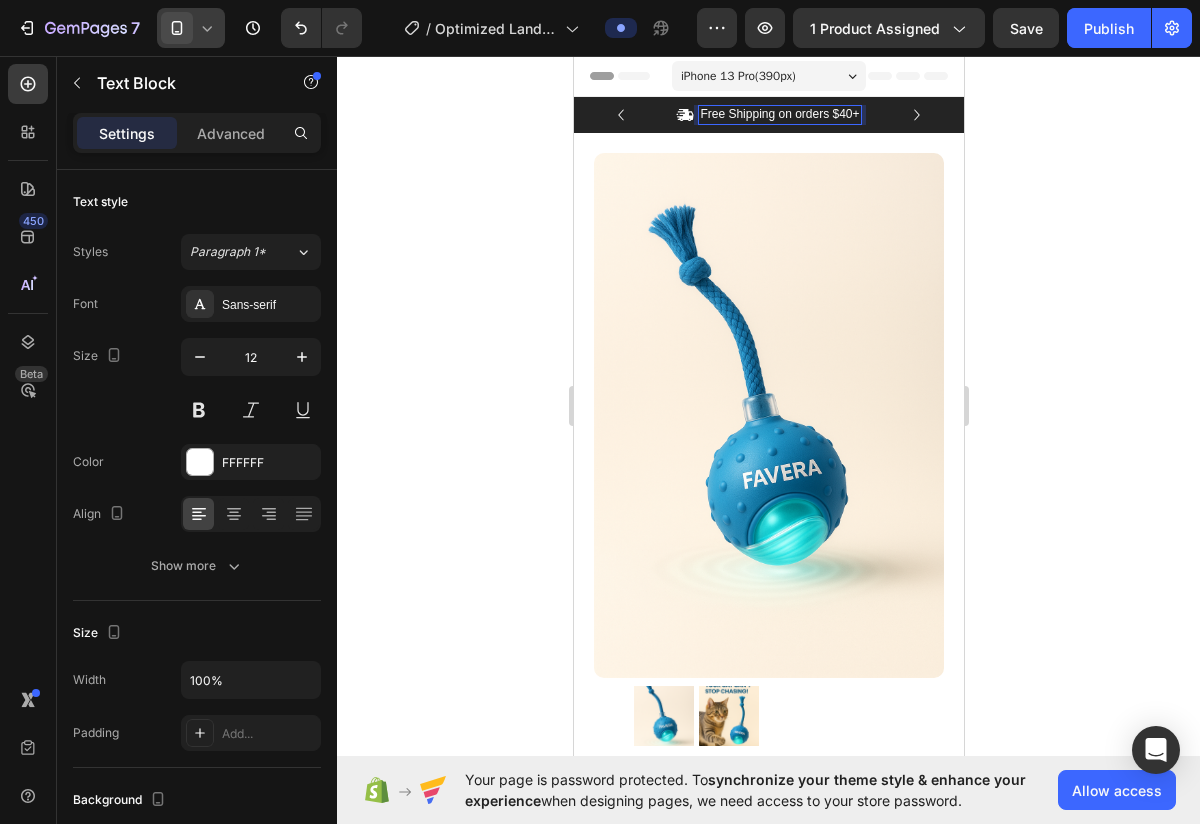click 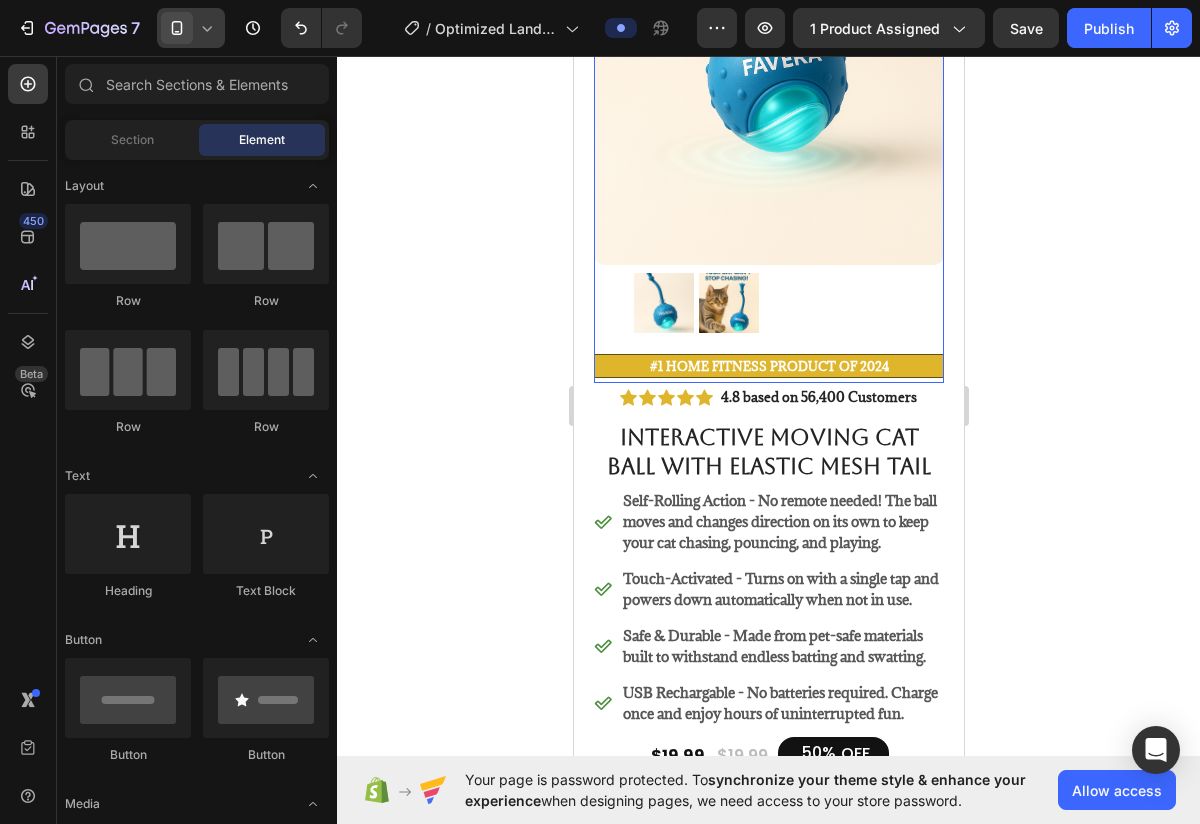 scroll, scrollTop: 404, scrollLeft: 0, axis: vertical 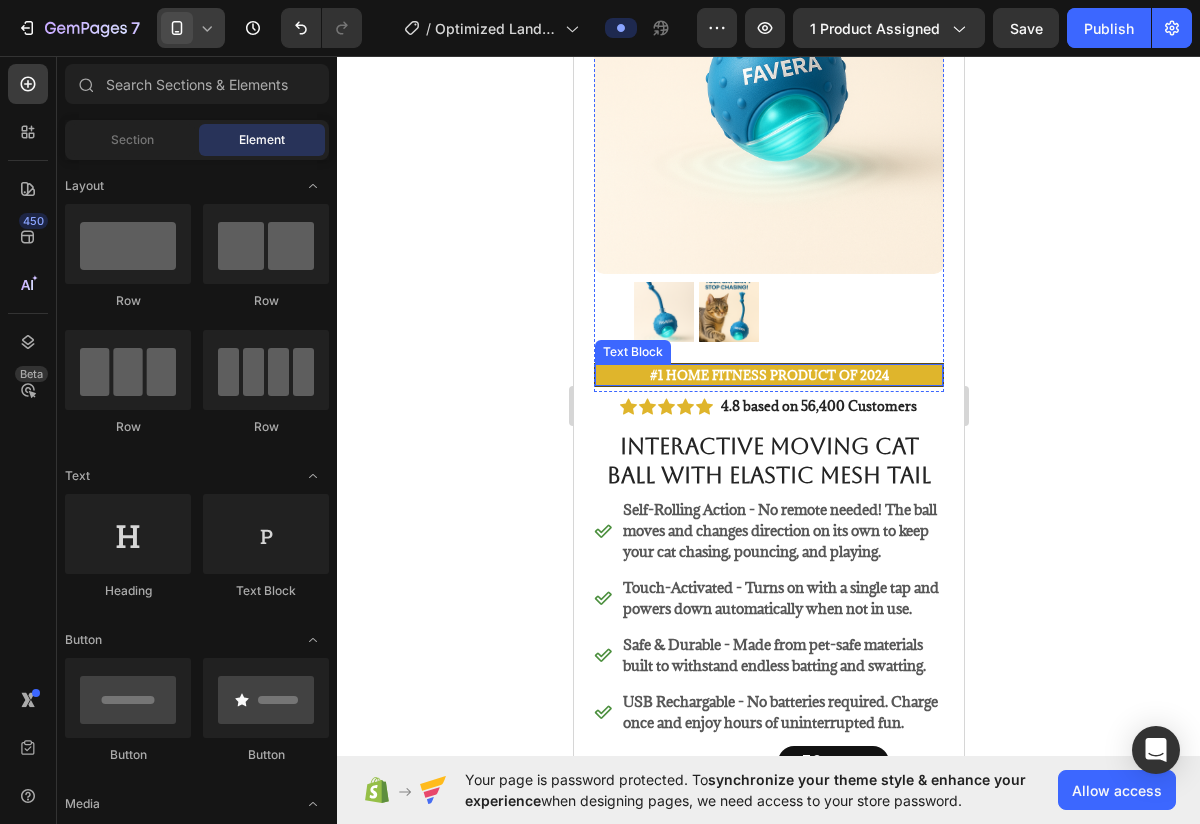 click on "#1 Home fitness Product of 2024" at bounding box center (768, 375) 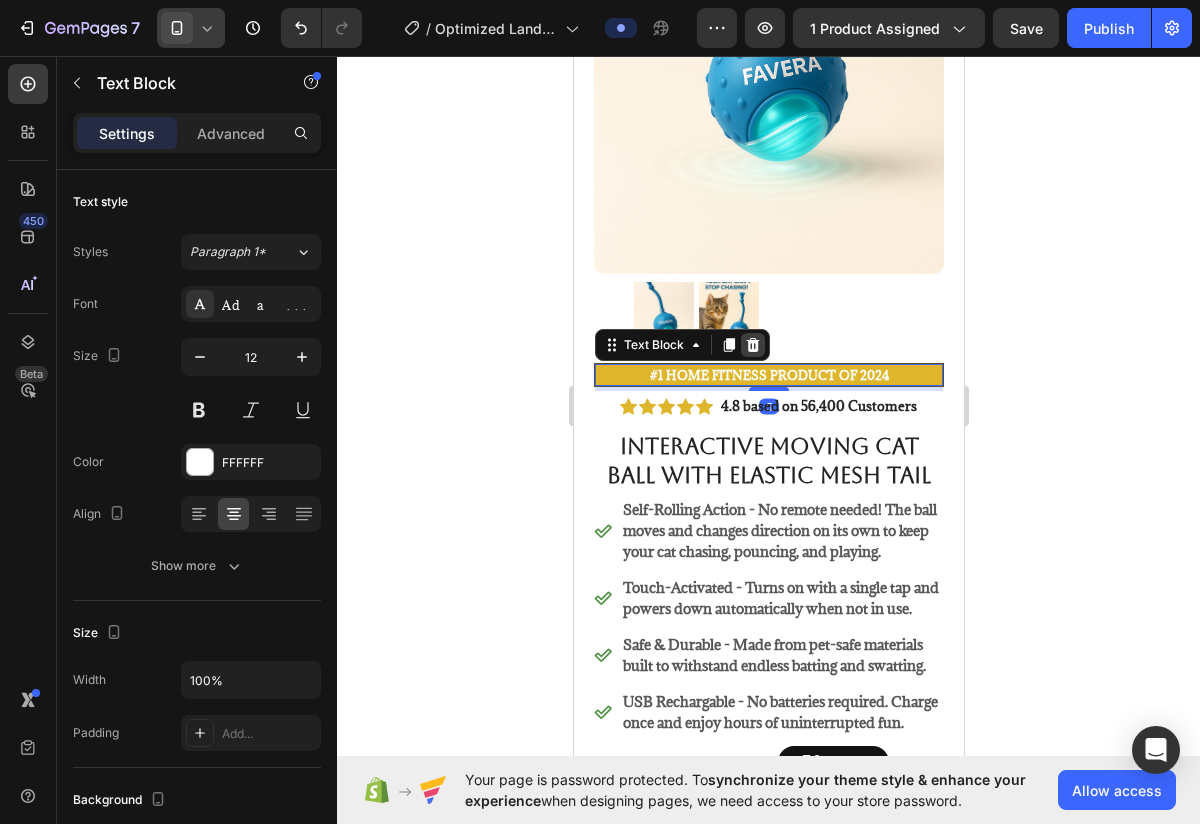 click 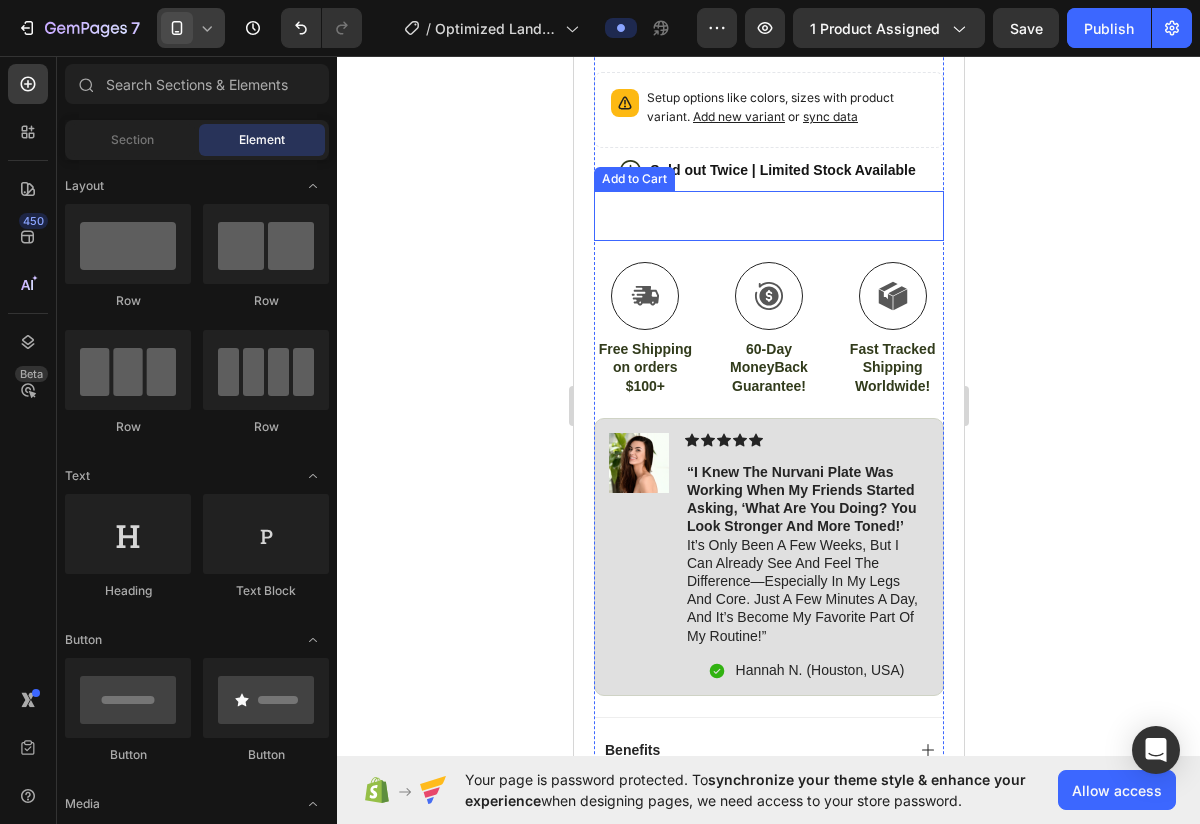 scroll, scrollTop: 1100, scrollLeft: 0, axis: vertical 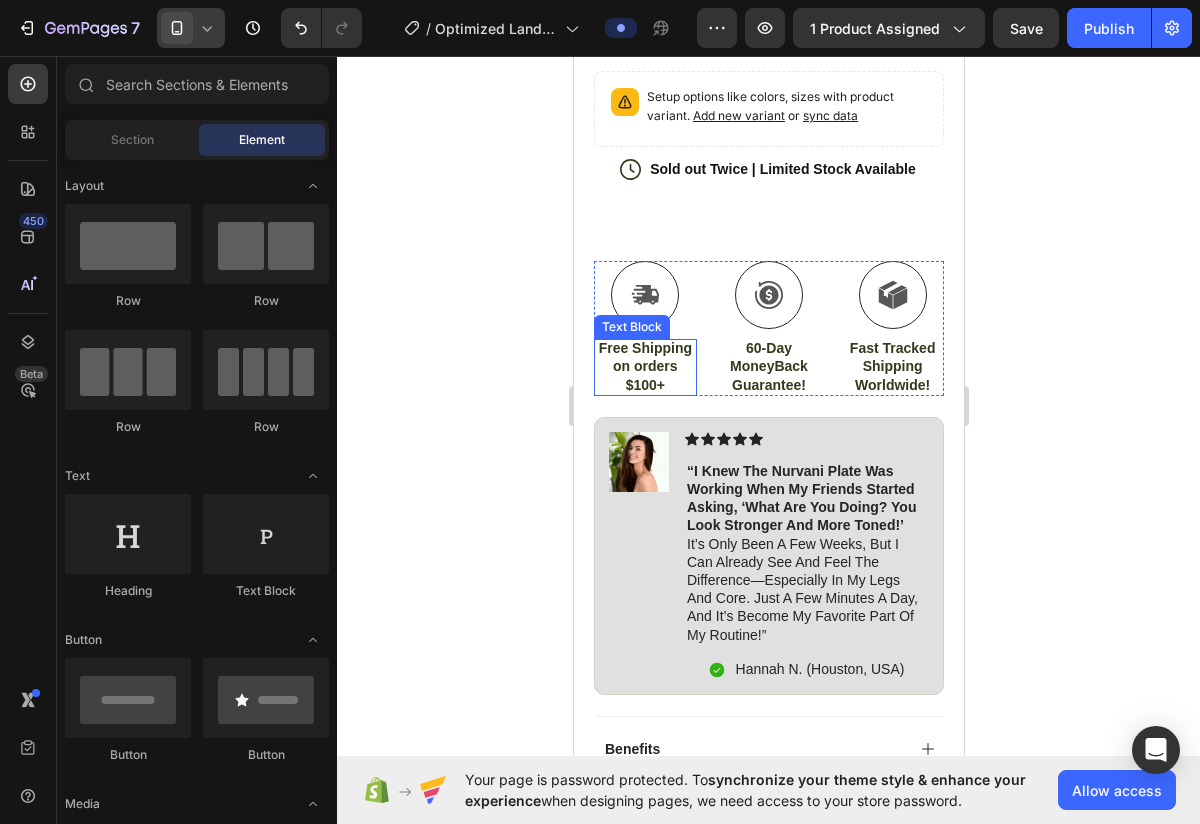 click on "Free Shipping on orders $100+" at bounding box center [644, 366] 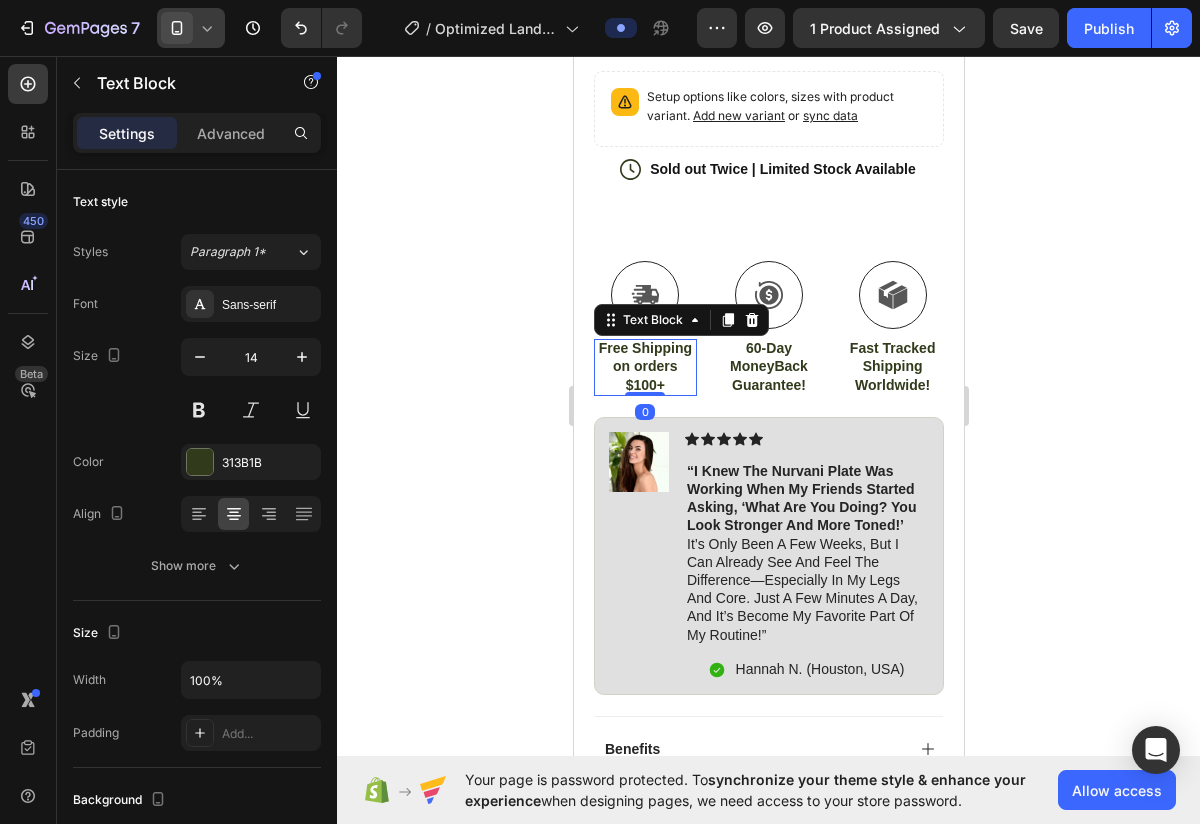 click on "Free Shipping on orders $100+" at bounding box center [644, 366] 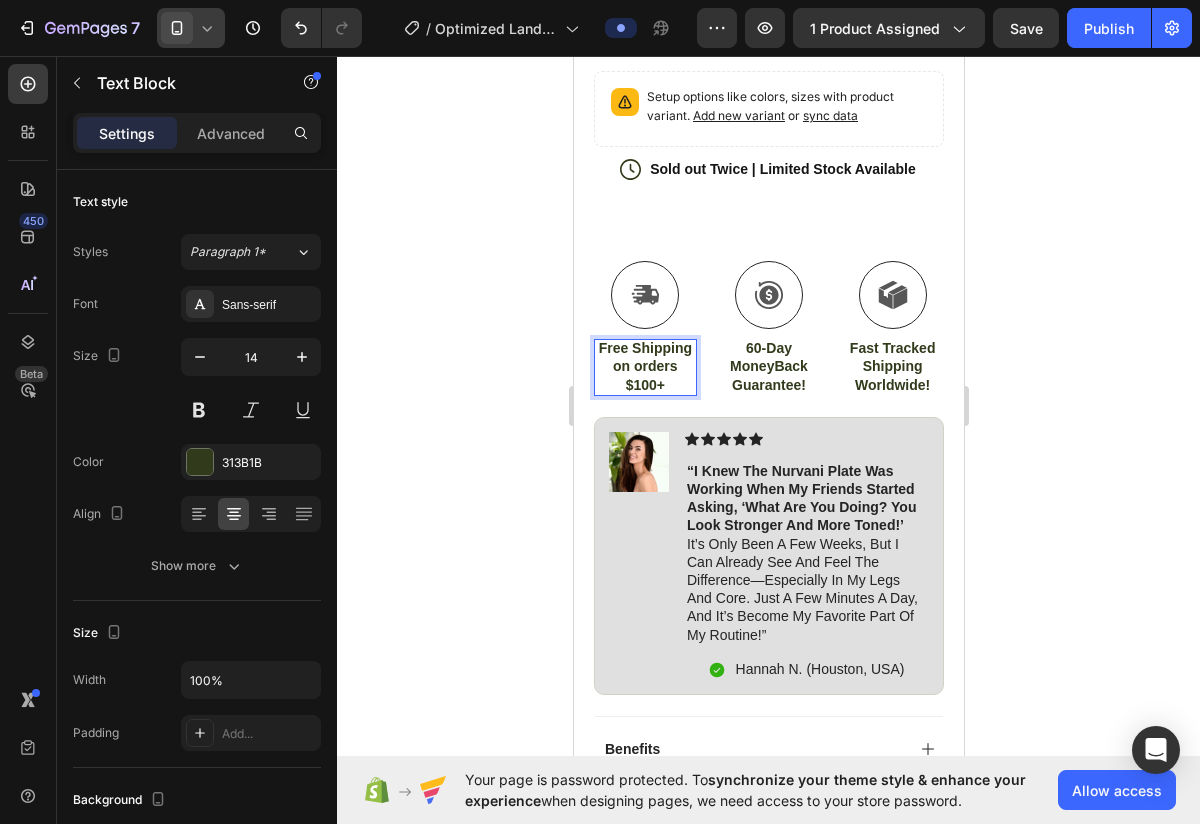 click on "Free Shipping on orders $100+" at bounding box center (644, 366) 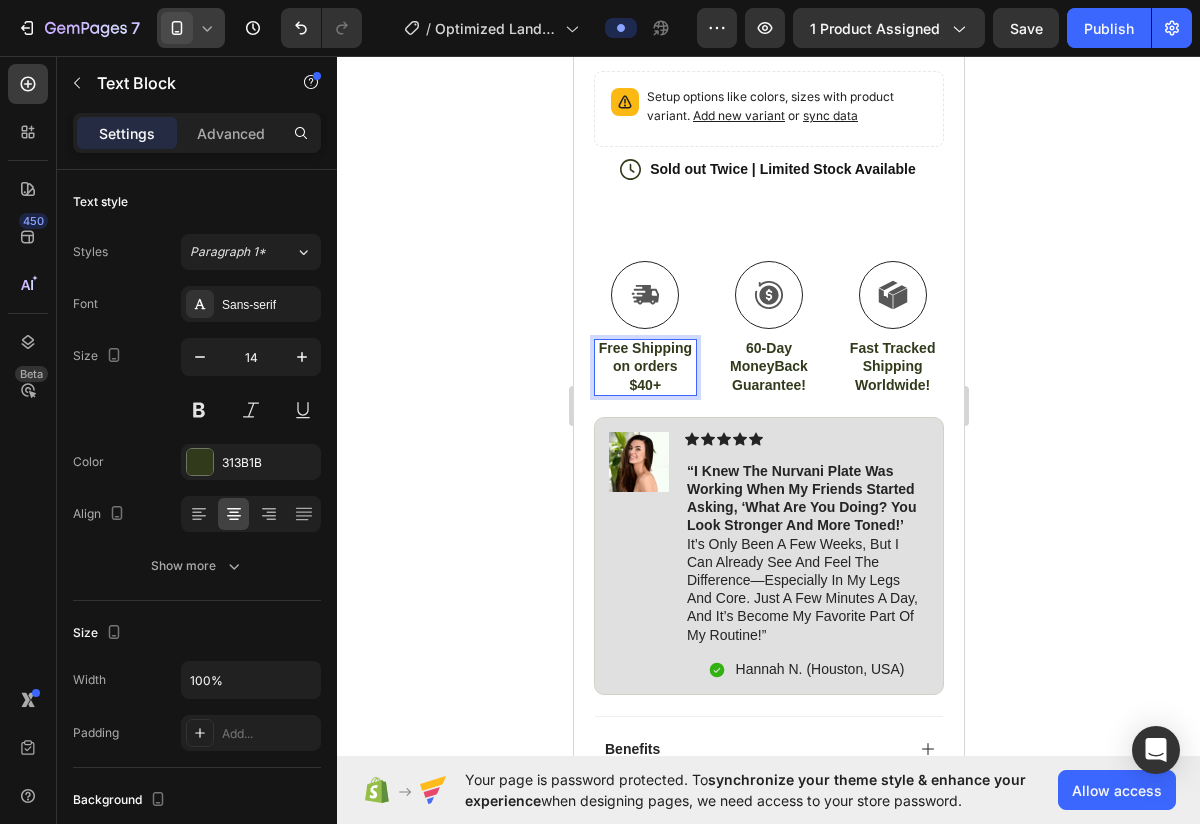 click 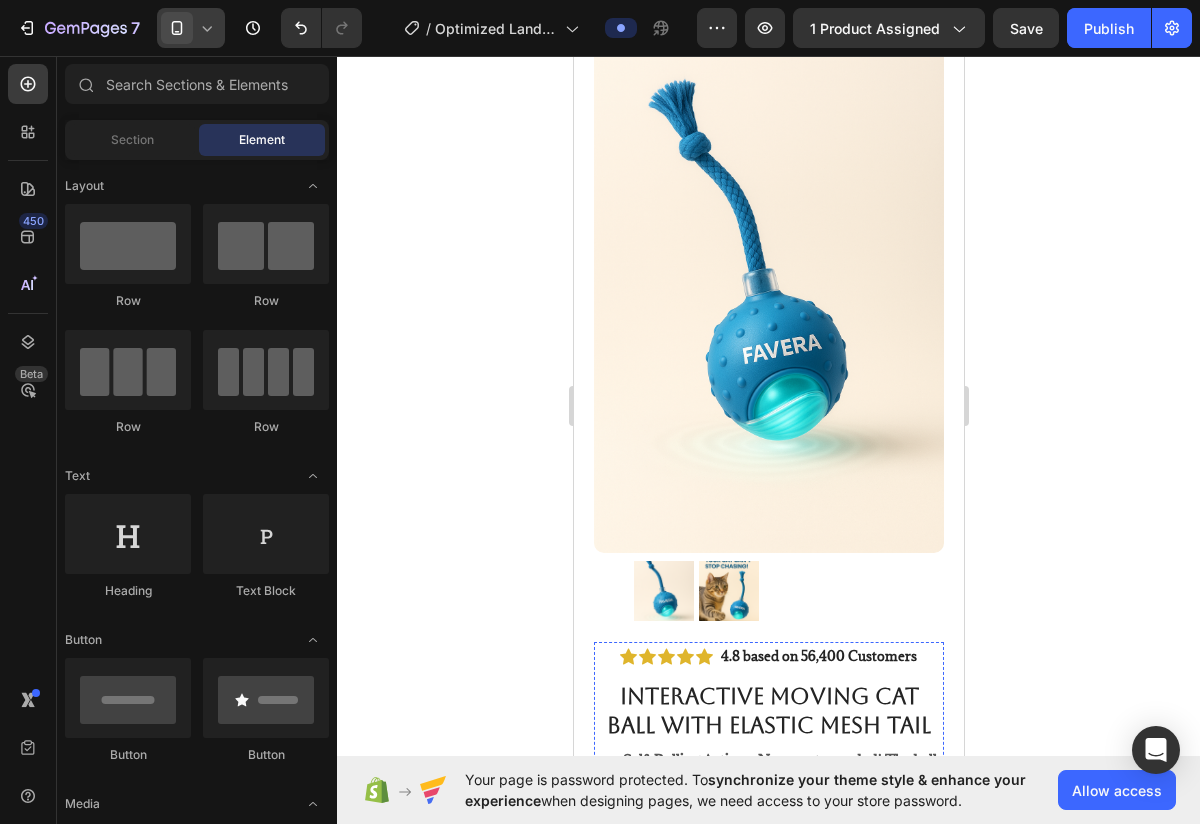 scroll, scrollTop: 0, scrollLeft: 0, axis: both 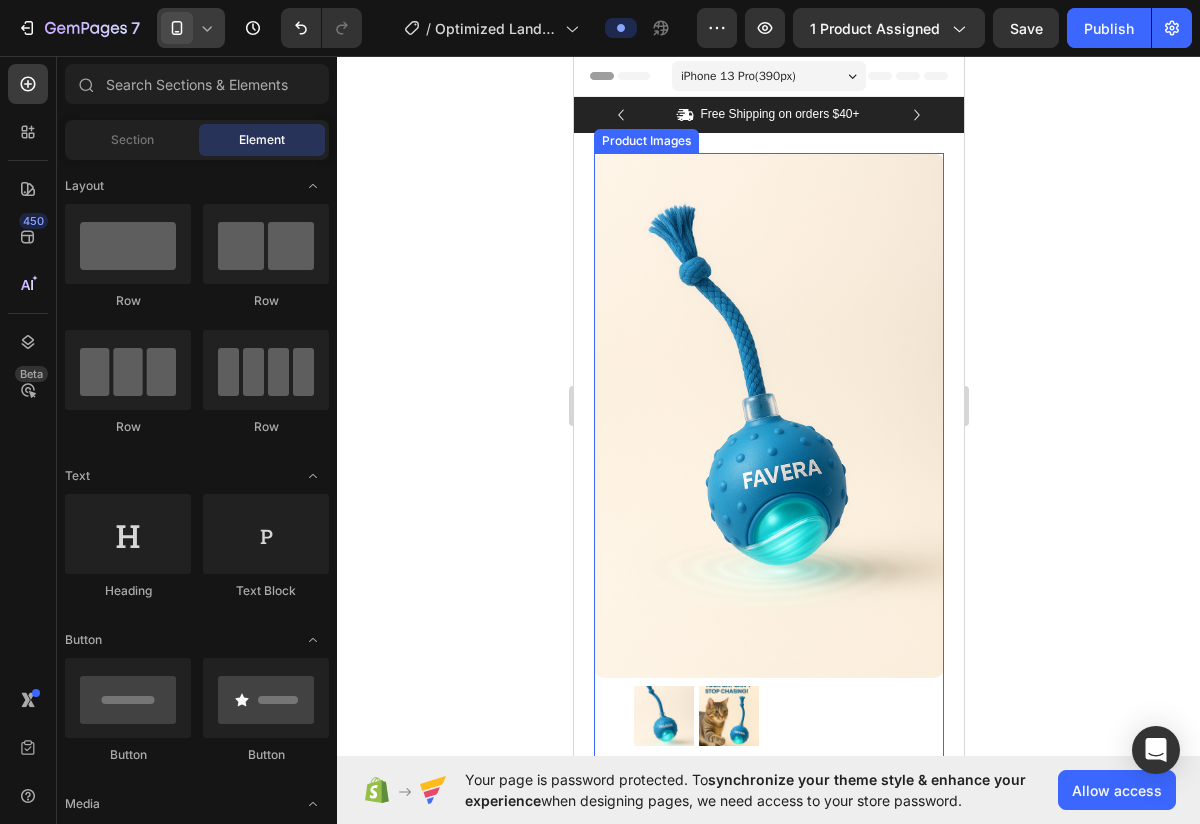 click at bounding box center [728, 716] 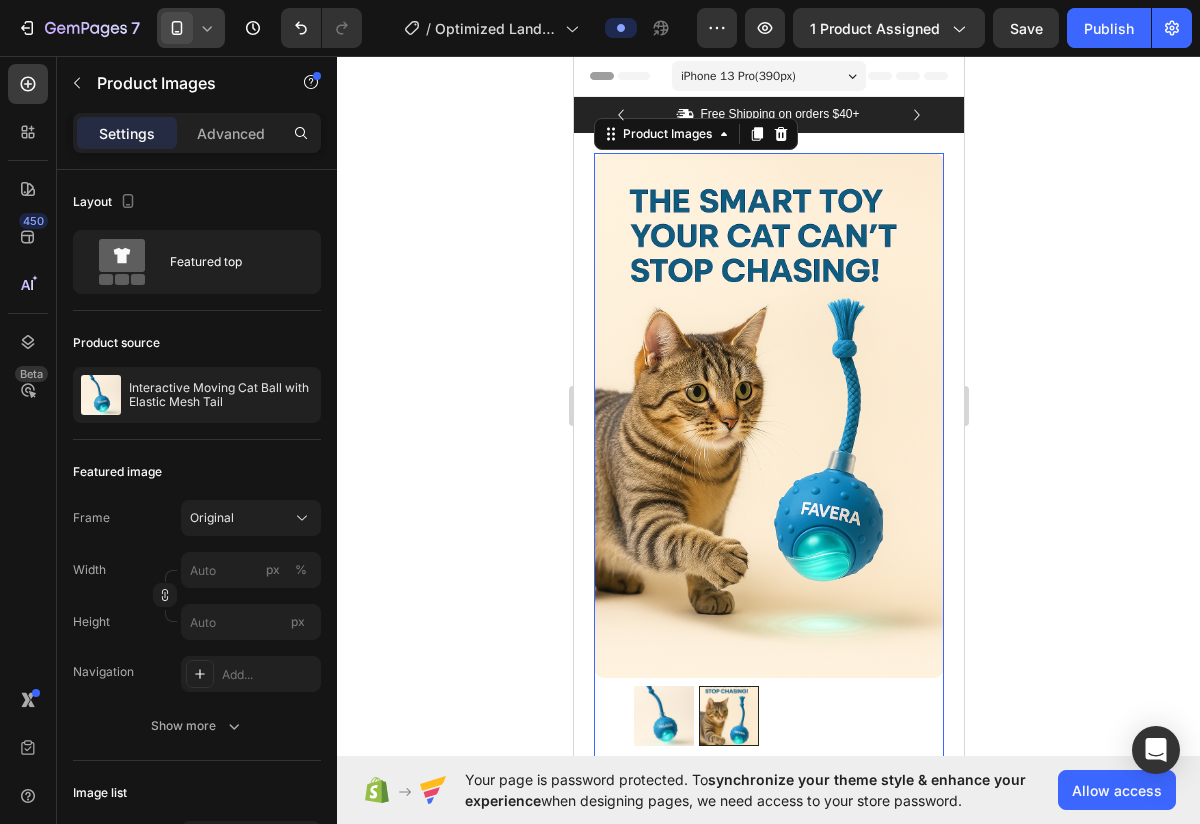 click at bounding box center [663, 716] 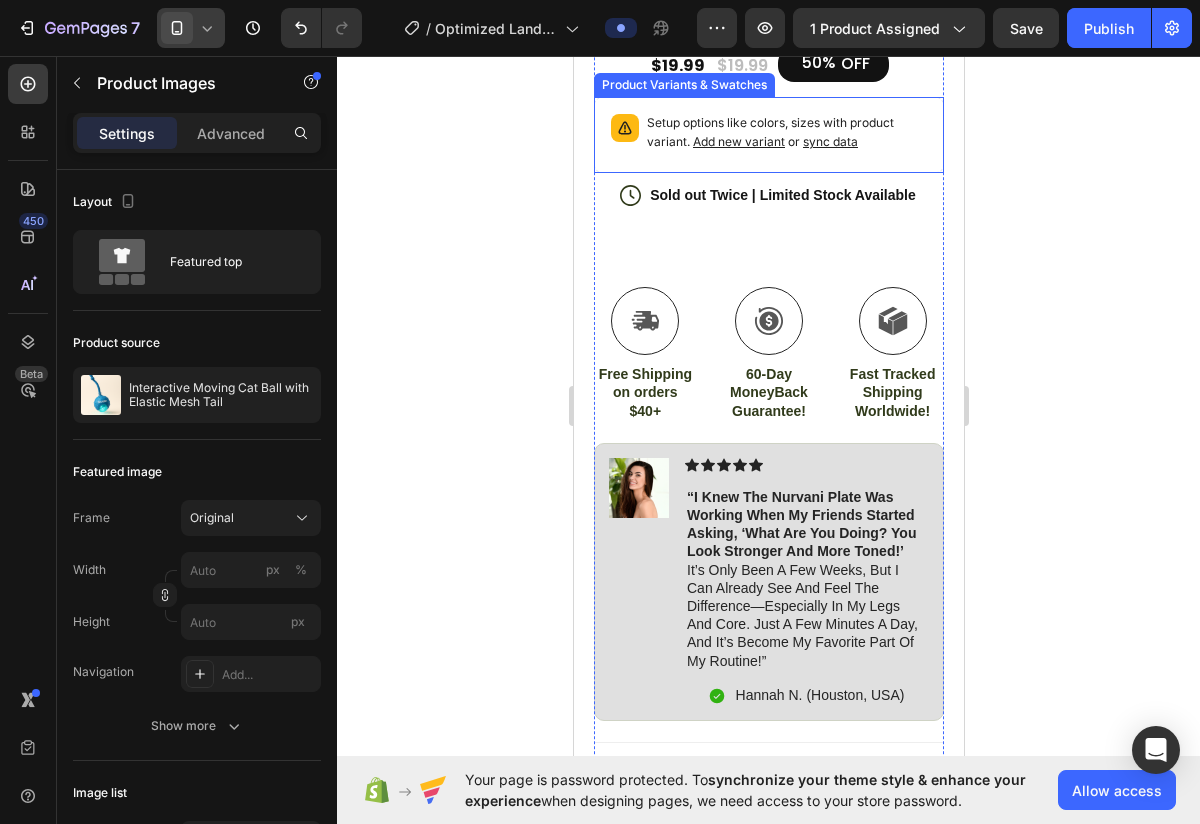 scroll, scrollTop: 1107, scrollLeft: 0, axis: vertical 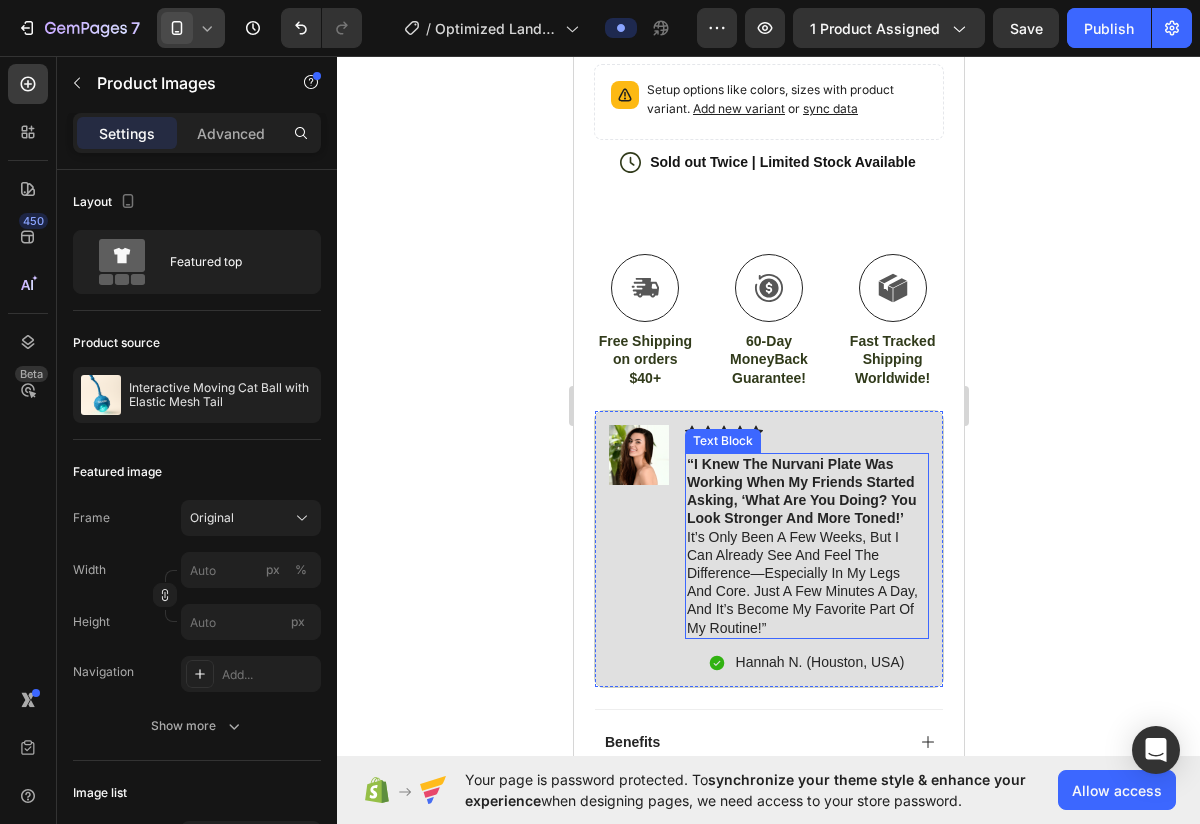 click on "“i knew the nurvani plate was working when my friends started asking, ‘what are you doing? you look stronger and more toned!’" at bounding box center (800, 491) 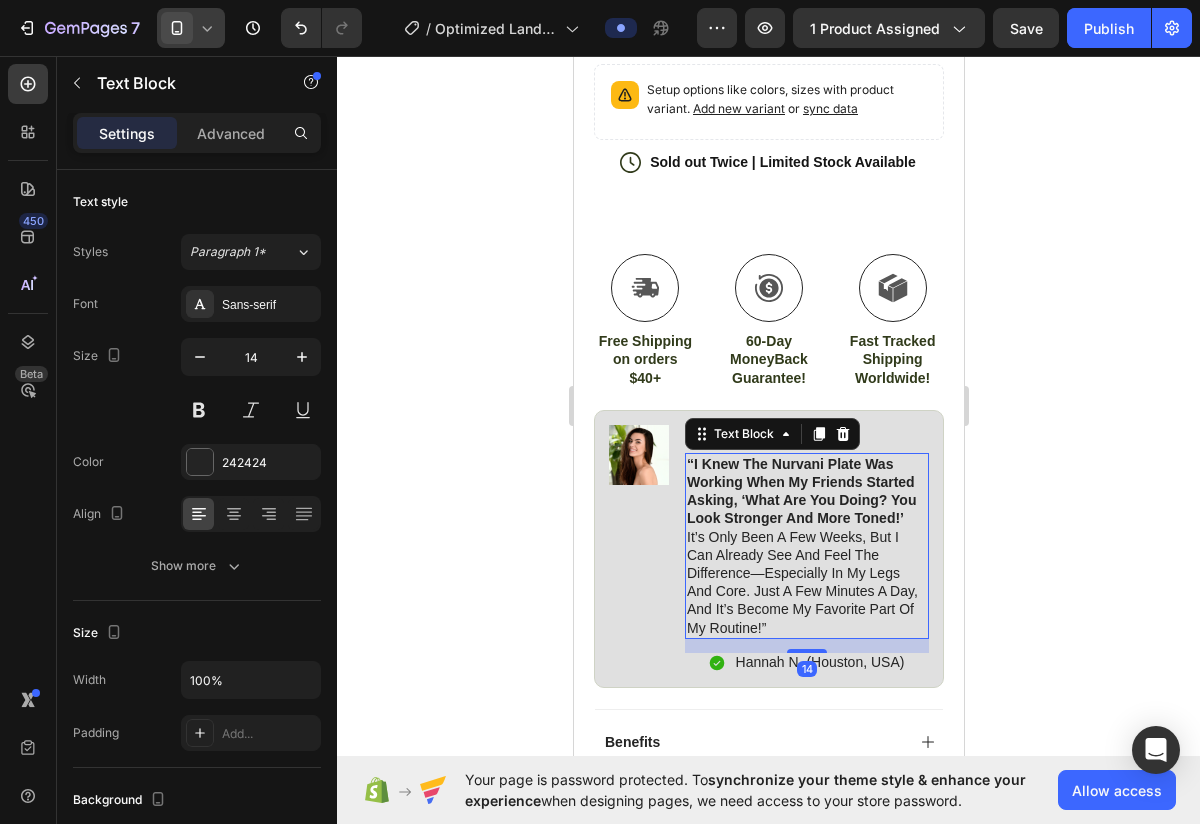 click on "“i knew the nurvani plate was working when my friends started asking, ‘what are you doing? you look stronger and more toned!’ it’s only been a few weeks, but i can already see and feel the difference—especially in my legs and core. just a few minutes a day, and it’s become my favorite part of my routine!”" at bounding box center [806, 546] 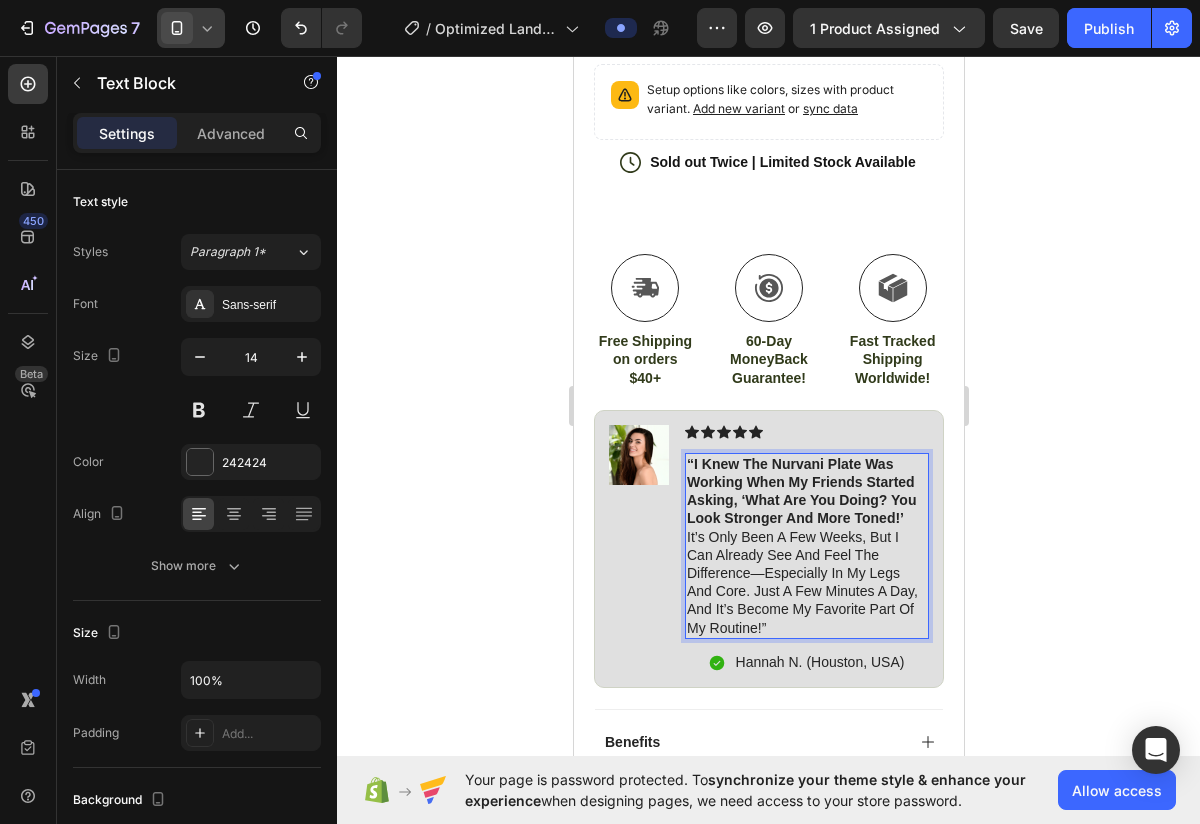 click on "“i knew the nurvani plate was working when my friends started asking, ‘what are you doing? you look stronger and more toned!’ it’s only been a few weeks, but i can already see and feel the difference—especially in my legs and core. just a few minutes a day, and it’s become my favorite part of my routine!”" at bounding box center [806, 546] 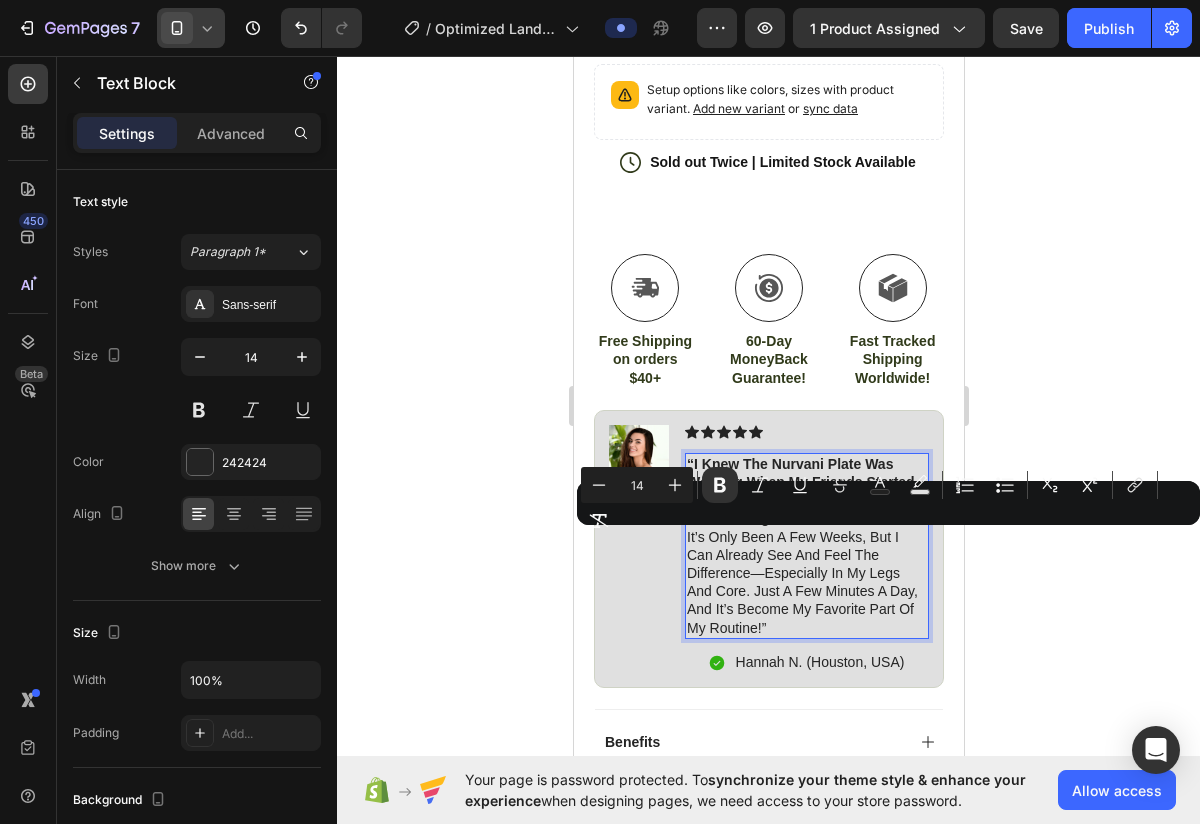 click on "“i knew the nurvani plate was working when my friends started asking, ‘what are you doing? you look stronger and more toned!’ it’s only been a few weeks, but i can already see and feel the difference—especially in my legs and core. just a few minutes a day, and it’s become my favorite part of my routine!”" at bounding box center (806, 546) 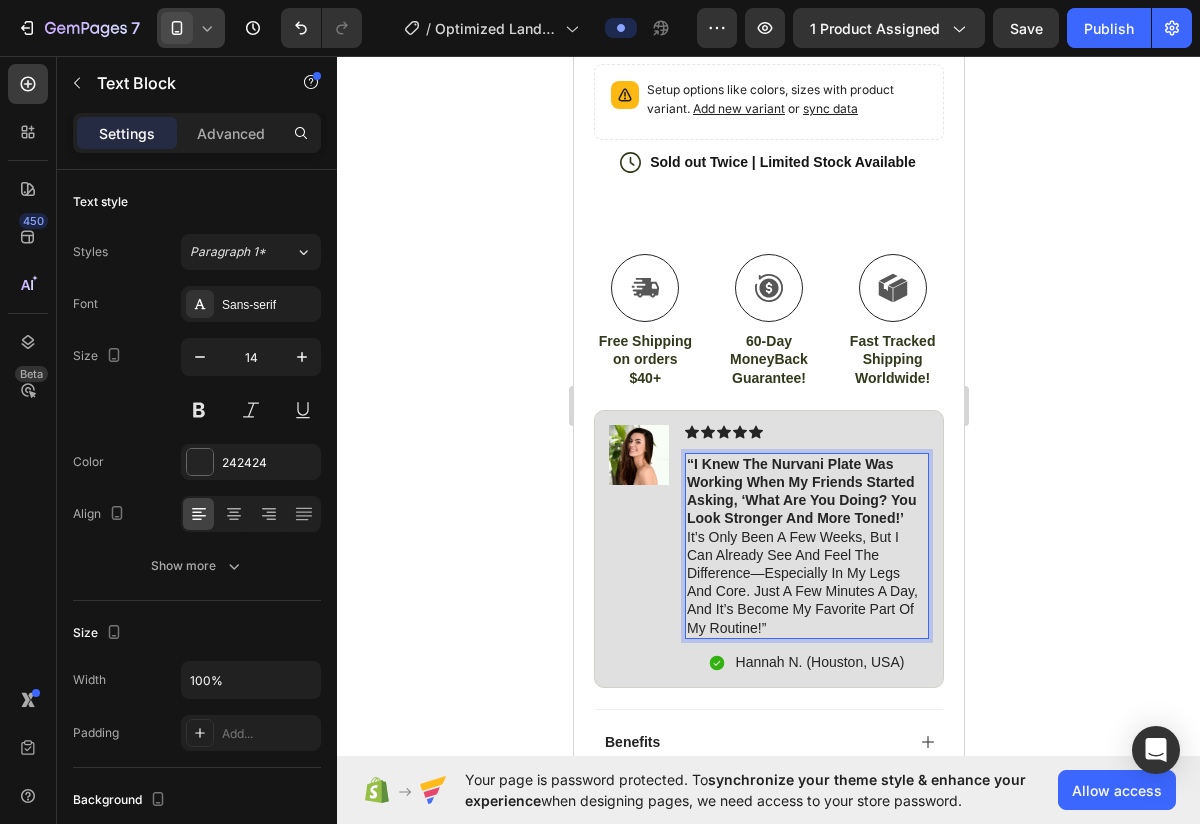 click on "“i knew the nurvani plate was working when my friends started asking, ‘what are you doing? you look stronger and more toned!’ it’s only been a few weeks, but i can already see and feel the difference—especially in my legs and core. just a few minutes a day, and it’s become my favorite part of my routine!”" at bounding box center (806, 546) 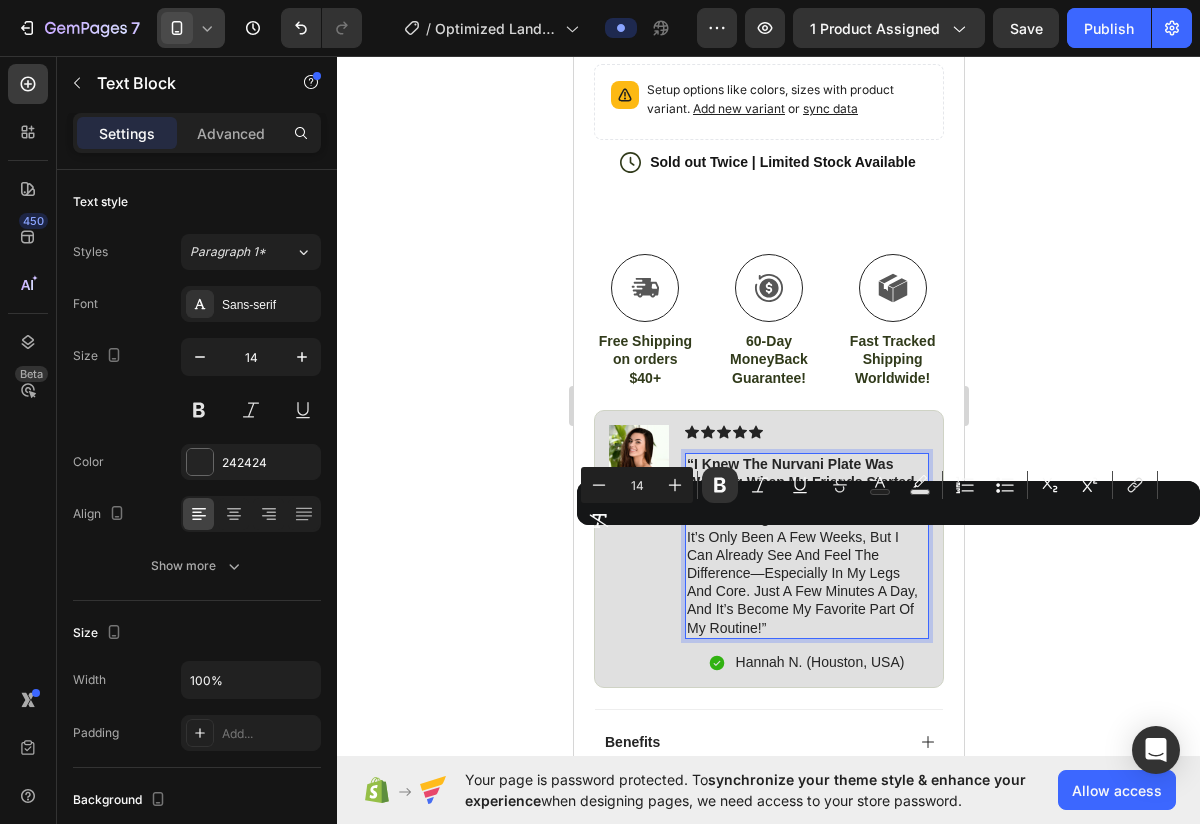 click on "“i knew the nurvani plate was working when my friends started asking, ‘what are you doing? you look stronger and more toned!’ it’s only been a few weeks, but i can already see and feel the difference—especially in my legs and core. just a few minutes a day, and it’s become my favorite part of my routine!”" at bounding box center [806, 546] 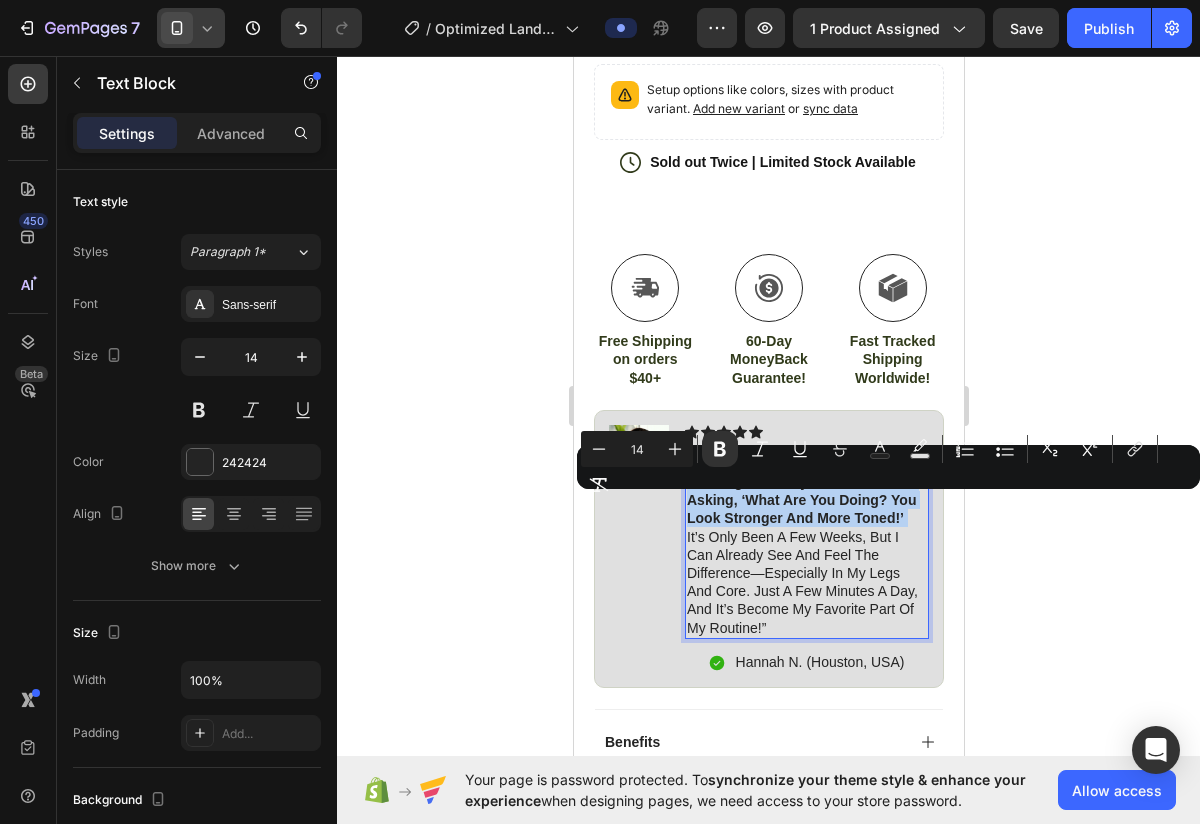 click on "“i knew the nurvani plate was working when my friends started asking, ‘what are you doing? you look stronger and more toned!’ it’s only been a few weeks, but i can already see and feel the difference—especially in my legs and core. just a few minutes a day, and it’s become my favorite part of my routine!”" at bounding box center [806, 546] 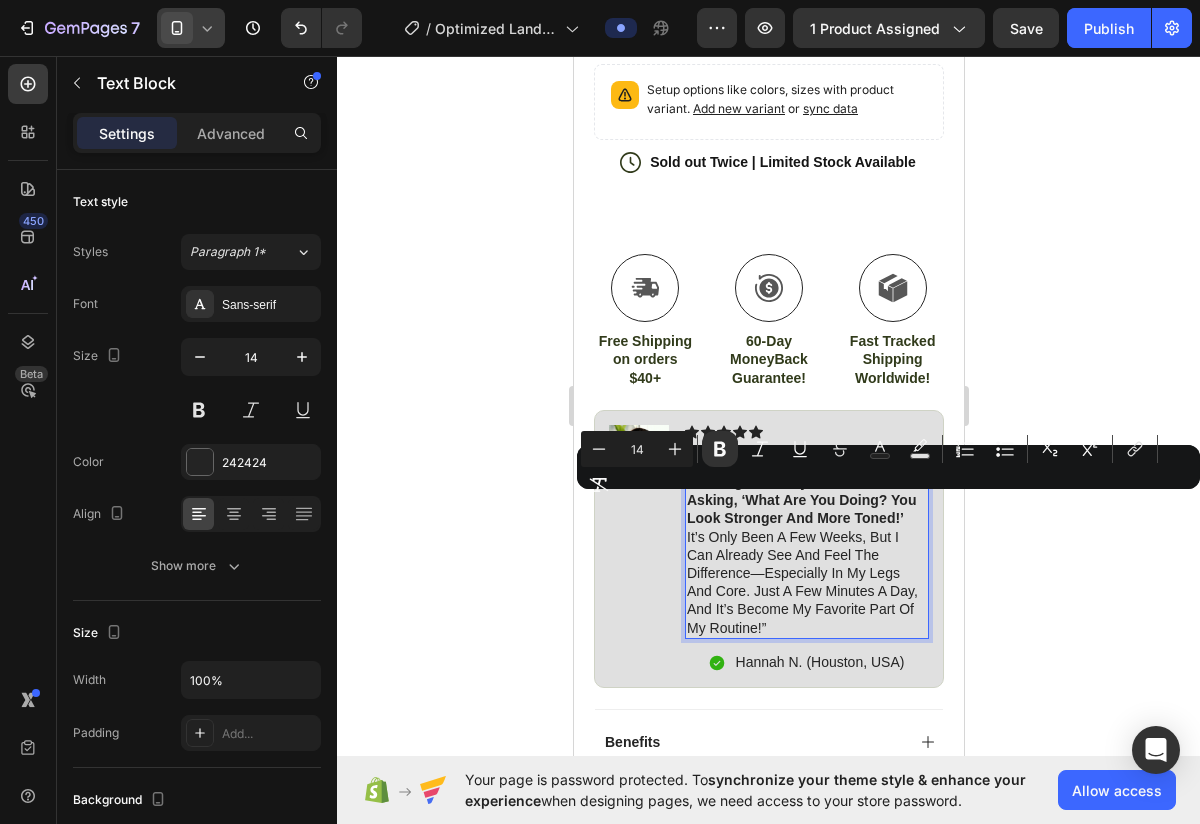 click on "“i knew the nurvani plate was working when my friends started asking, ‘what are you doing? you look stronger and more toned!’ it’s only been a few weeks, but i can already see and feel the difference—especially in my legs and core. just a few minutes a day, and it’s become my favorite part of my routine!”" at bounding box center [806, 546] 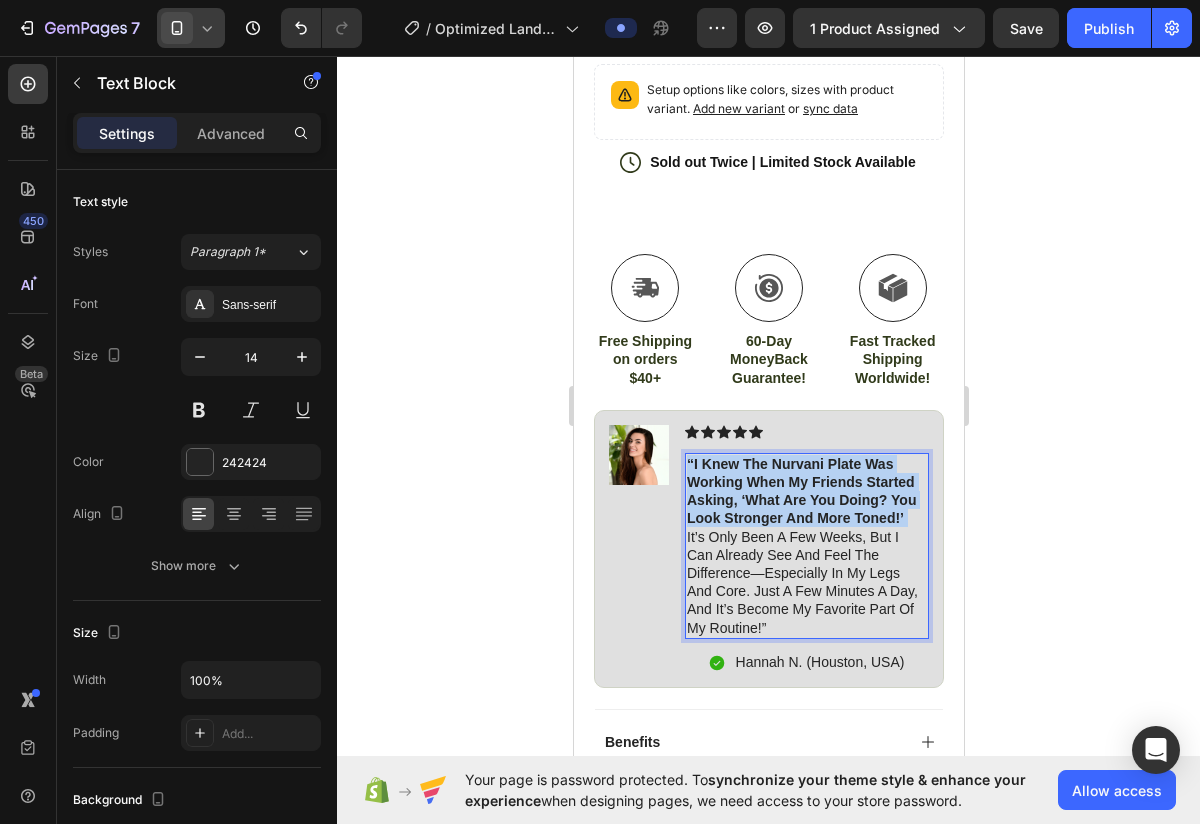 click on "“i knew the nurvani plate was working when my friends started asking, ‘what are you doing? you look stronger and more toned!’ it’s only been a few weeks, but i can already see and feel the difference—especially in my legs and core. just a few minutes a day, and it’s become my favorite part of my routine!”" at bounding box center [806, 546] 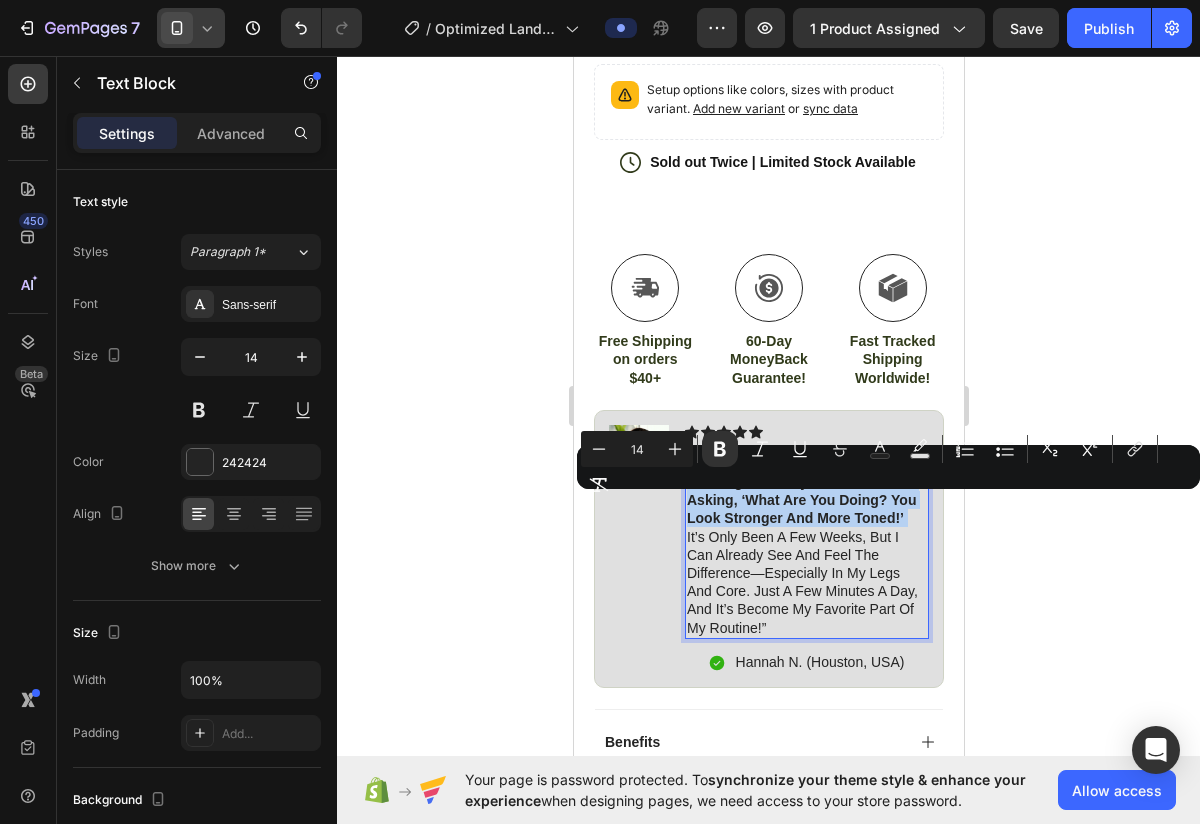 click on "“i knew the nurvani plate was working when my friends started asking, ‘what are you doing? you look stronger and more toned!’ it’s only been a few weeks, but i can already see and feel the difference—especially in my legs and core. just a few minutes a day, and it’s become my favorite part of my routine!”" at bounding box center [806, 546] 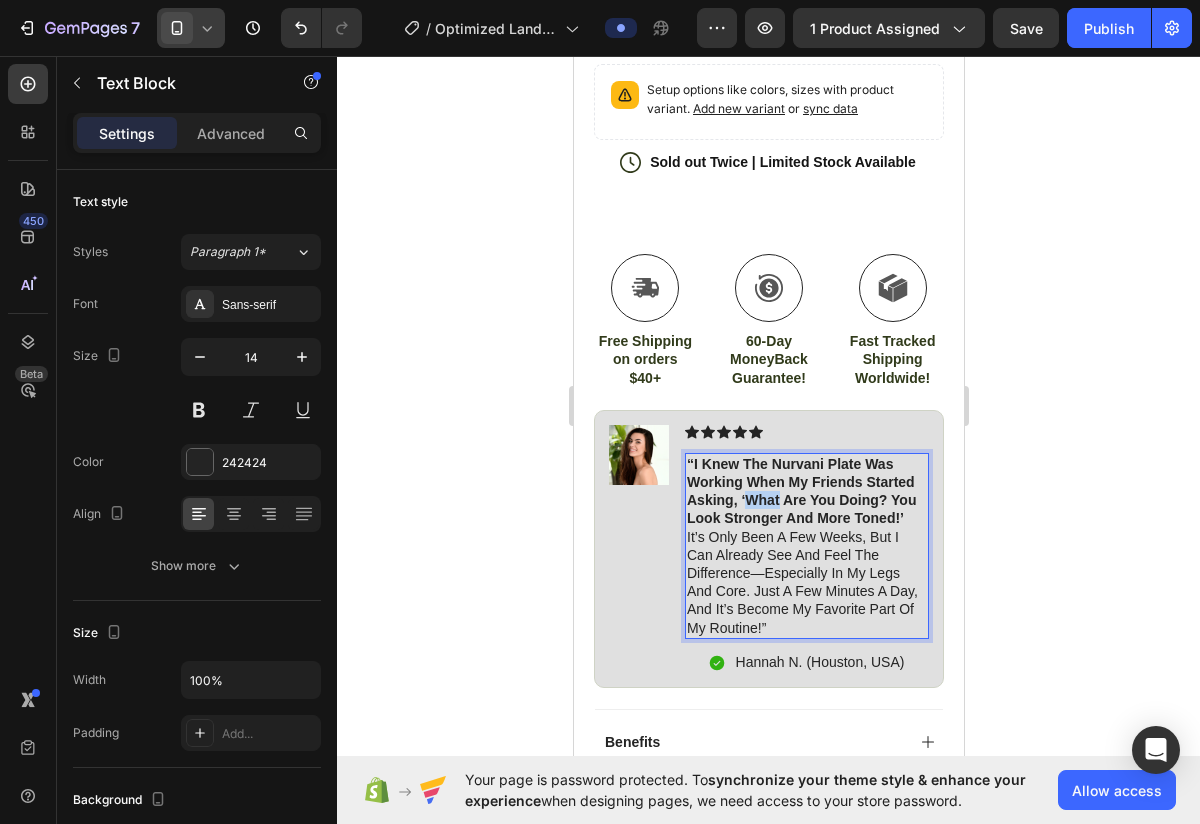 click on "“i knew the nurvani plate was working when my friends started asking, ‘what are you doing? you look stronger and more toned!’ it’s only been a few weeks, but i can already see and feel the difference—especially in my legs and core. just a few minutes a day, and it’s become my favorite part of my routine!”" at bounding box center (806, 546) 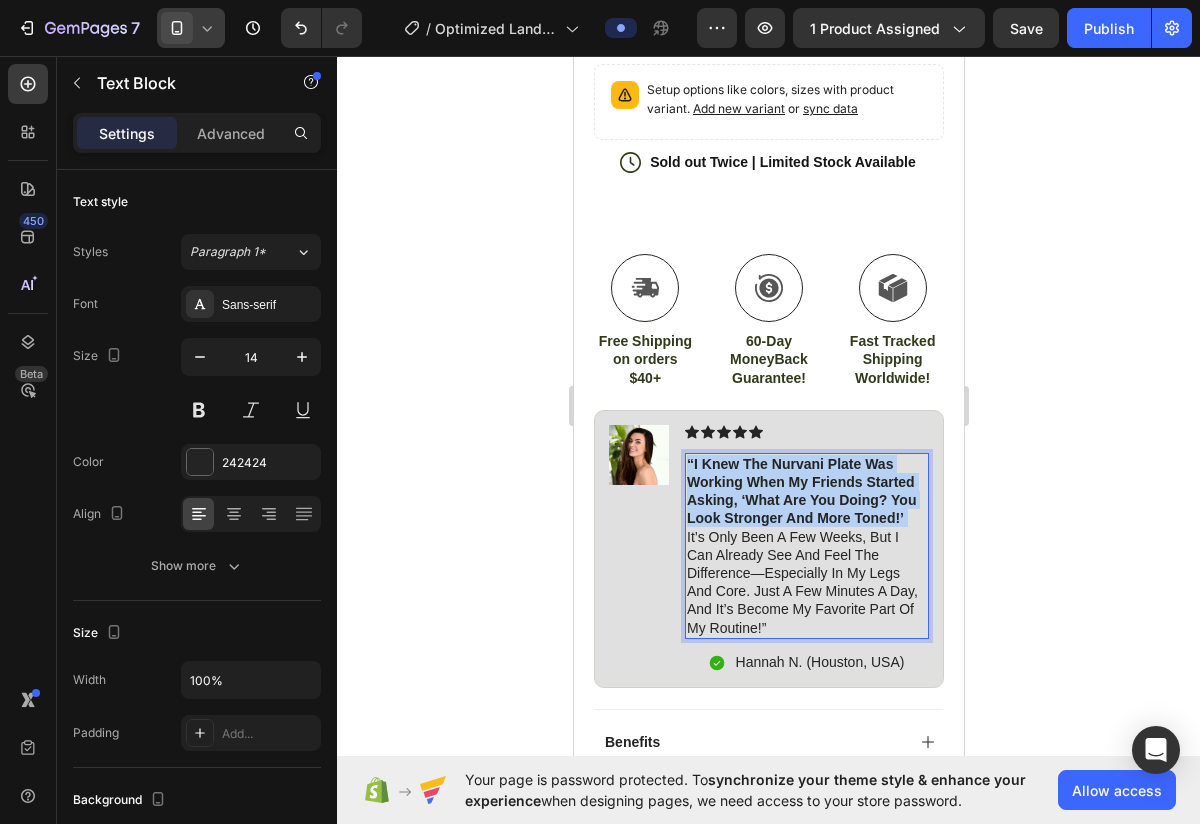 click on "“i knew the nurvani plate was working when my friends started asking, ‘what are you doing? you look stronger and more toned!’ it’s only been a few weeks, but i can already see and feel the difference—especially in my legs and core. just a few minutes a day, and it’s become my favorite part of my routine!”" at bounding box center [806, 546] 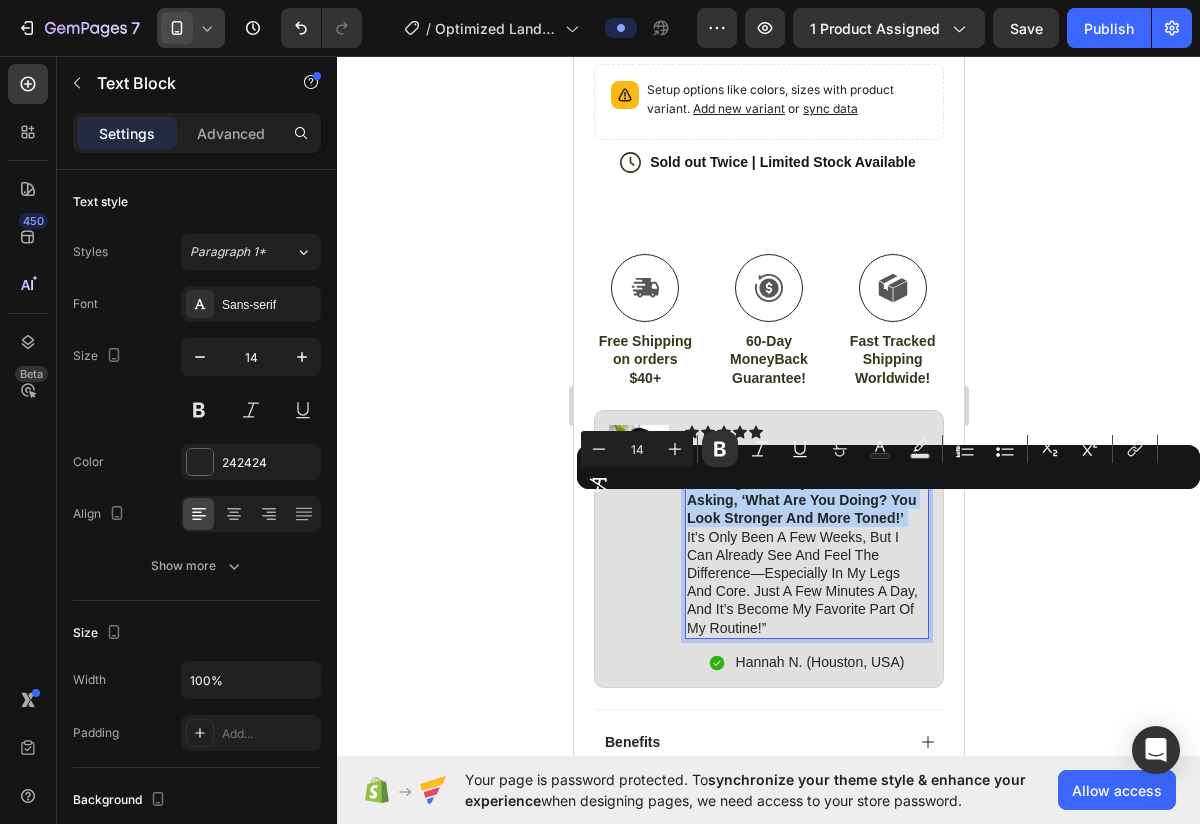 click on "“i knew the nurvani plate was working when my friends started asking, ‘what are you doing? you look stronger and more toned!’ it’s only been a few weeks, but i can already see and feel the difference—especially in my legs and core. just a few minutes a day, and it’s become my favorite part of my routine!”" at bounding box center (806, 546) 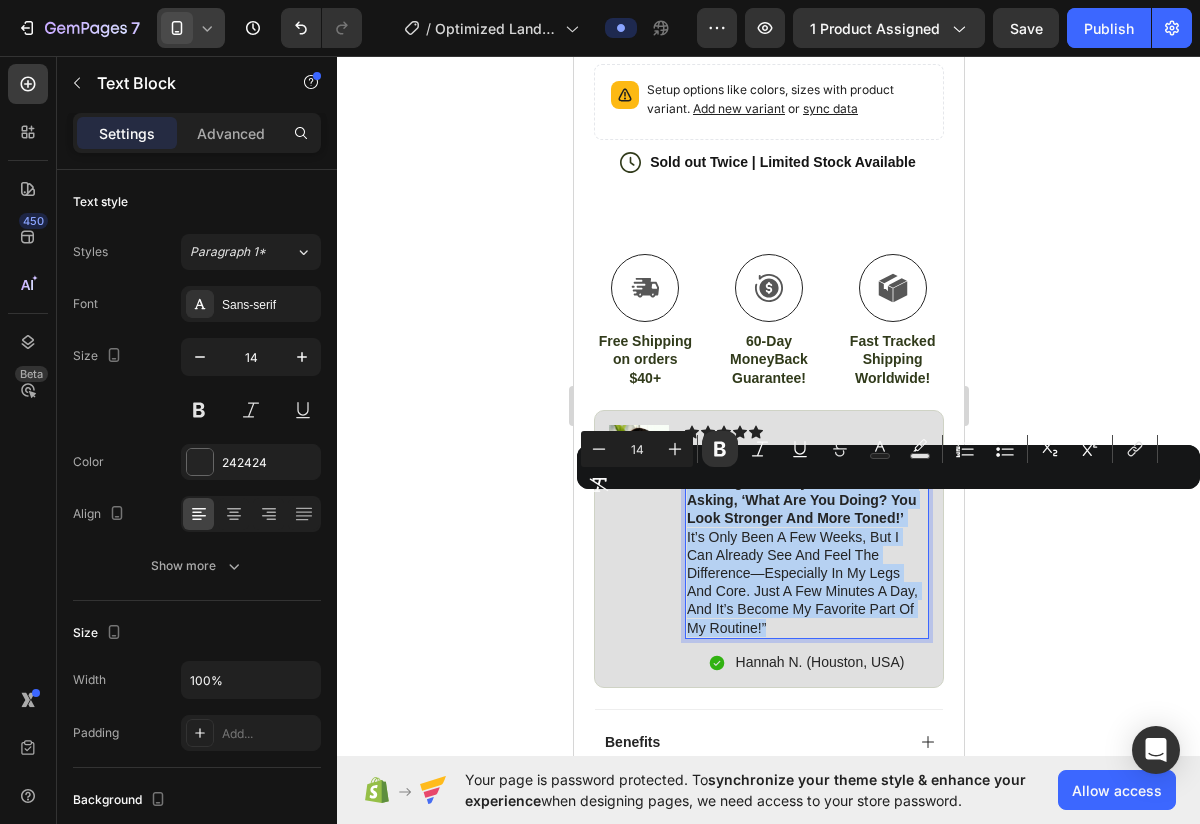 drag, startPoint x: 688, startPoint y: 503, endPoint x: 788, endPoint y: 669, distance: 193.7937 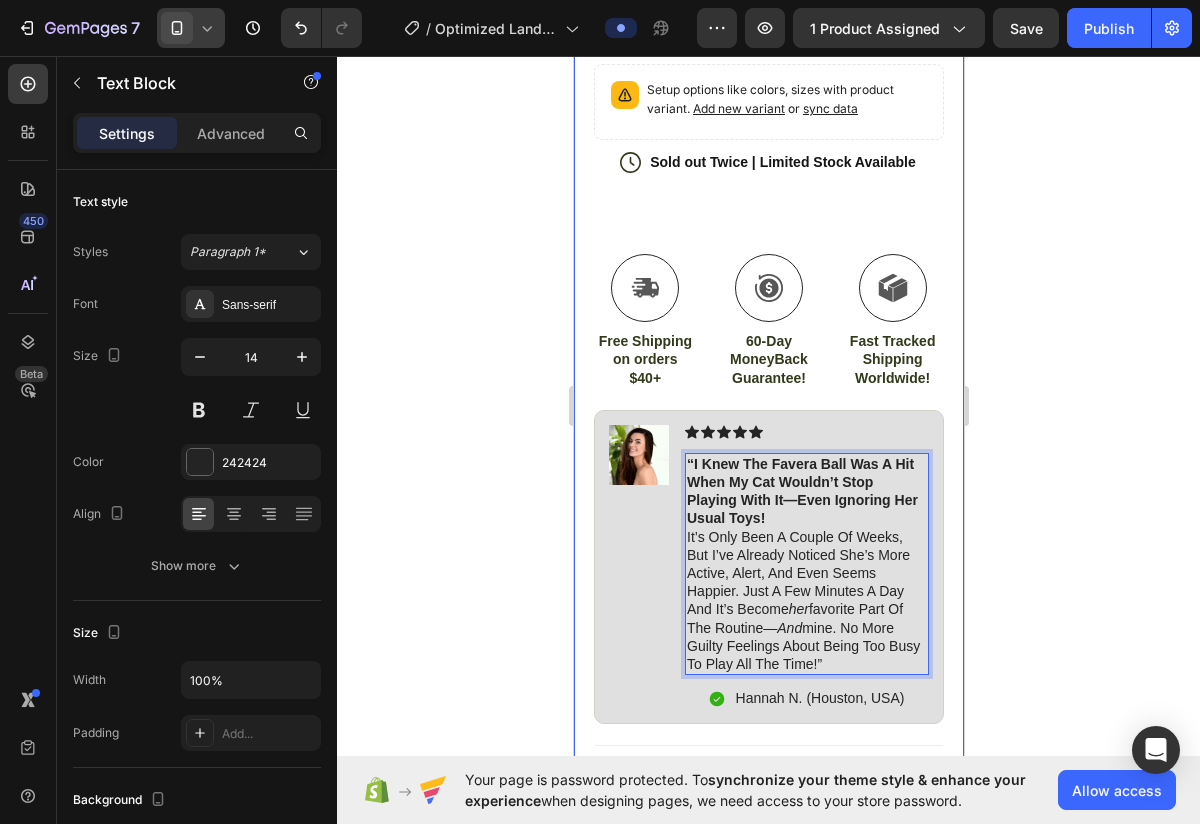 click on "Product Images Image Icon Icon Icon Icon Icon Icon List I’ve tried so many flea treatments and sprays, but nothing really worked long-term—until I found COMFORA Chews! Within just a few weeks, I noticed a huge difference —my dog stopped scratching, her coat looked shinier, and I wasn’t seeing fleas or ticks after walks anymore. The best part? It’s natural, mess-free, and she actually loves taking it. I feel so much better knowing she’s protected daily—and I’ve never felt more confident as a dog parent. Highly recommend! Text Block
Icon [FIRST] [LAST]. ([CITY], [COUNTRY]) Text Block Row Row Row Icon Icon Icon Icon Icon Icon List 4.8 based on 56,400 Customers Text Block Row Interactive Moving Cat Ball with Elastic Mesh Tail Product Title
Self-Rolling Action - No remote needed! The ball moves and changes direction on its own to keep your cat chasing, pouncing, and playing.
Item List $19.99 $19.99 50%" at bounding box center [768, -38] 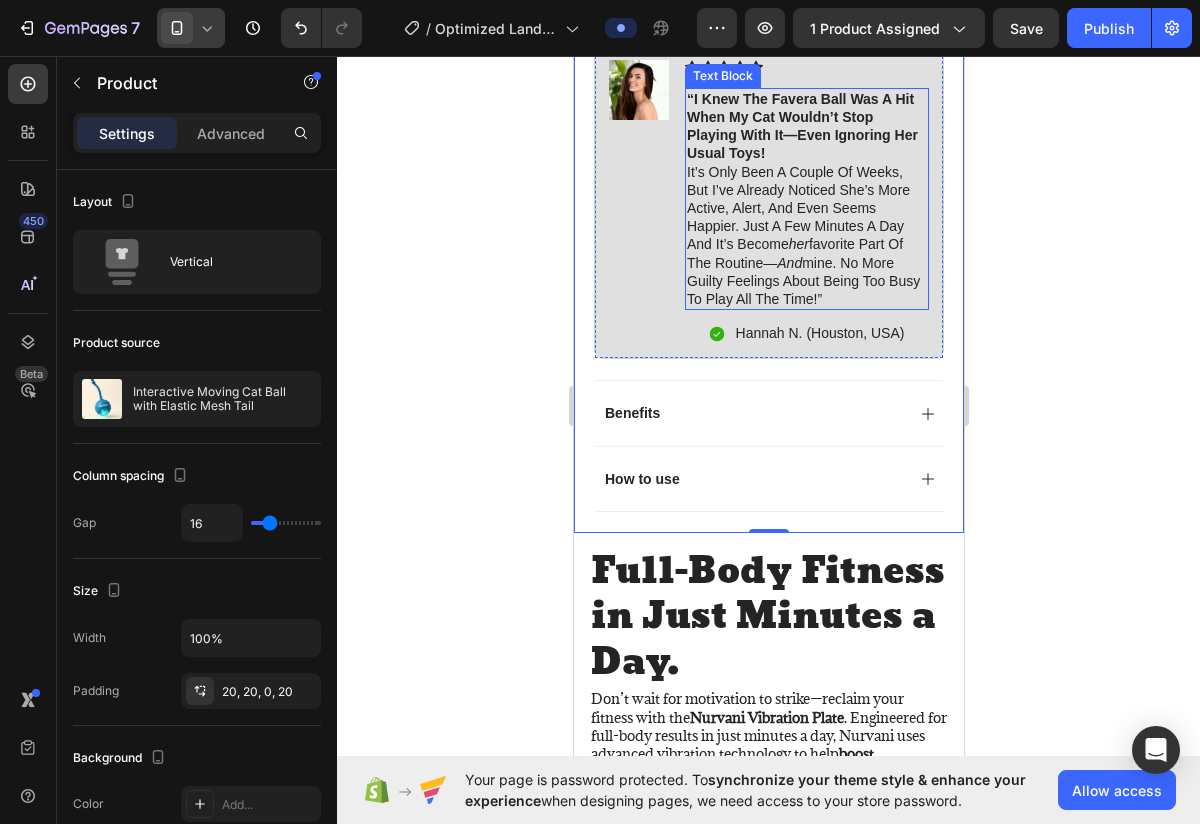 scroll, scrollTop: 1488, scrollLeft: 0, axis: vertical 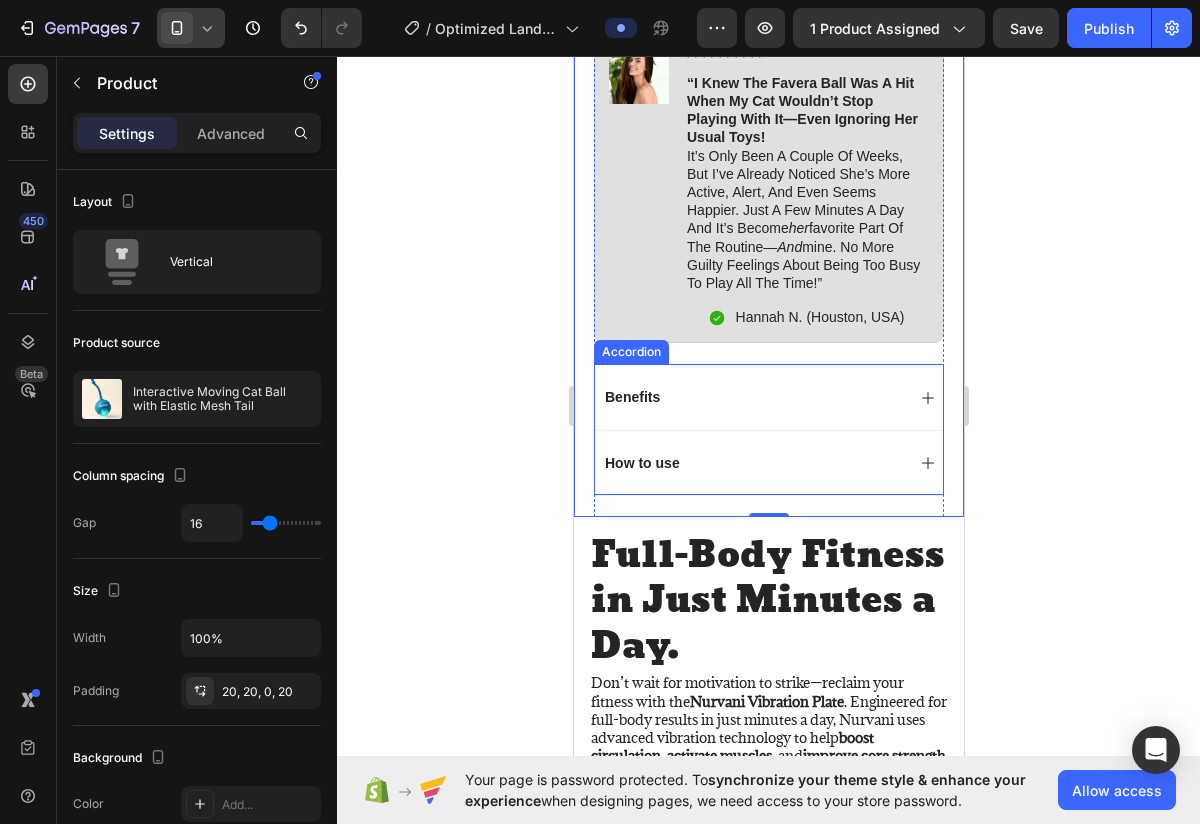 click 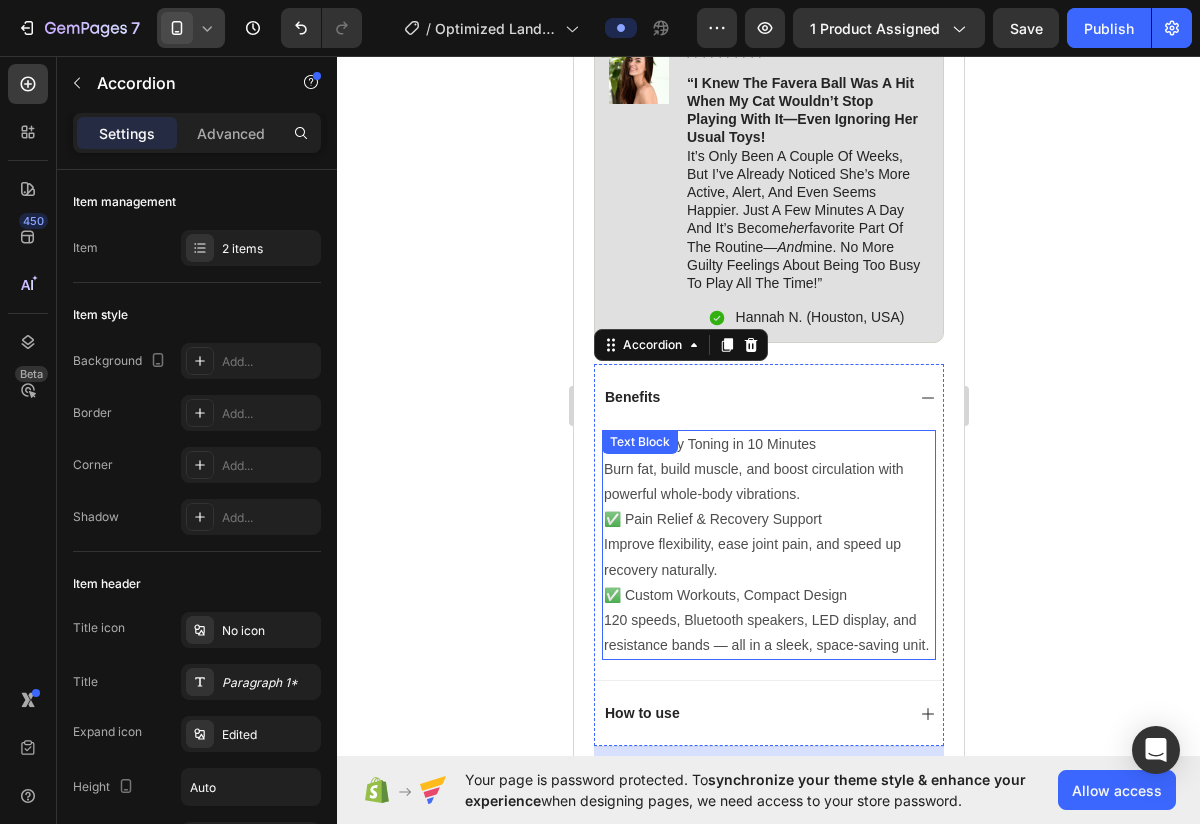 click on "Burn fat, build muscle, and boost circulation with powerful whole-body vibrations." at bounding box center [768, 482] 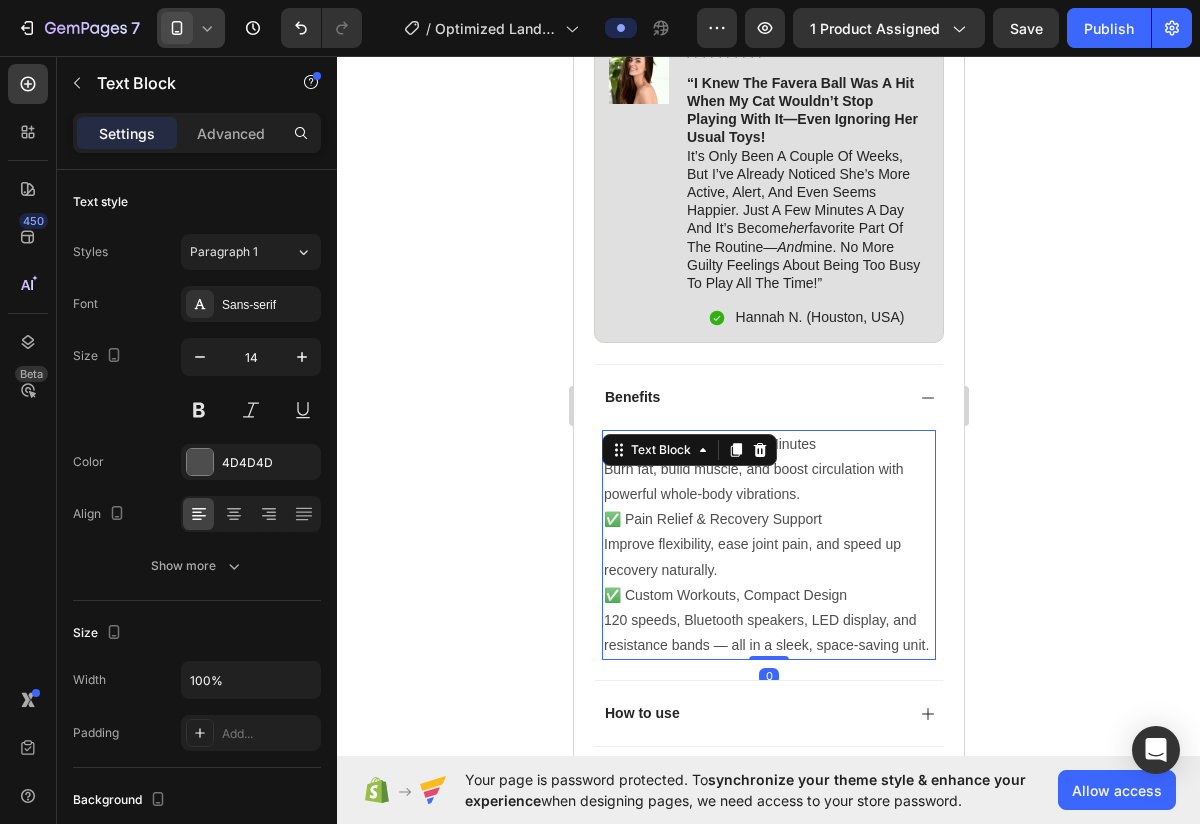 click on "Burn fat, build muscle, and boost circulation with powerful whole-body vibrations." at bounding box center [768, 482] 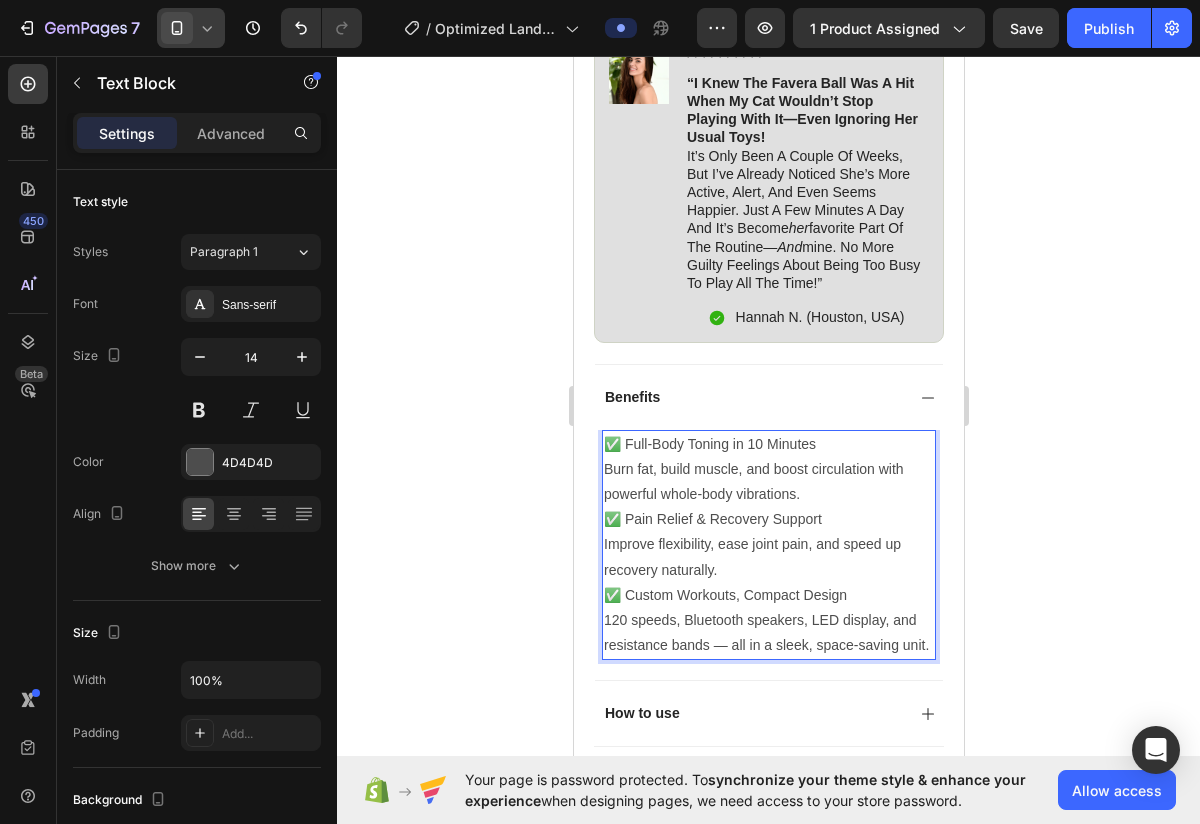 click on "Burn fat, build muscle, and boost circulation with powerful whole-body vibrations." at bounding box center (768, 482) 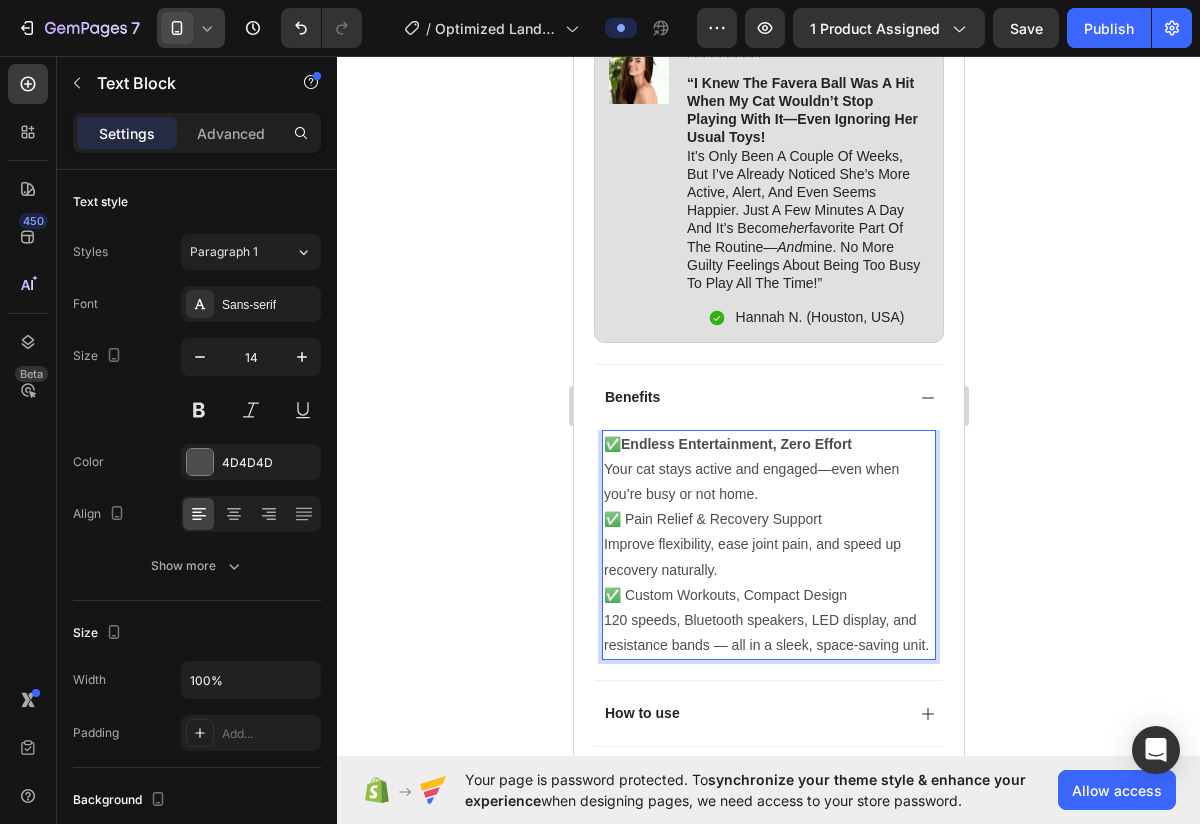 click on "Improve flexibility, ease joint pain, and speed up recovery naturally." at bounding box center [768, 557] 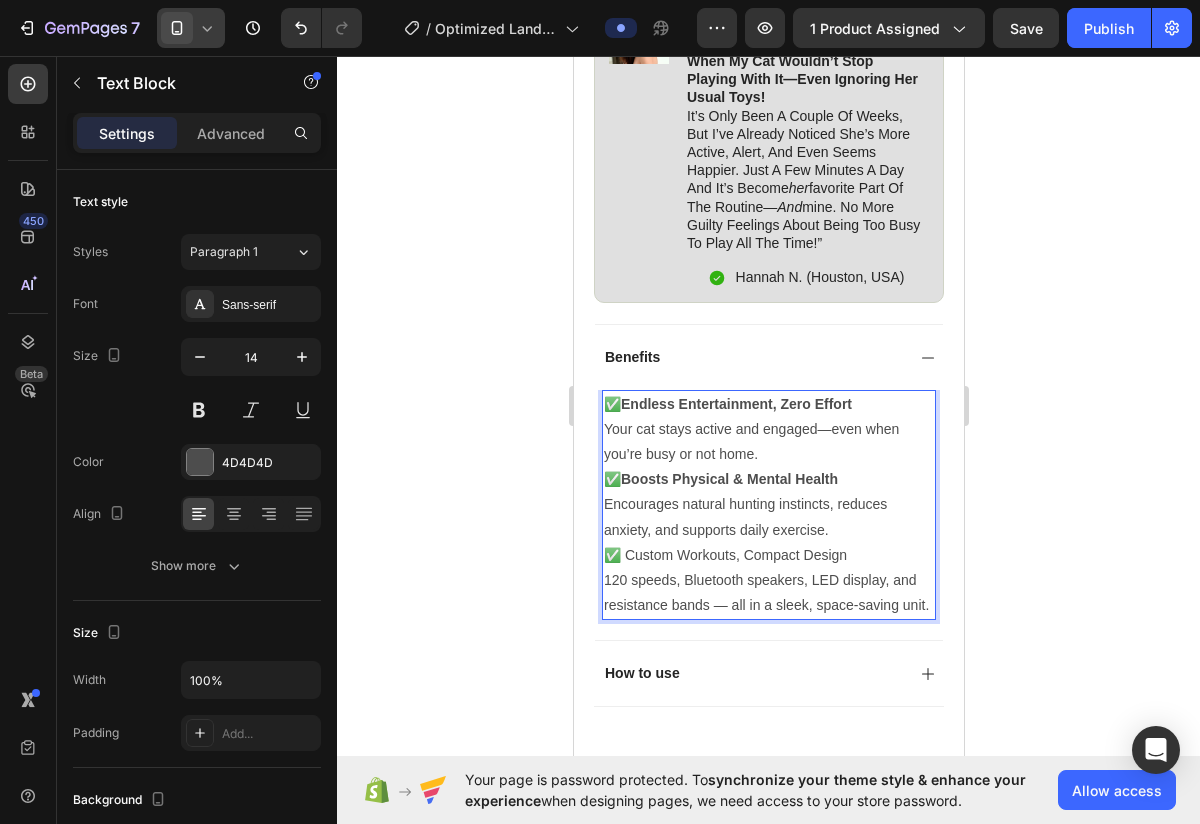 scroll, scrollTop: 1530, scrollLeft: 0, axis: vertical 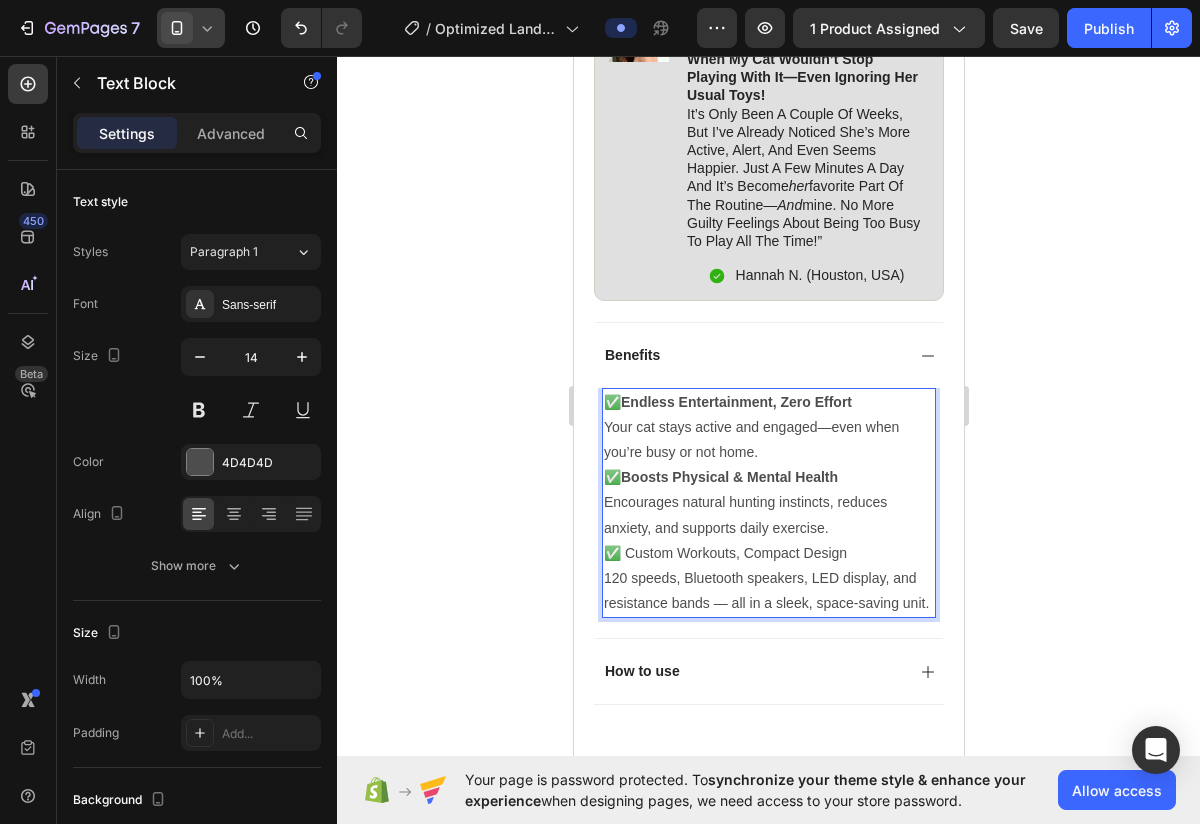 click on "120 speeds, Bluetooth speakers, LED display, and resistance bands — all in a sleek, space-saving unit." at bounding box center [768, 591] 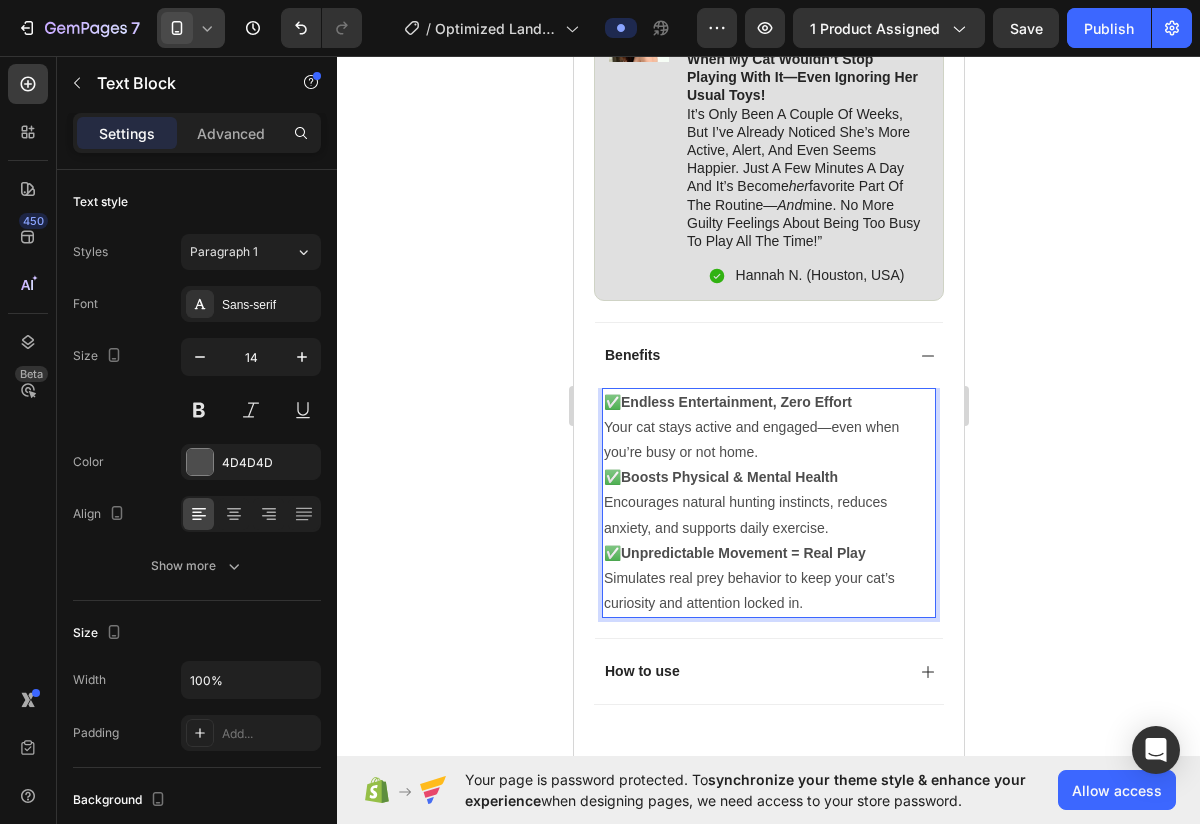click 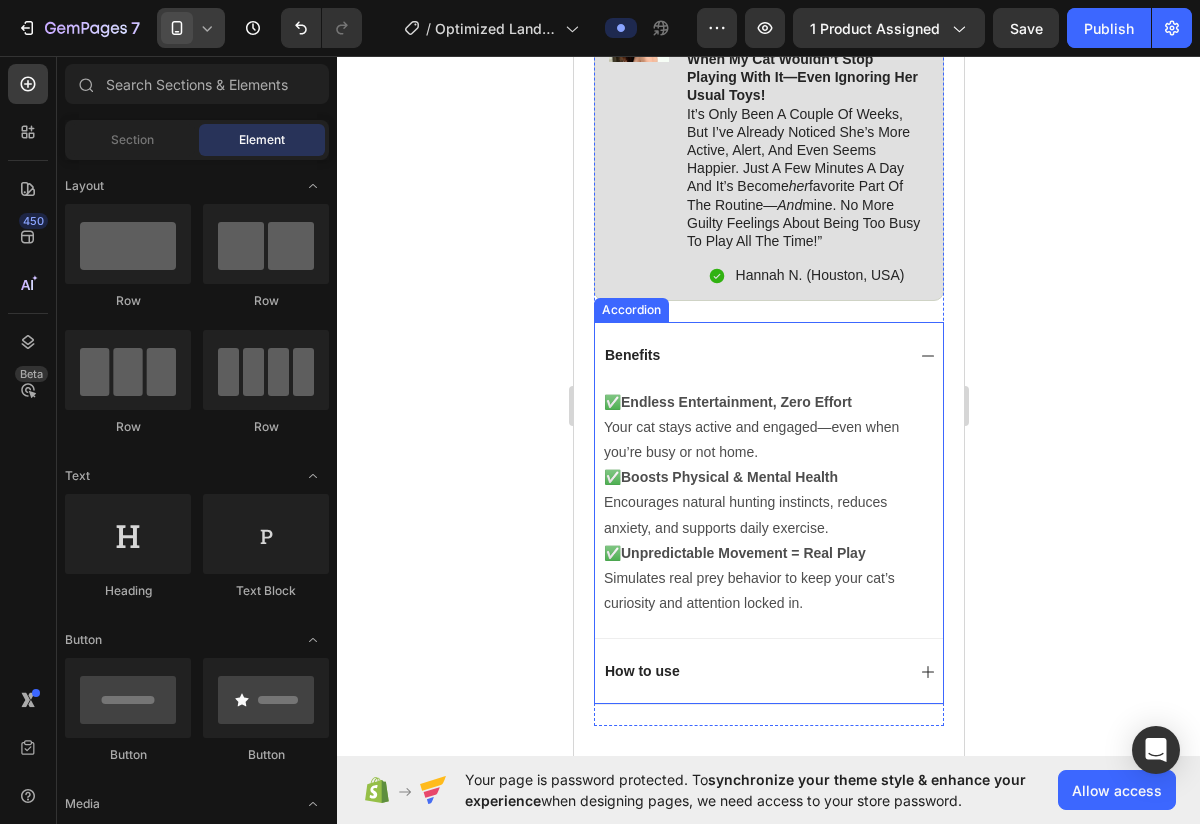 click 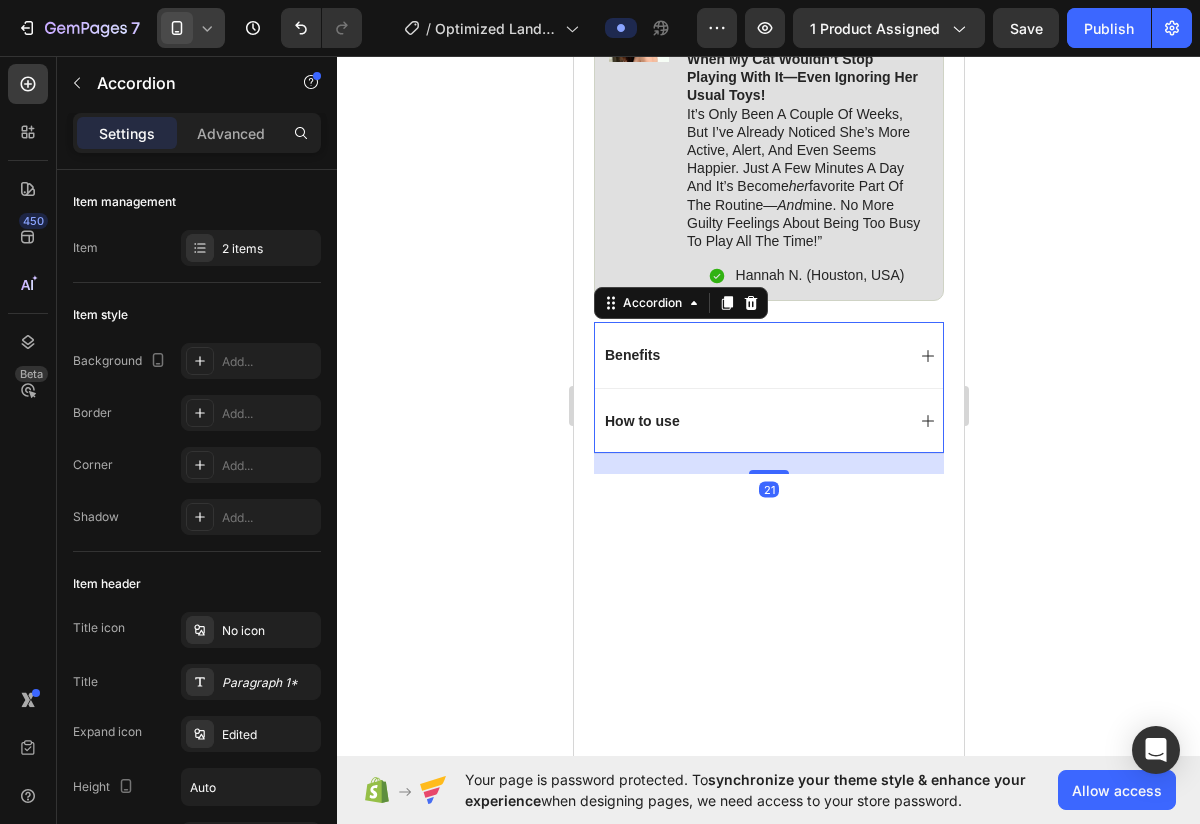 click 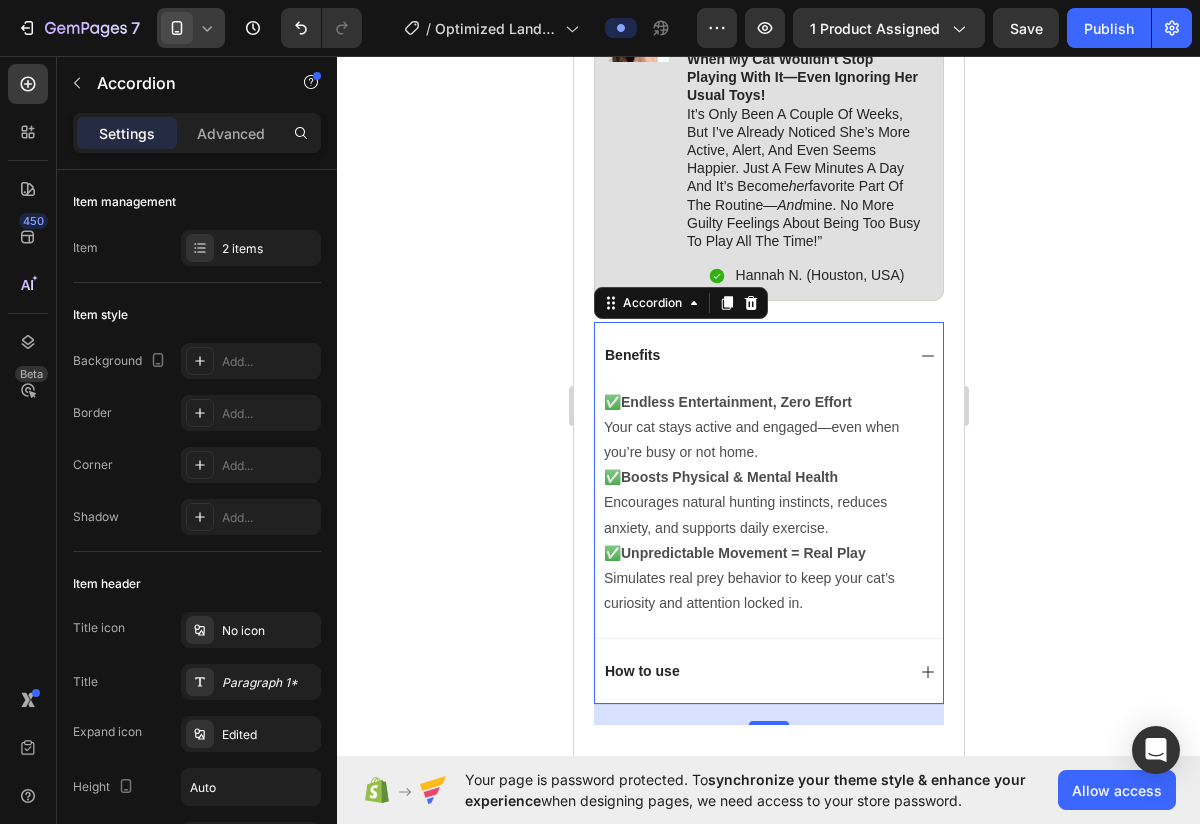 click 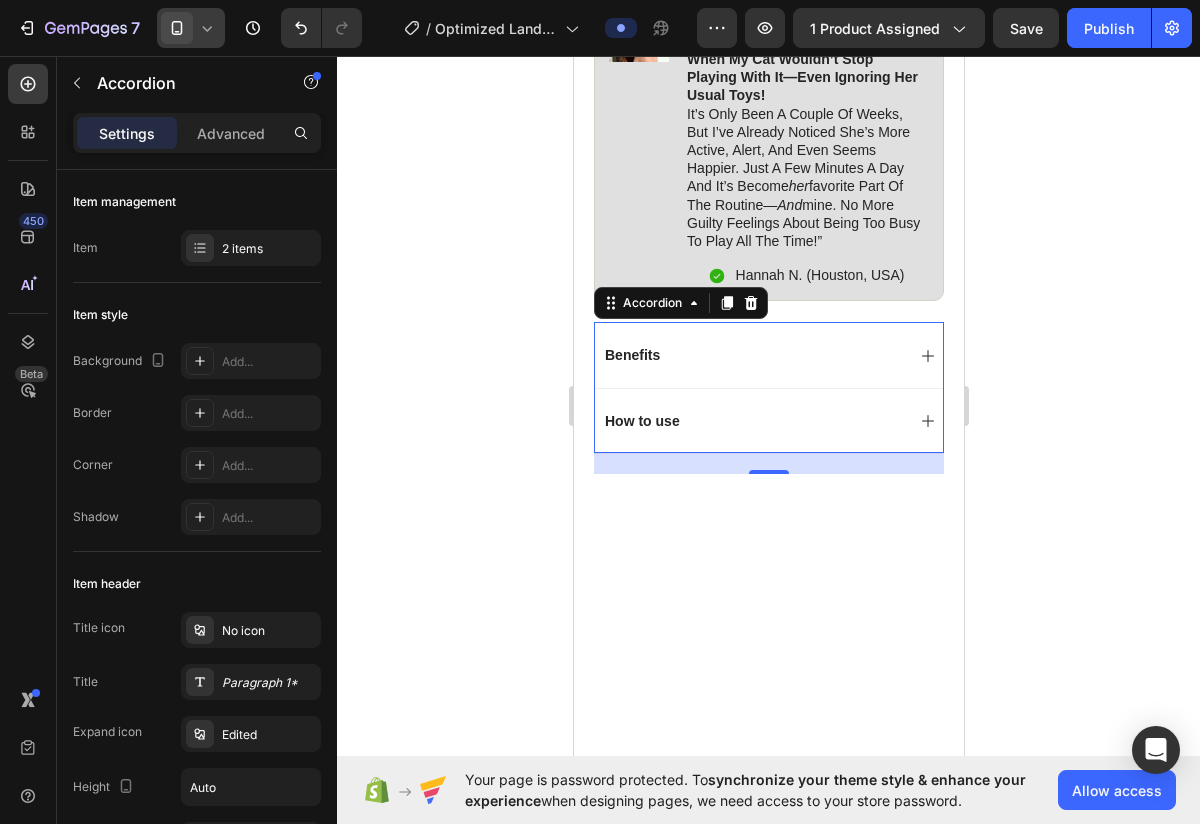 click 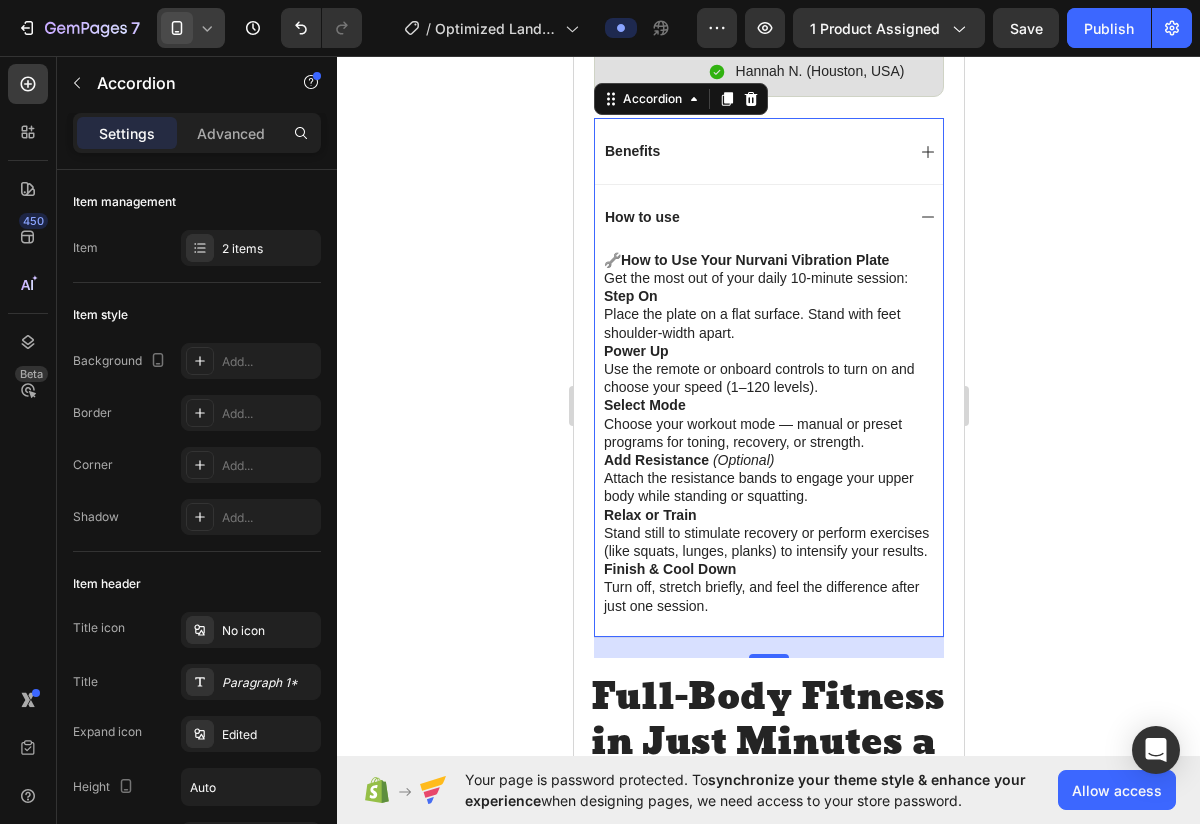 scroll, scrollTop: 1739, scrollLeft: 0, axis: vertical 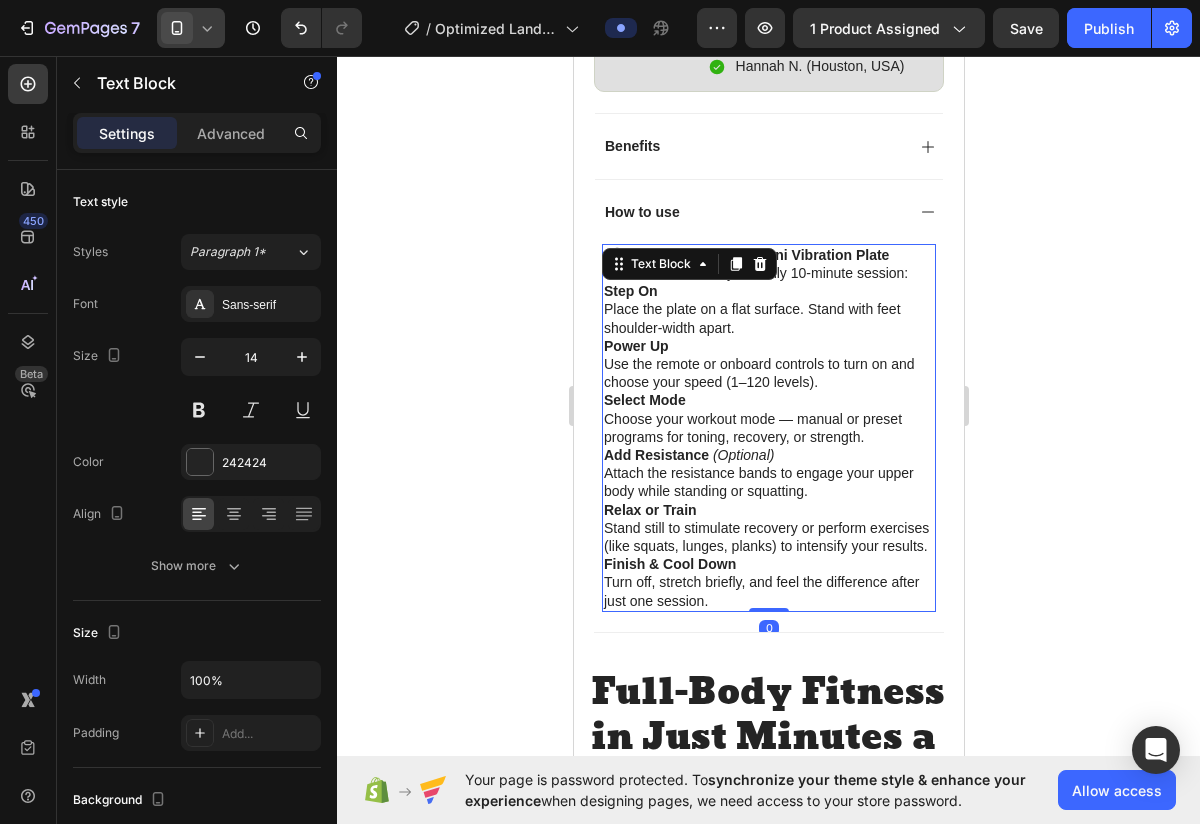 click on "🔧  How to Use Your Nurvani Vibration Plate Get the most out of your daily 10-minute session: Step On Place the plate on a flat surface. Stand with feet shoulder-width apart. Power Up Use the remote or onboard controls to turn on and choose your speed (1–120 levels). Select Mode Choose your workout mode — manual or preset programs for toning, recovery, or strength. Add Resistance   (Optional) Attach the resistance bands to engage your upper body while standing or squatting. Relax or Train Stand still to stimulate recovery or perform exercises (like squats, lunges, planks) to intensify your results. Finish & Cool Down Turn off, stretch briefly, and feel the difference after just one session. Text Block   0" at bounding box center (768, 428) 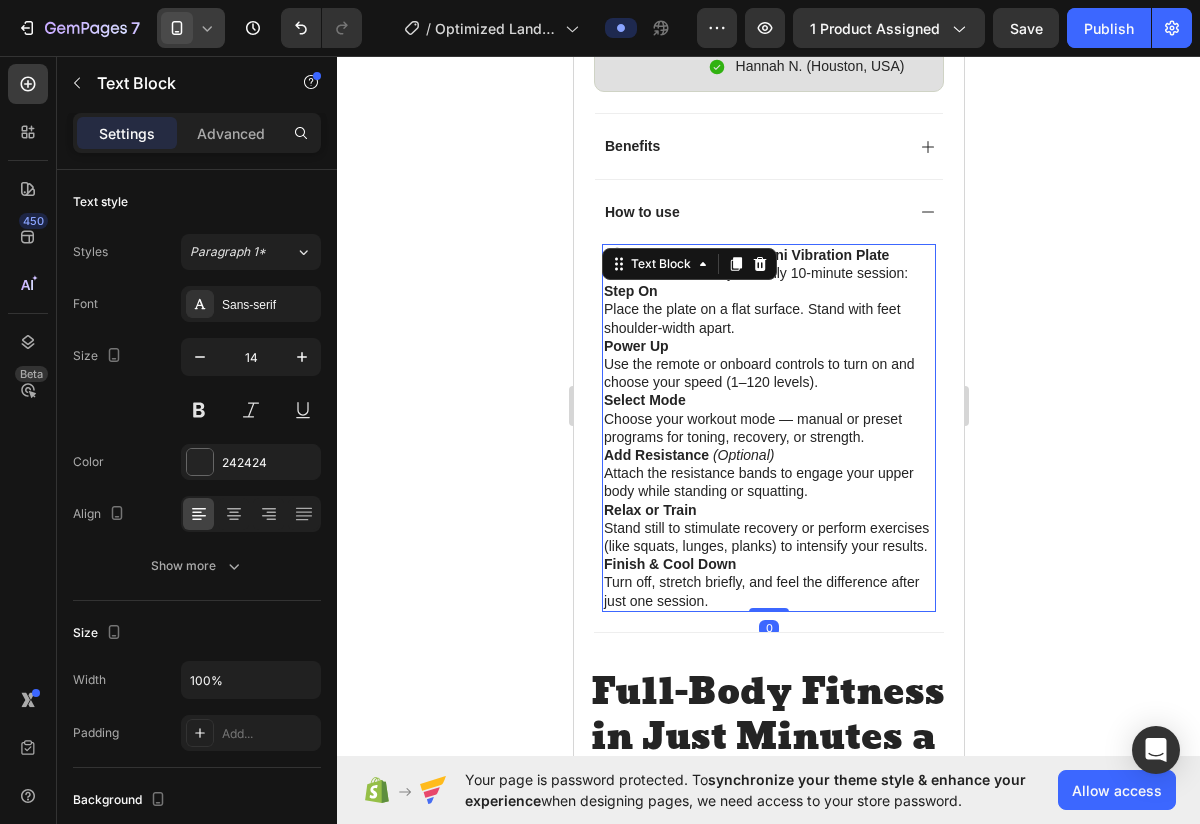 click on "Step On Place the plate on a flat surface. Stand with feet shoulder-width apart." at bounding box center (768, 309) 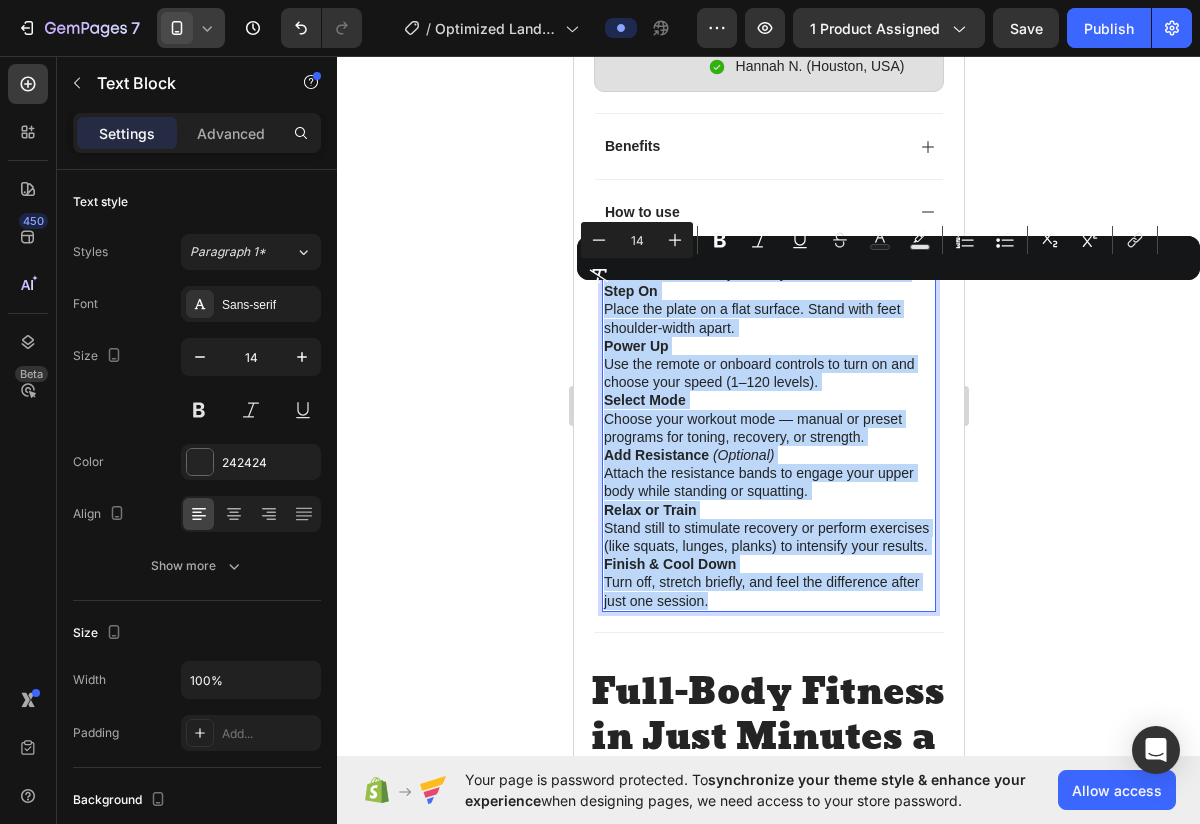 drag, startPoint x: 609, startPoint y: 295, endPoint x: 767, endPoint y: 636, distance: 375.82574 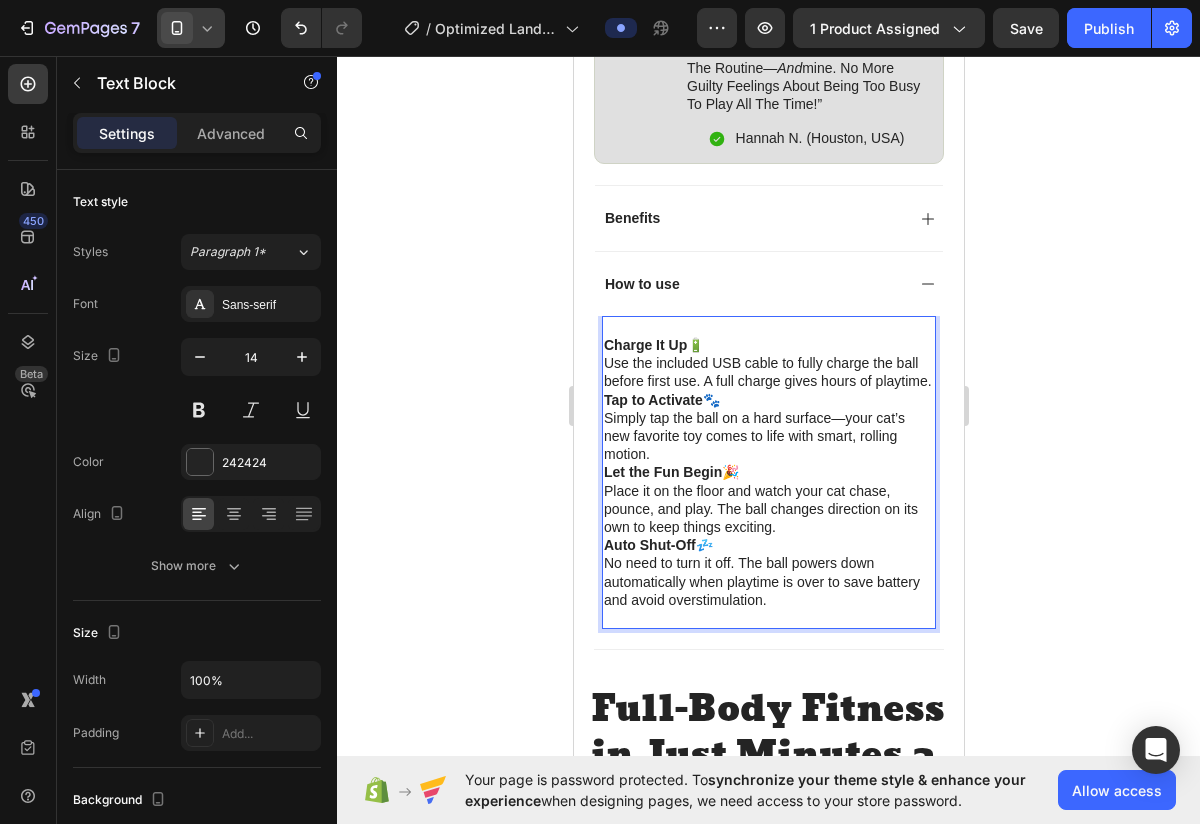 scroll, scrollTop: 1694, scrollLeft: 0, axis: vertical 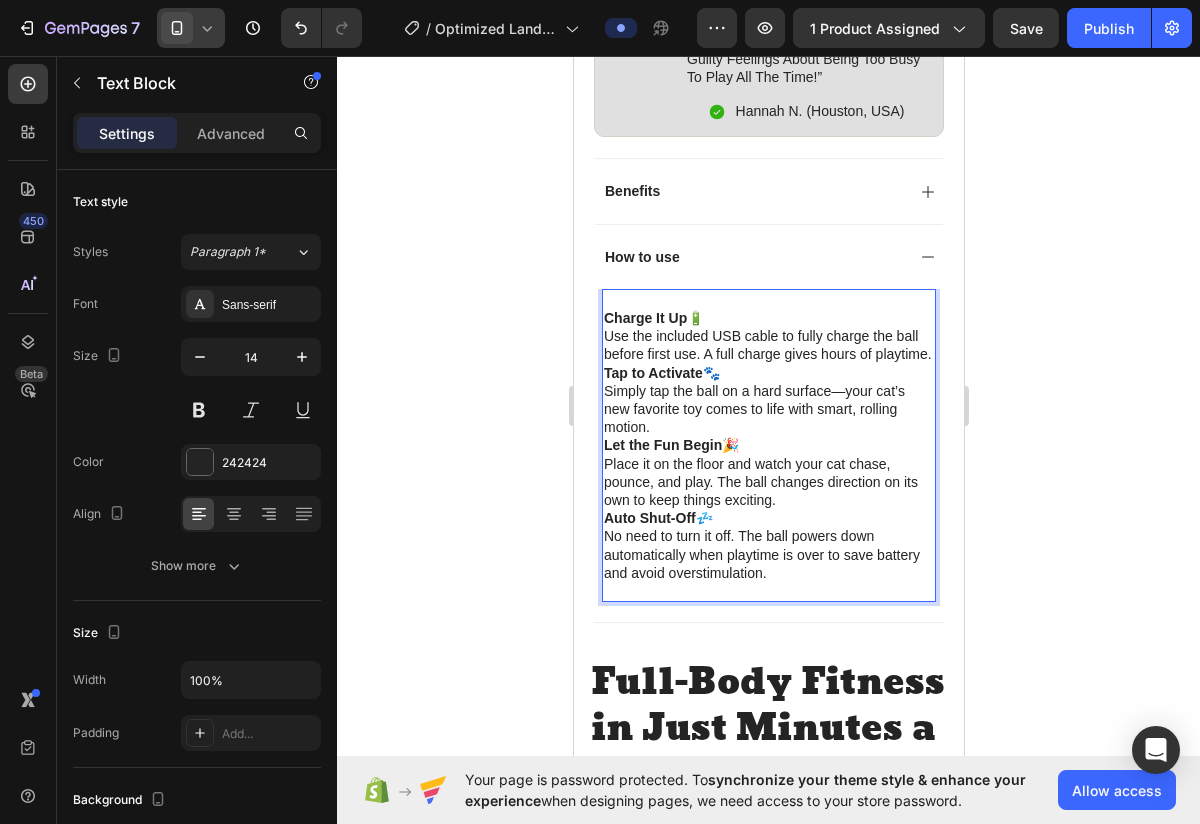 click 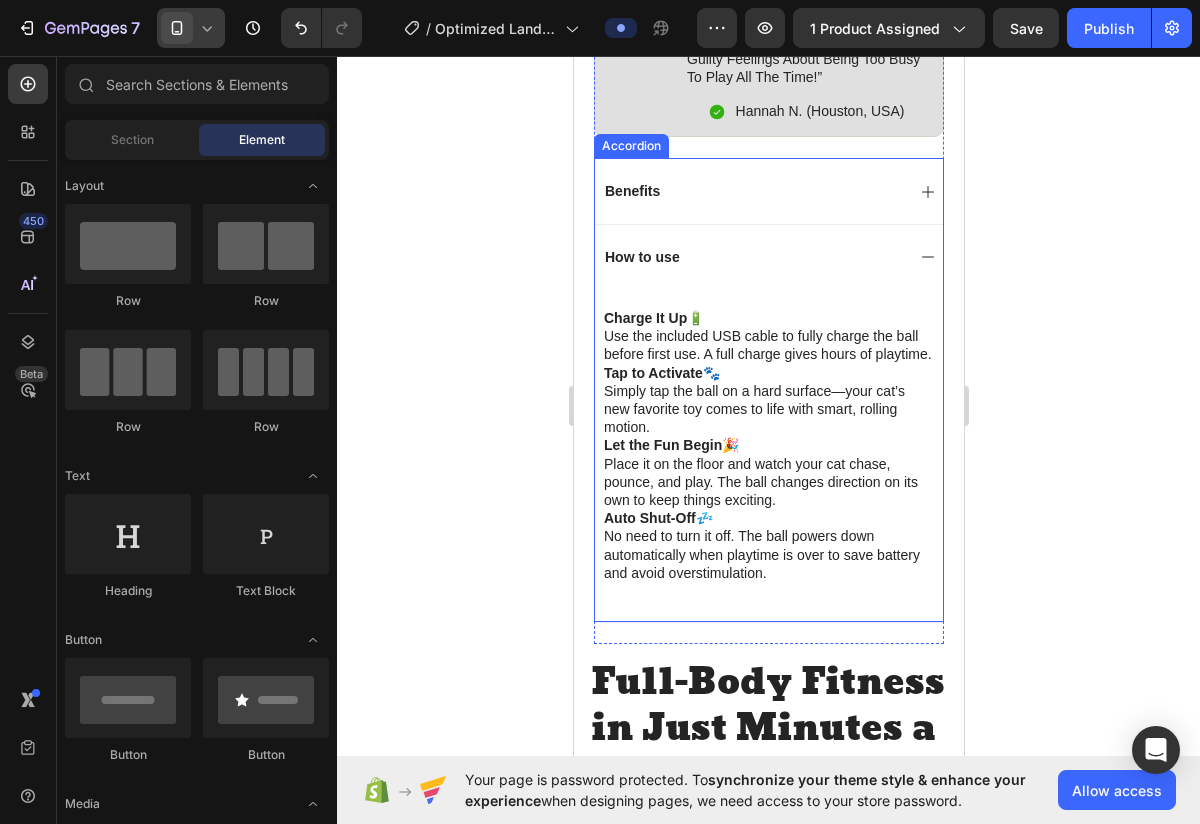 click 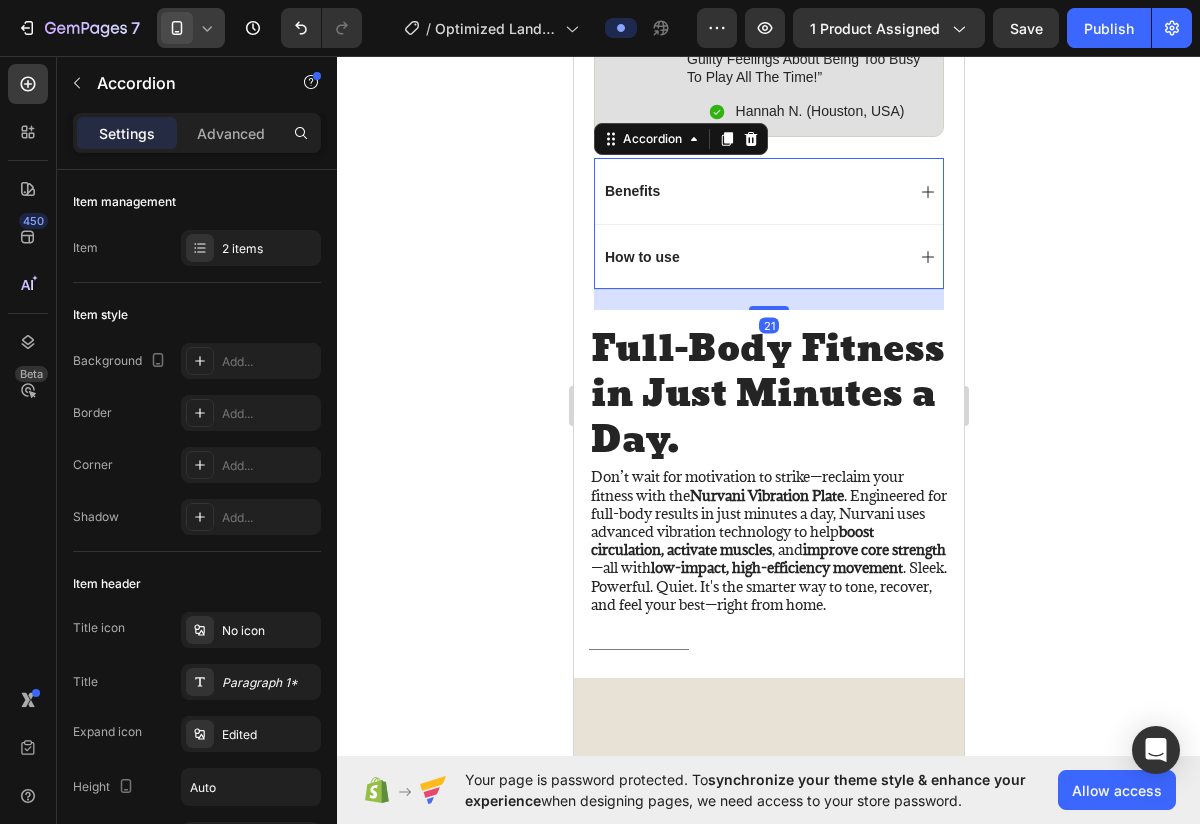 click 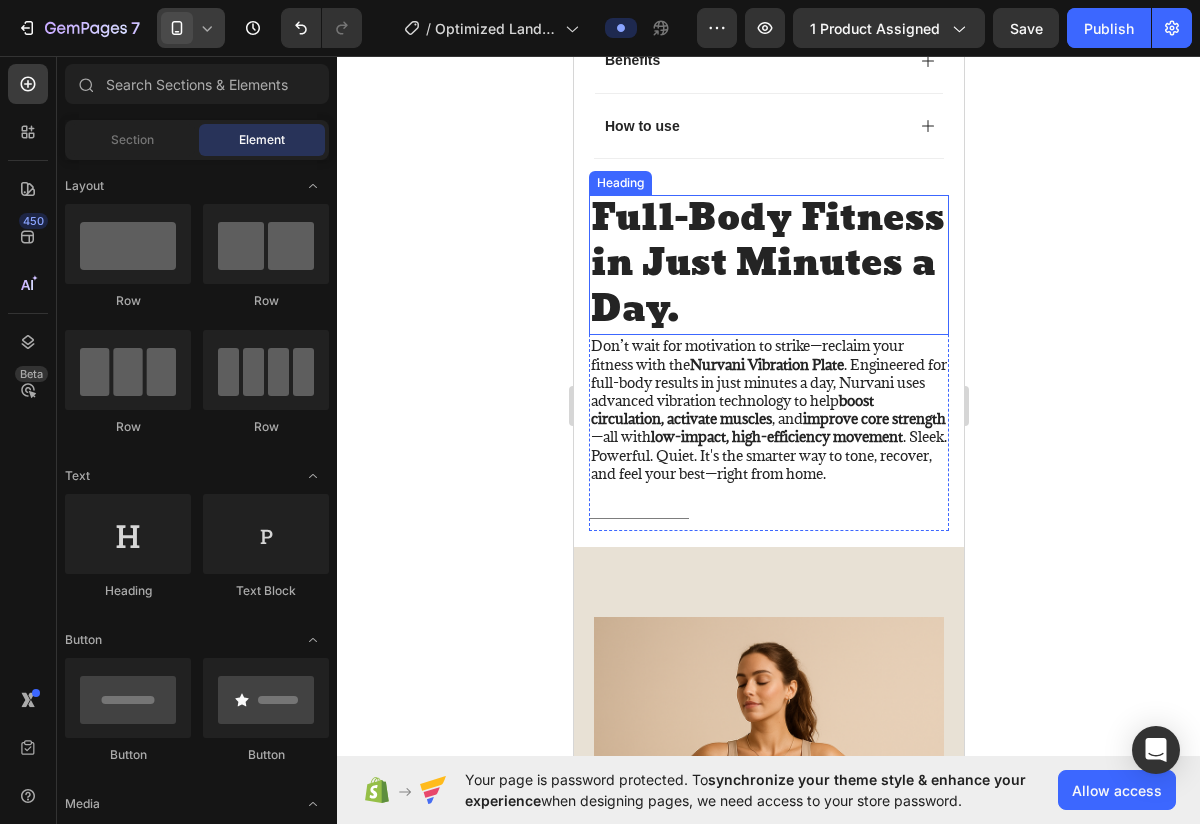 scroll, scrollTop: 1835, scrollLeft: 0, axis: vertical 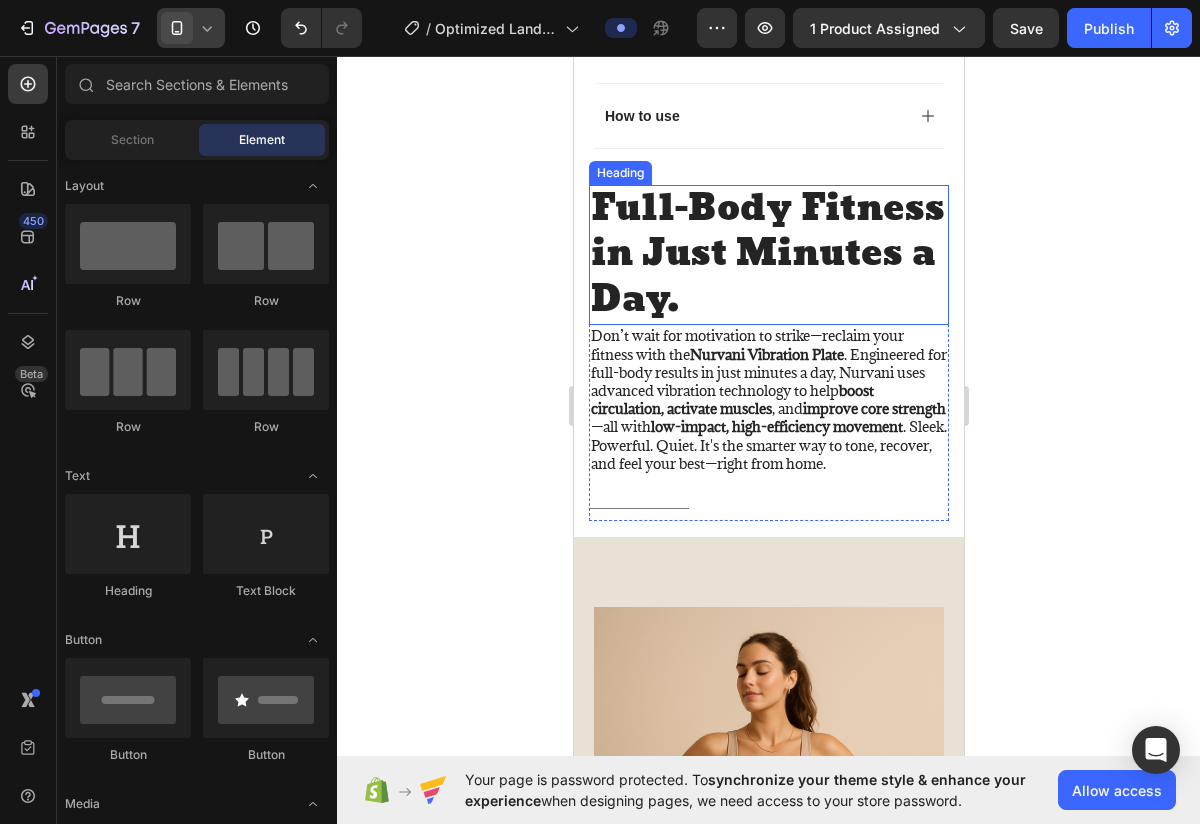 click on "Full-Body Fitness in Just Minutes a Day." at bounding box center [768, 255] 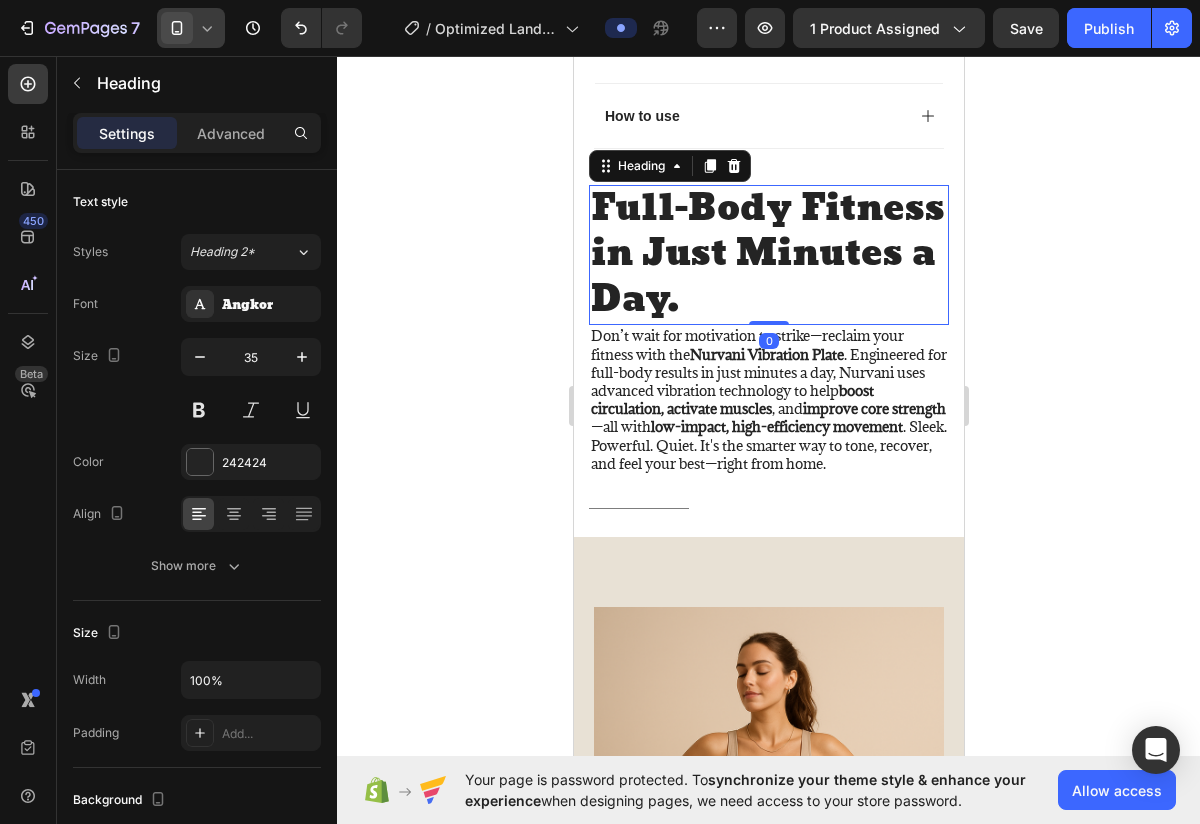 click on "Full-Body Fitness in Just Minutes a Day." at bounding box center (768, 255) 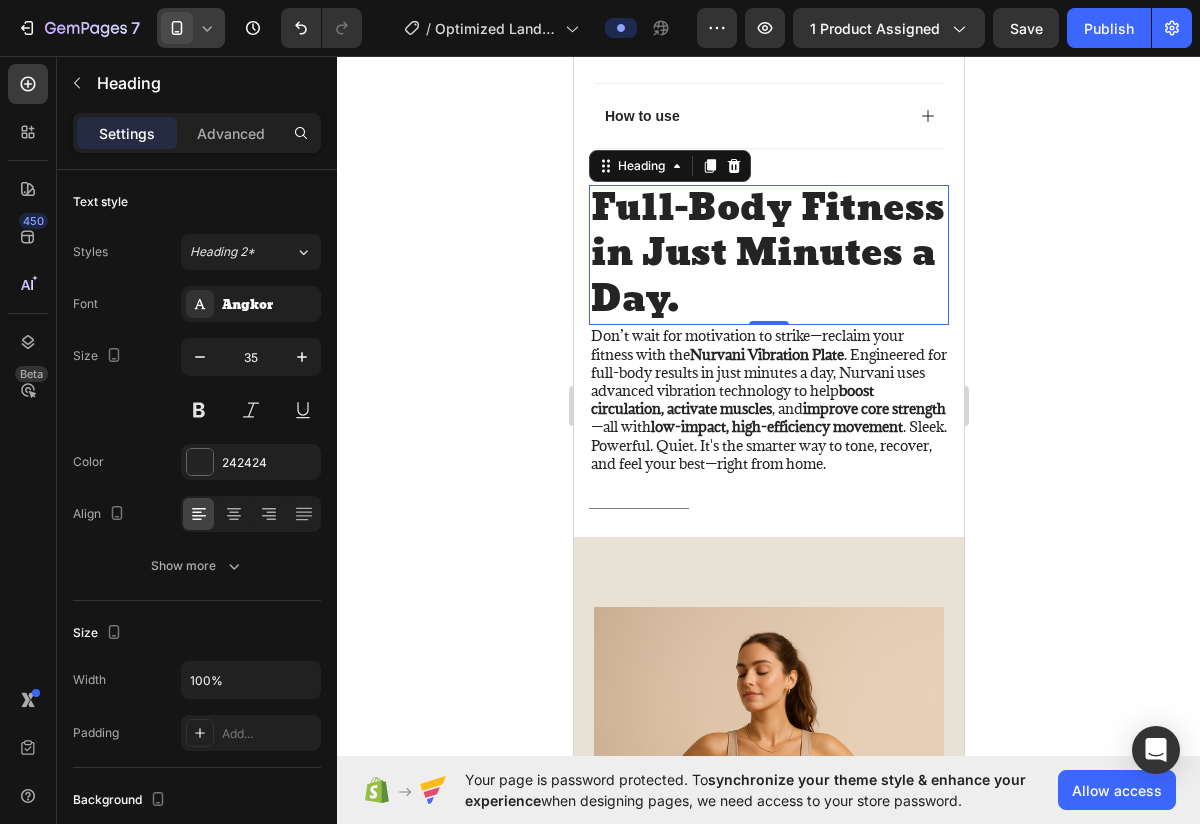 click on "Full-Body Fitness in Just Minutes a Day." at bounding box center (768, 255) 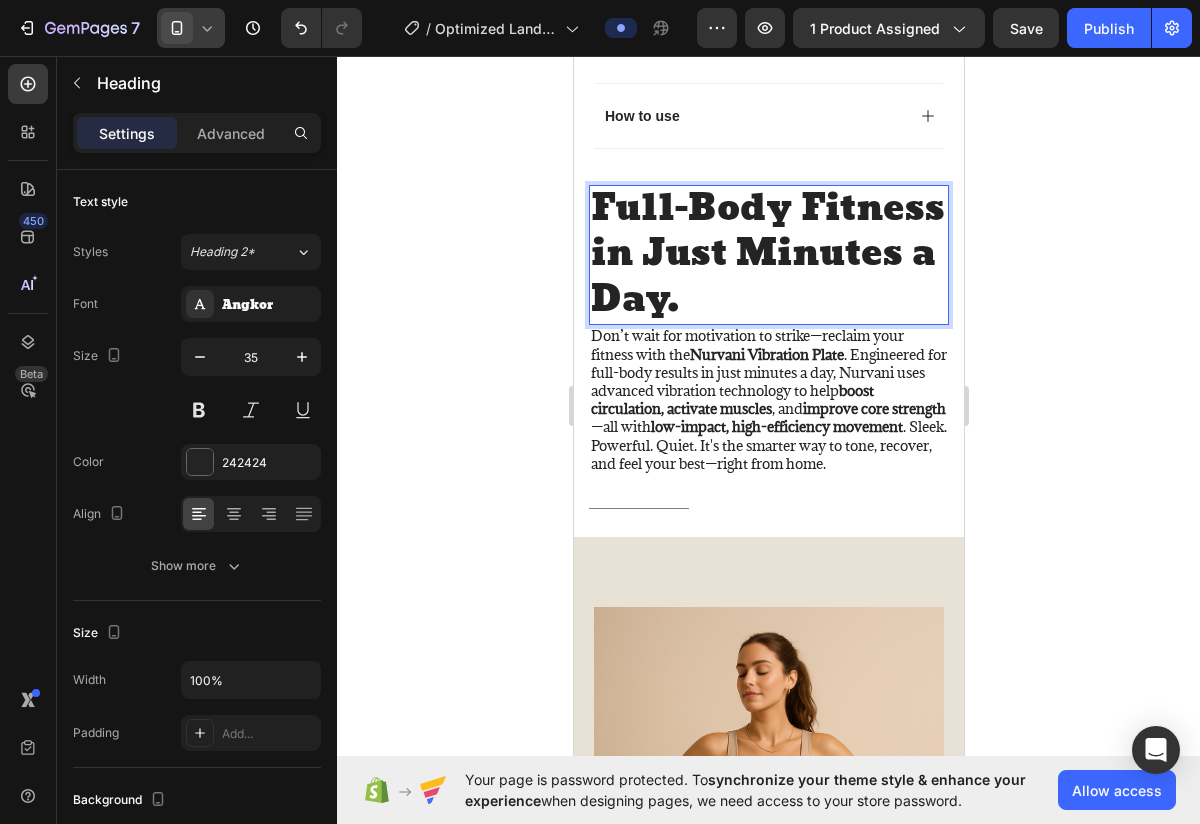 click on "Full-Body Fitness in Just Minutes a Day." at bounding box center (768, 255) 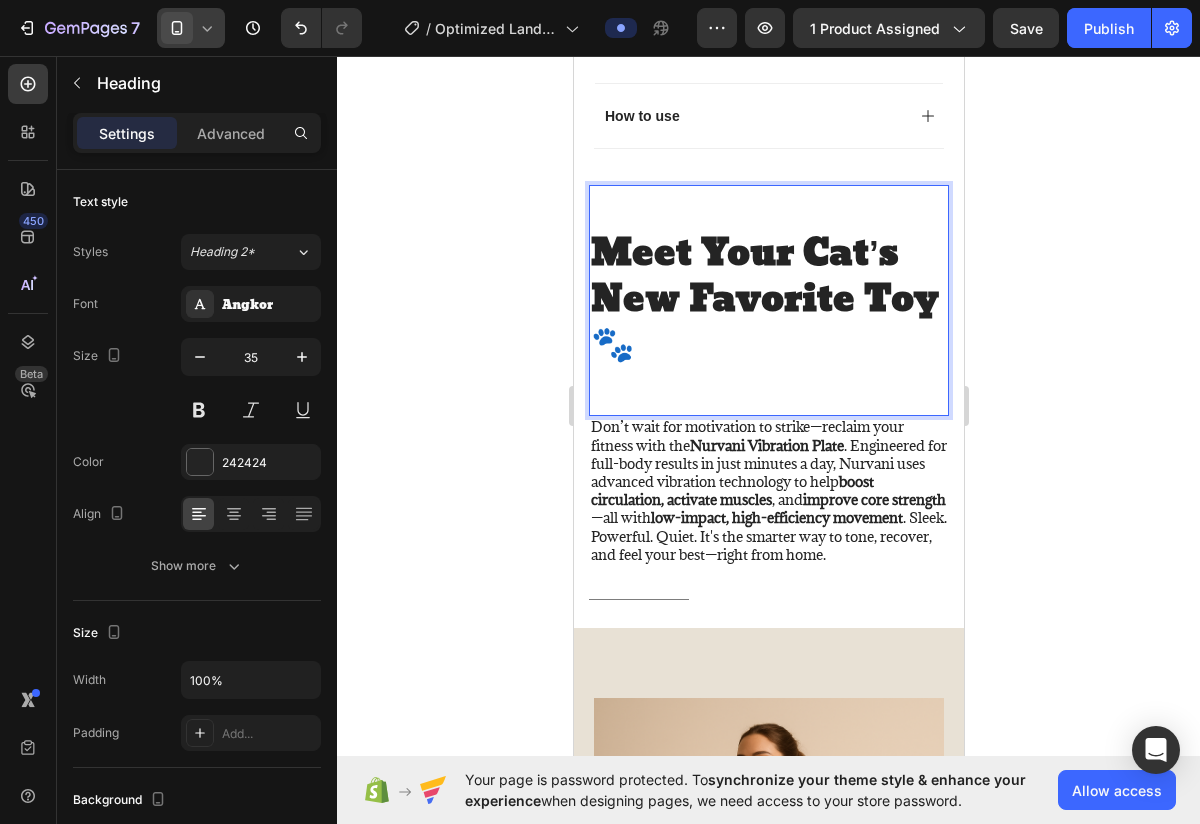 click 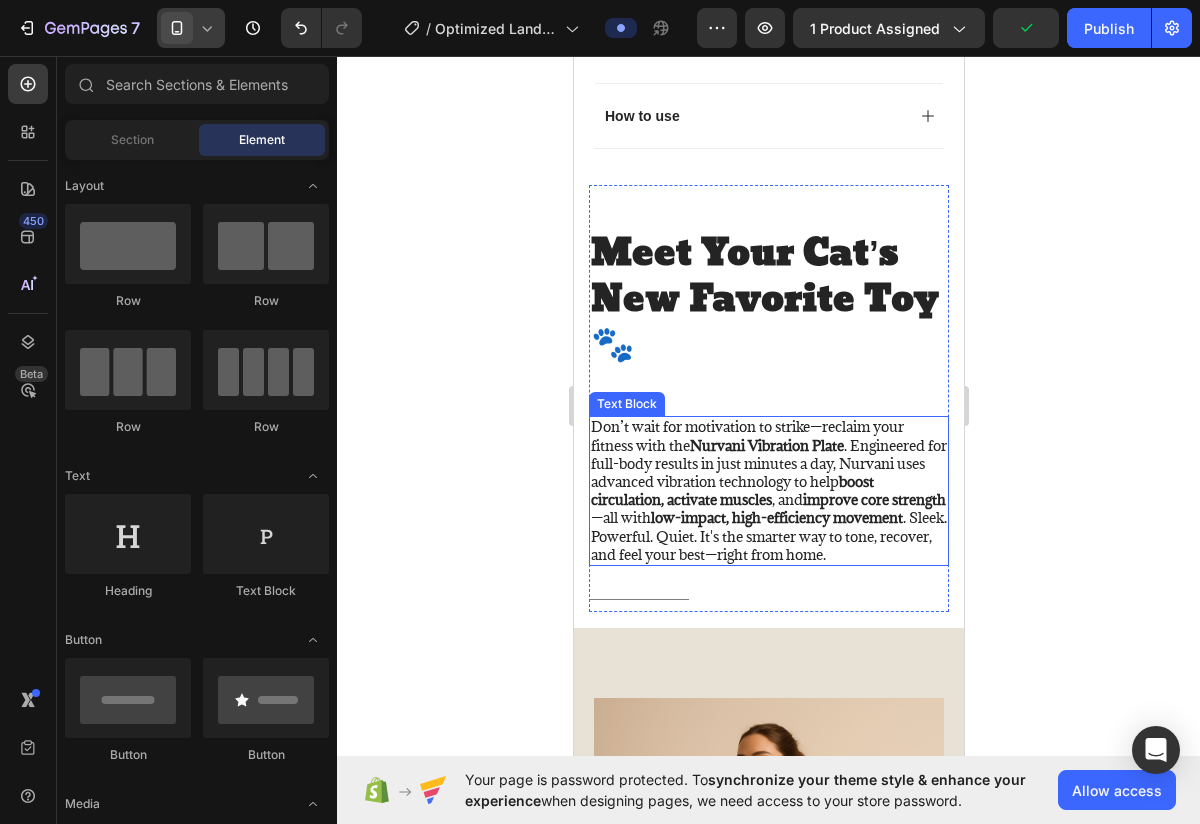 click on "Don’t wait for motivation to strike—reclaim your fitness with the  Nurvani Vibration Plate . Engineered for full-body results in just minutes a day, Nurvani uses advanced vibration technology to help  boost circulation, activate muscles , and  improve core strength —all with  low-impact, high-efficiency movement . Sleek. Powerful. Quiet. It's the smarter way to tone, recover, and feel your best—right from home." at bounding box center [768, 491] 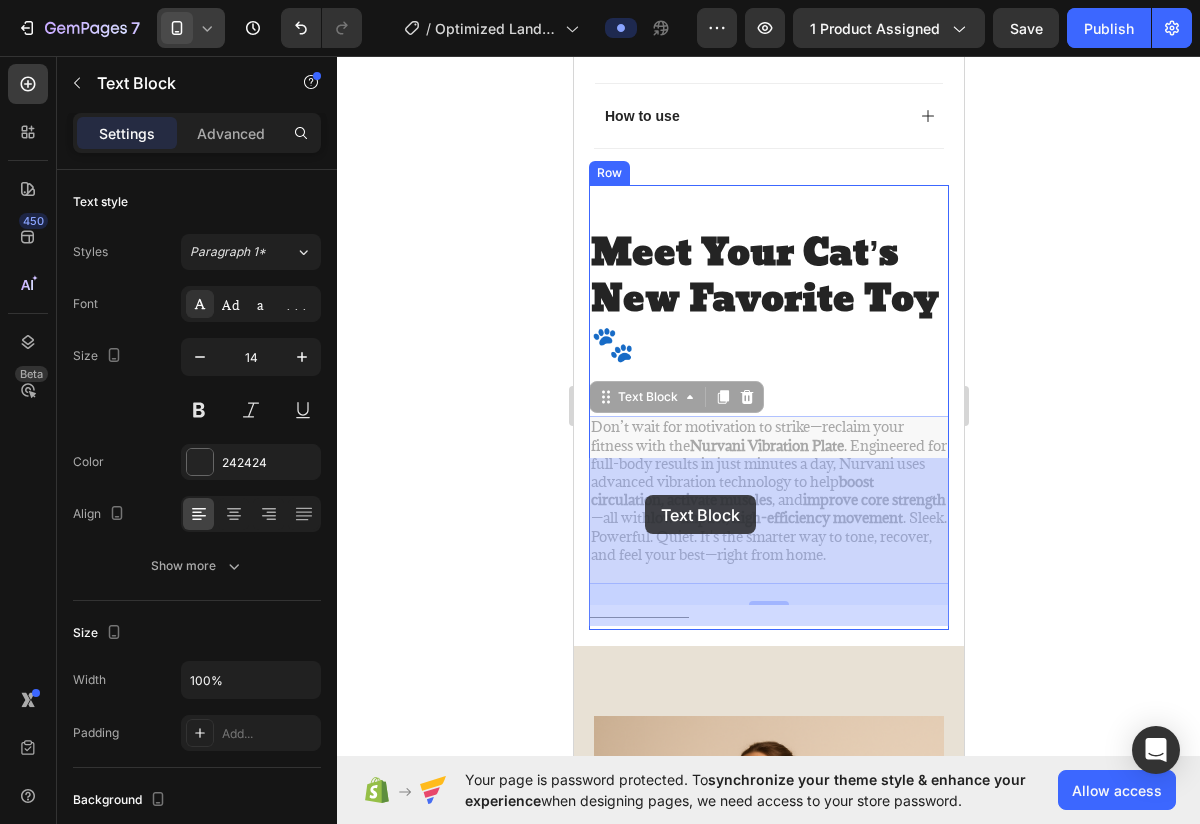 drag, startPoint x: 592, startPoint y: 469, endPoint x: 644, endPoint y: 495, distance: 58.137768 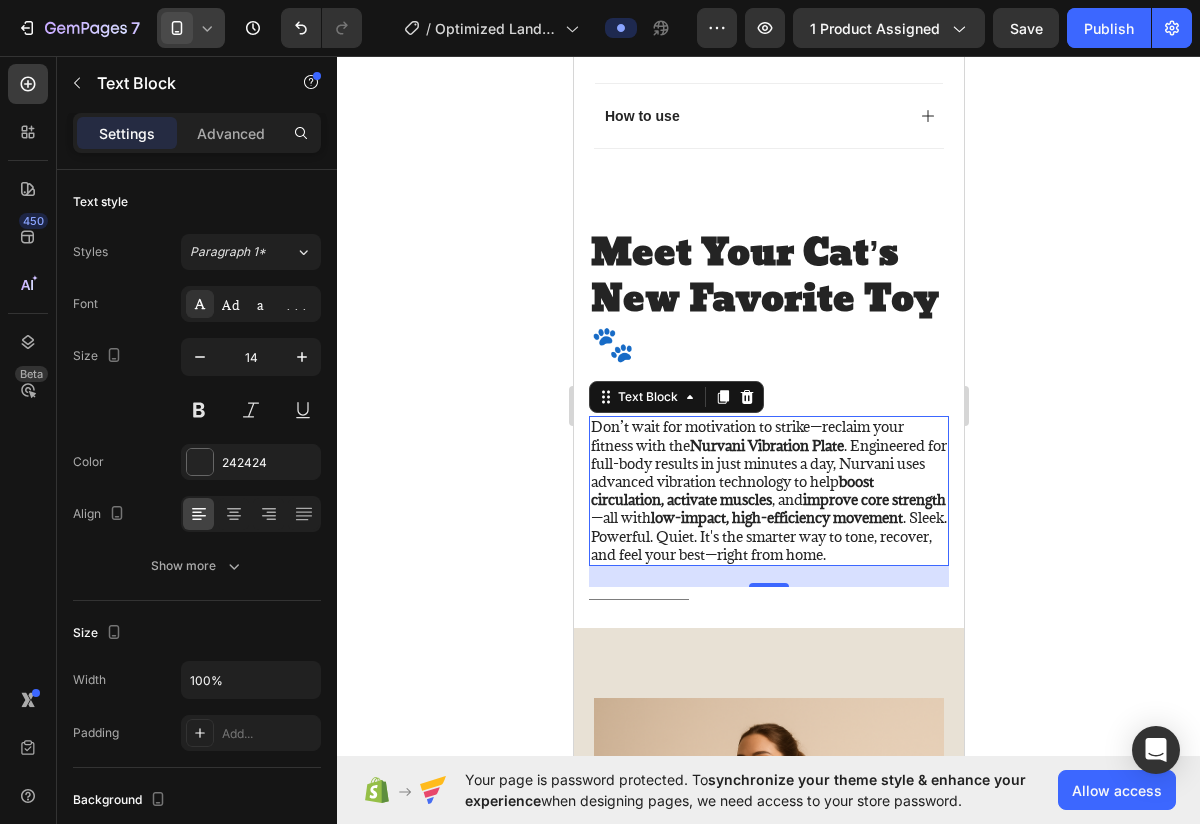 click on "Don’t wait for motivation to strike—reclaim your fitness with the  Nurvani Vibration Plate . Engineered for full-body results in just minutes a day, Nurvani uses advanced vibration technology to help  boost circulation, activate muscles , and  improve core strength —all with  low-impact, high-efficiency movement . Sleek. Powerful. Quiet. It's the smarter way to tone, recover, and feel your best—right from home." at bounding box center (768, 491) 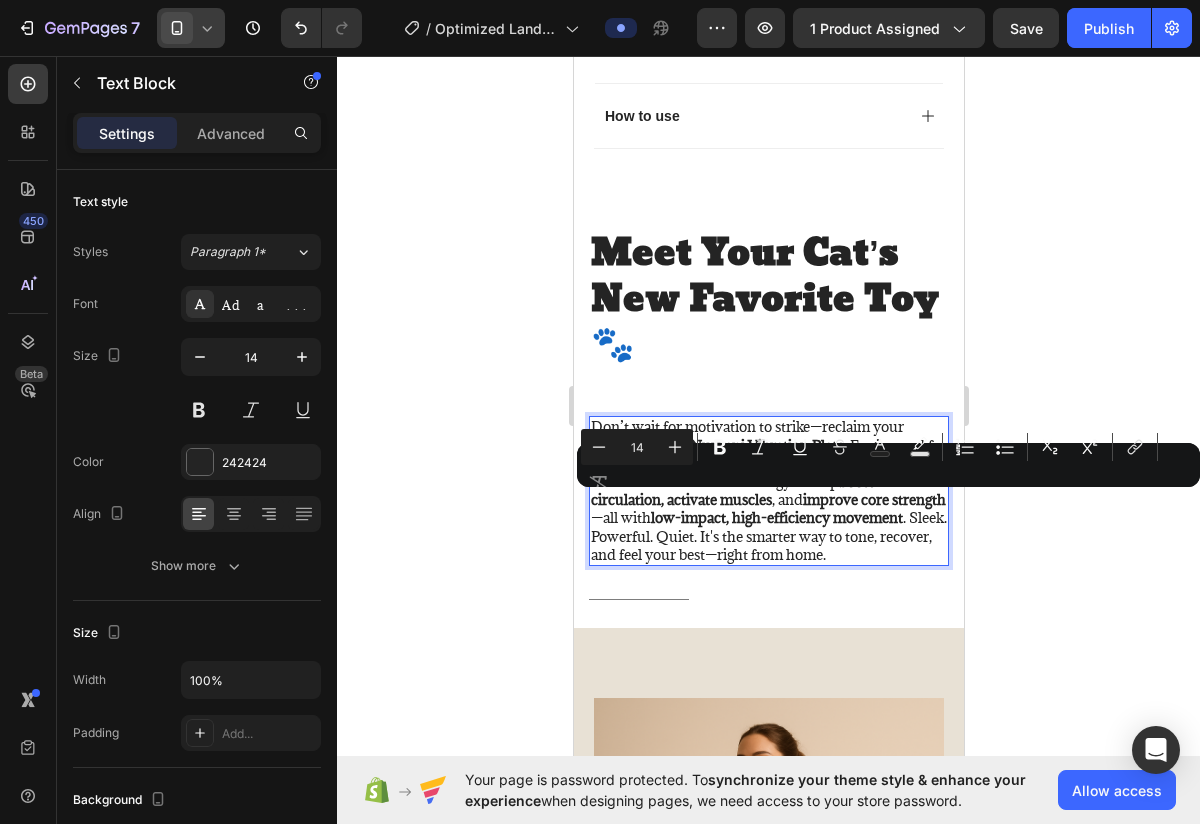 click on "Minus 14 Plus Bold Italic Underline       Strikethrough
Text Color
Text Background Color Numbered List Bulleted List Subscript Superscript       link Remove Format" at bounding box center [888, 465] 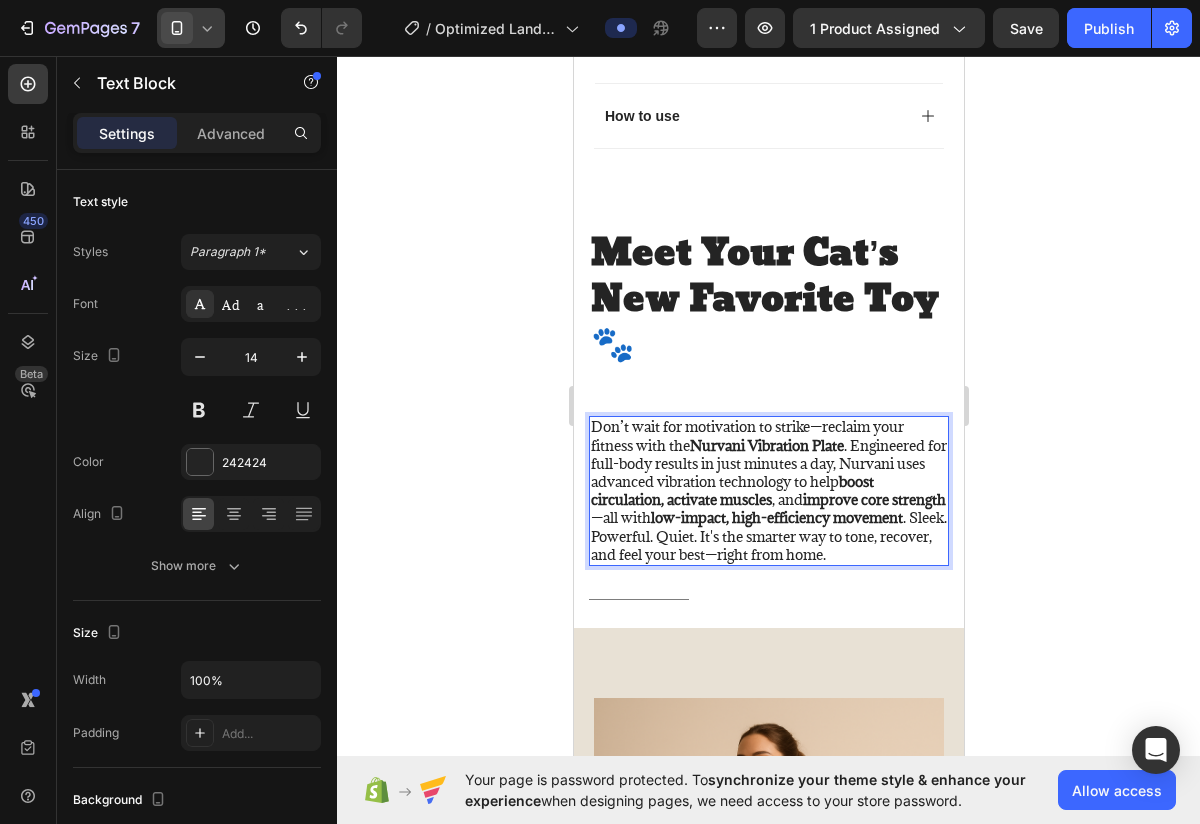 click on "Don’t wait for motivation to strike—reclaim your fitness with the  Nurvani Vibration Plate . Engineered for full-body results in just minutes a day, Nurvani uses advanced vibration technology to help  boost circulation, activate muscles , and  improve core strength —all with  low-impact, high-efficiency movement . Sleek. Powerful. Quiet. It's the smarter way to tone, recover, and feel your best—right from home." at bounding box center (768, 491) 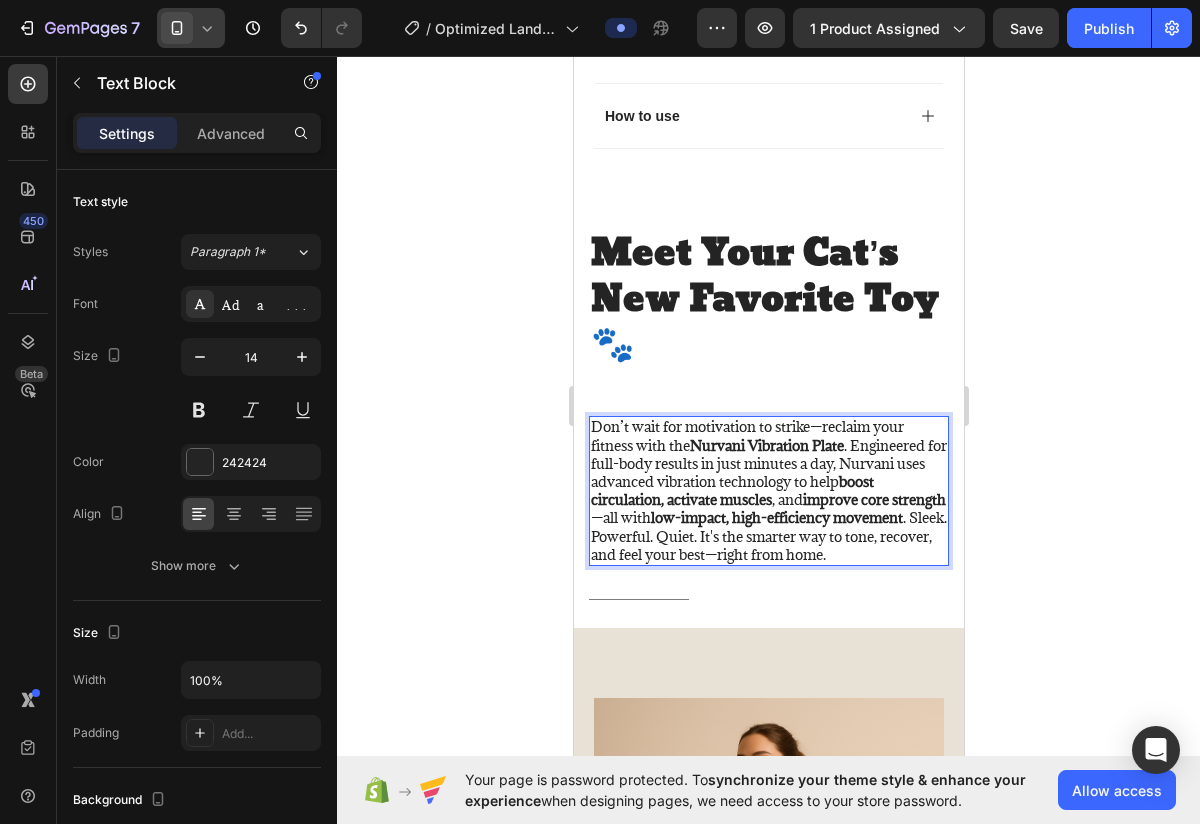 click on "Don’t wait for motivation to strike—reclaim your fitness with the  Nurvani Vibration Plate . Engineered for full-body results in just minutes a day, Nurvani uses advanced vibration technology to help  boost circulation, activate muscles , and  improve core strength —all with  low-impact, high-efficiency movement . Sleek. Powerful. Quiet. It's the smarter way to tone, recover, and feel your best—right from home." at bounding box center [768, 491] 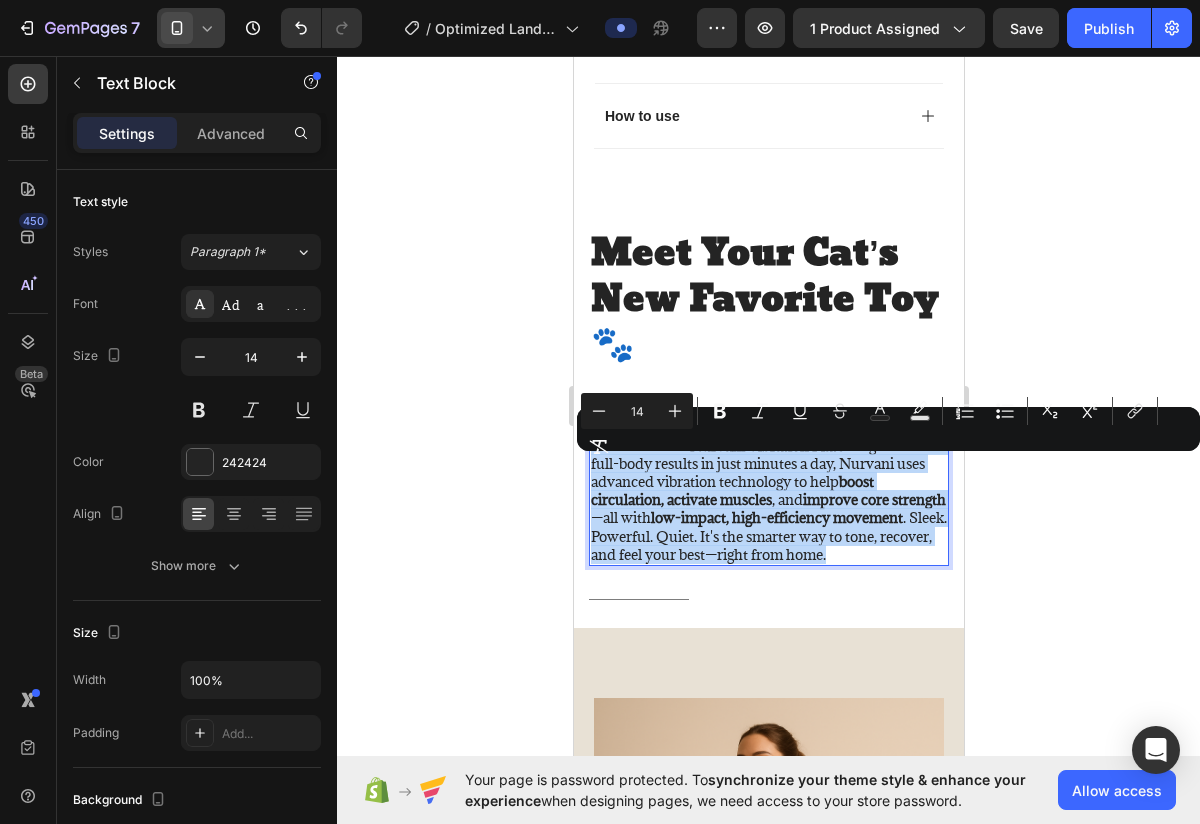 drag, startPoint x: 597, startPoint y: 470, endPoint x: 729, endPoint y: 608, distance: 190.96597 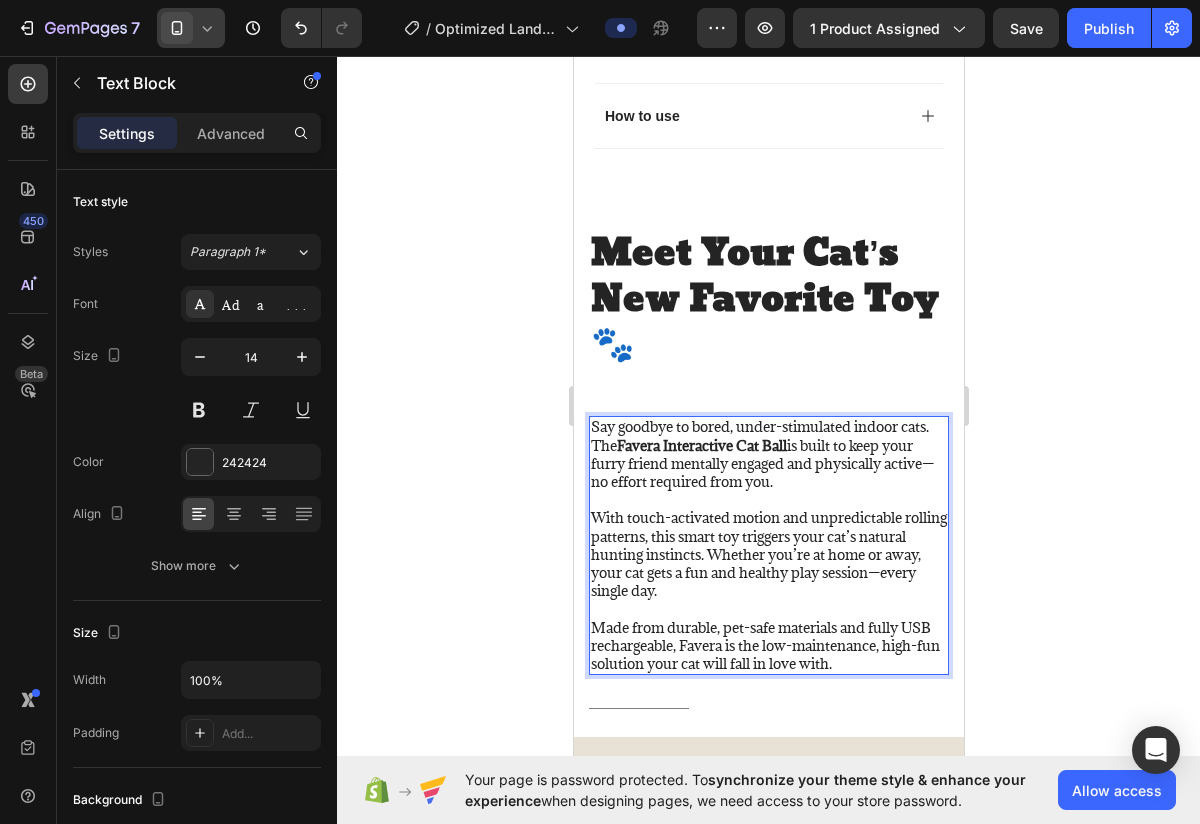 click 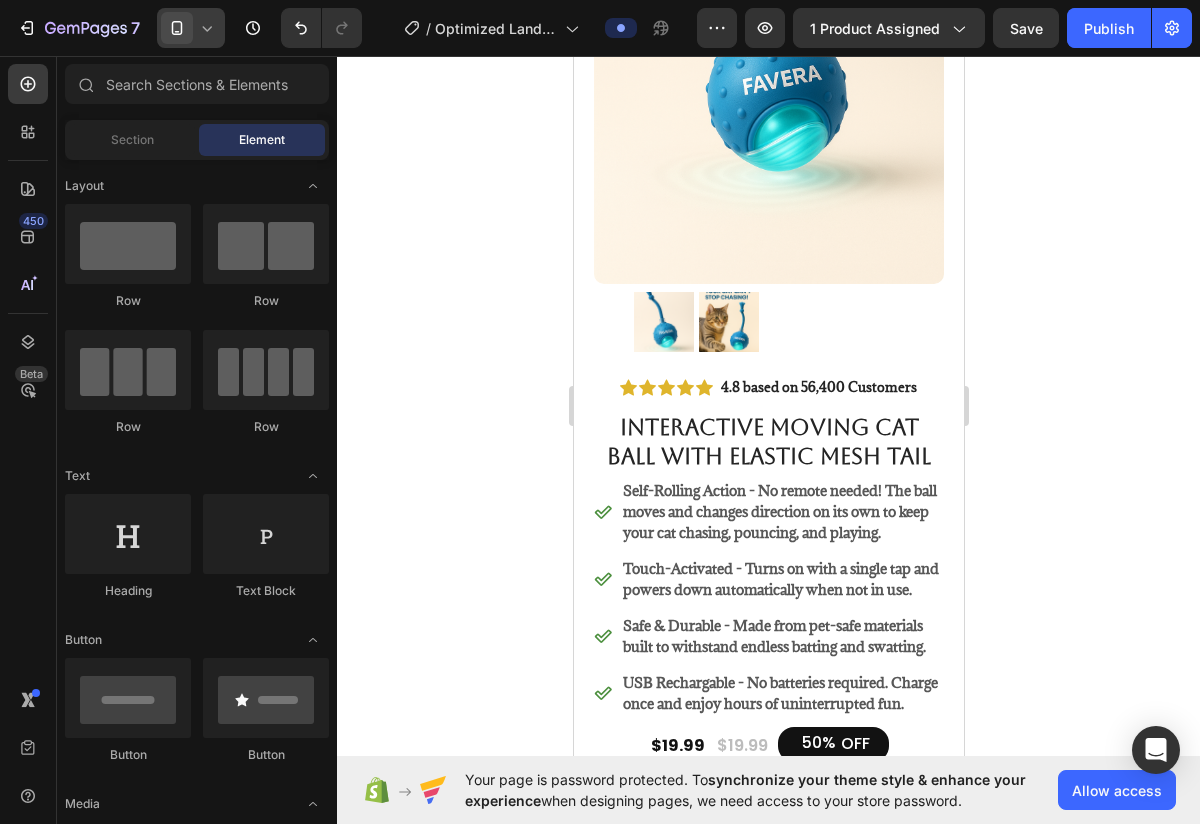 scroll, scrollTop: 0, scrollLeft: 0, axis: both 